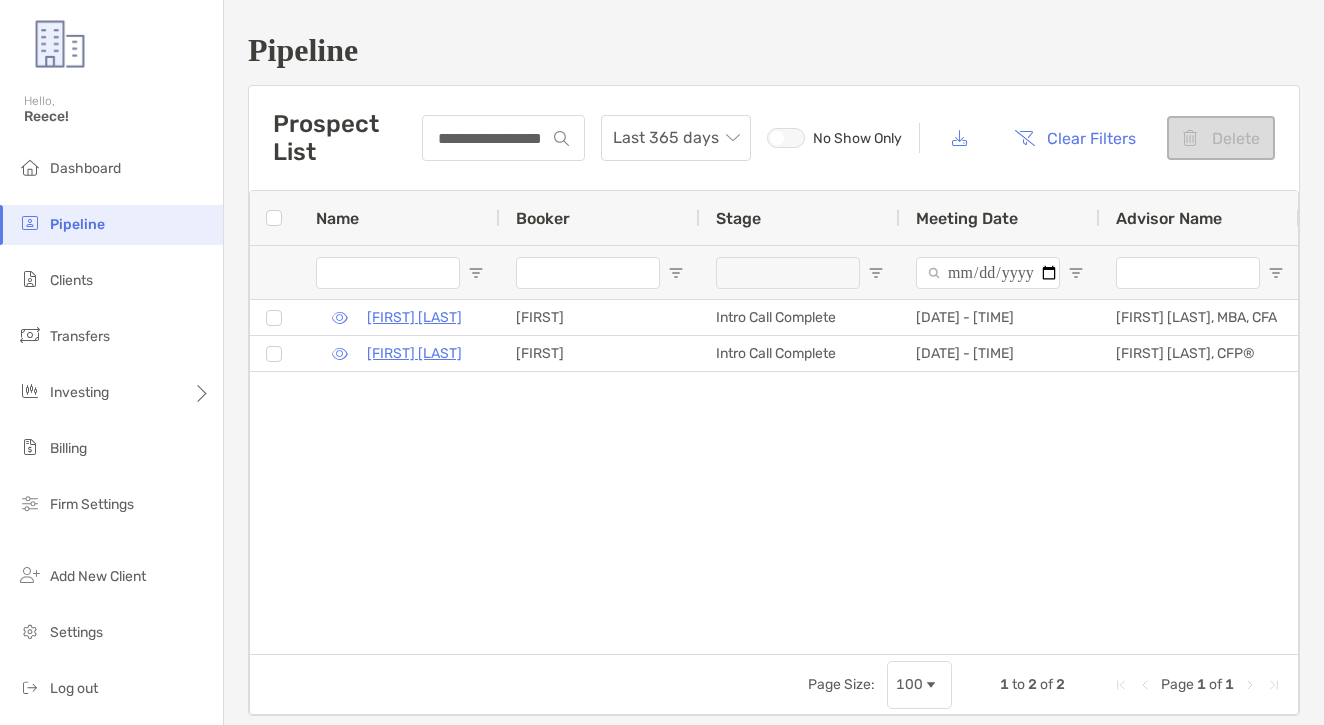 scroll, scrollTop: 0, scrollLeft: 0, axis: both 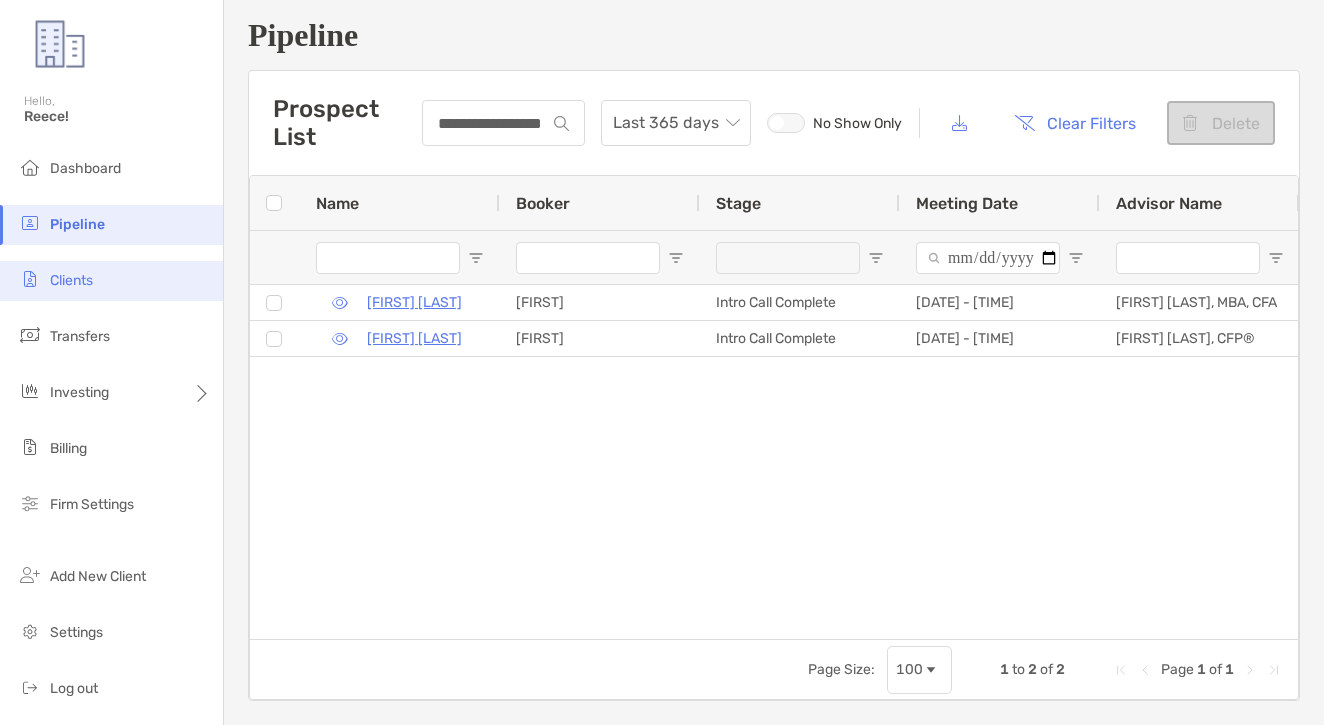 click on "Clients" at bounding box center [111, 281] 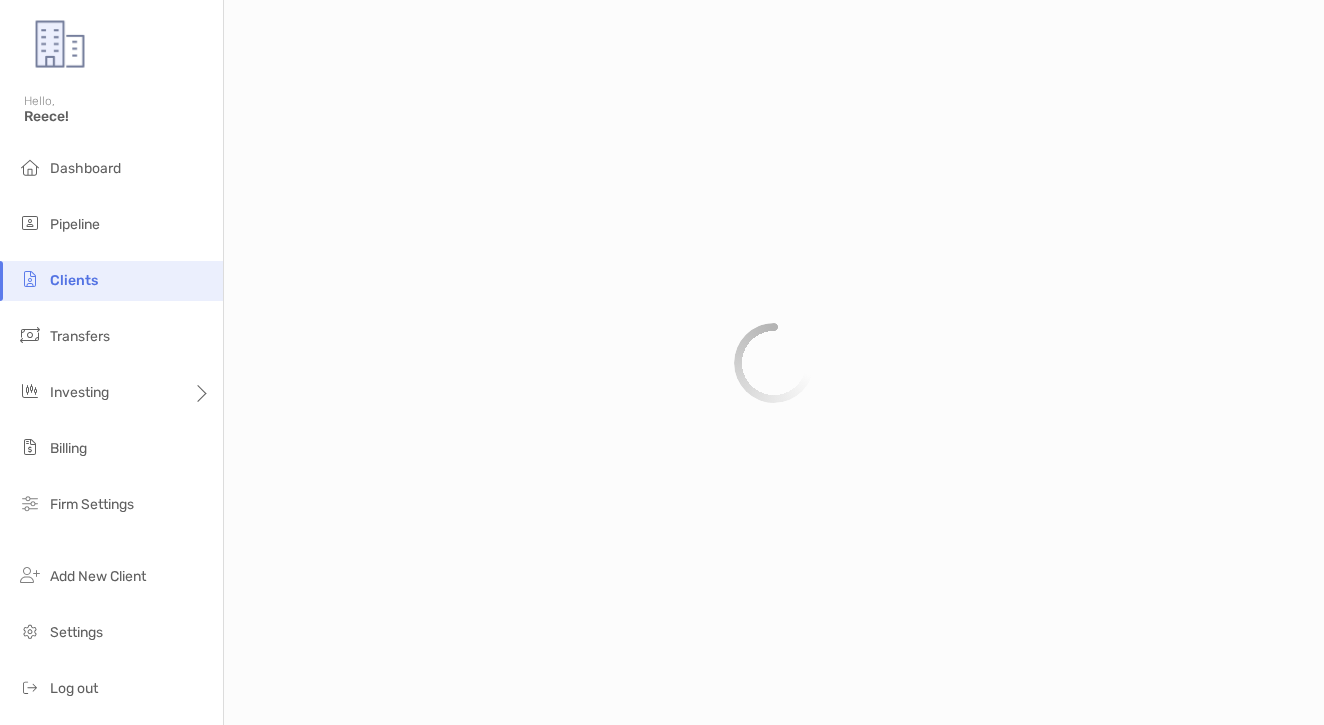 scroll, scrollTop: 0, scrollLeft: 0, axis: both 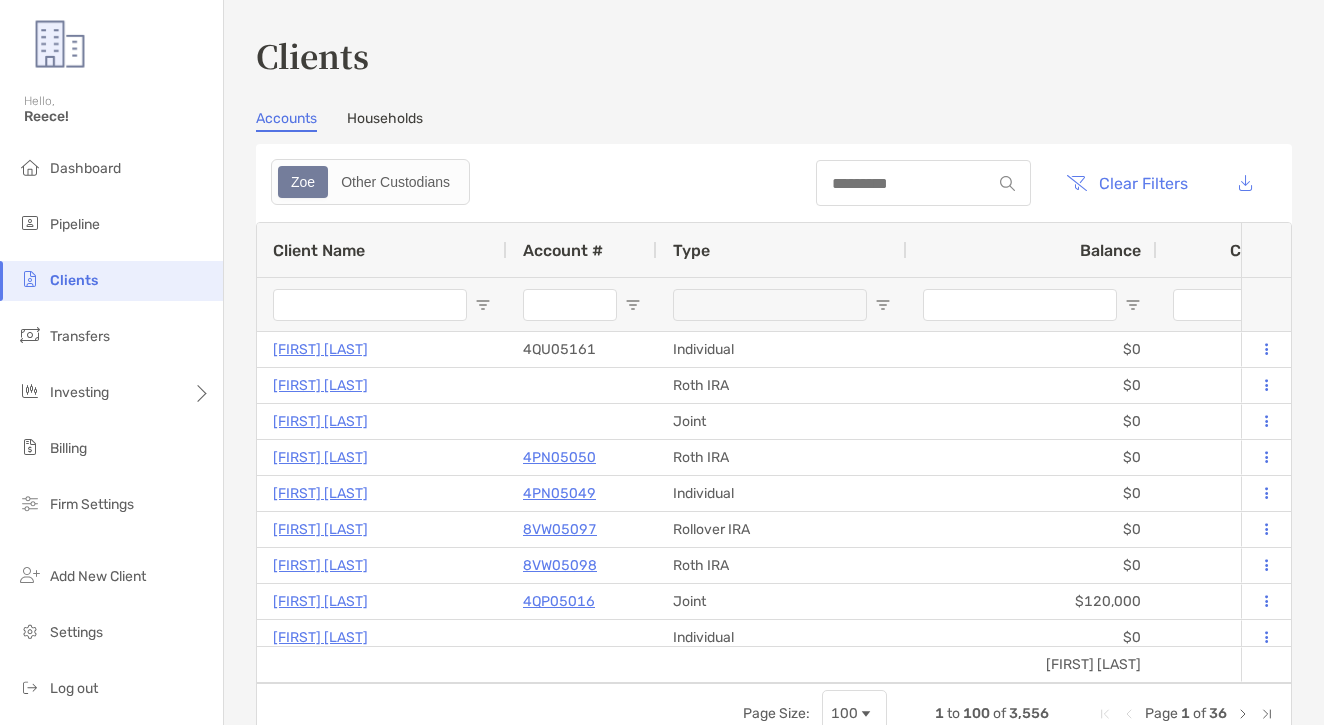 click at bounding box center [923, 183] 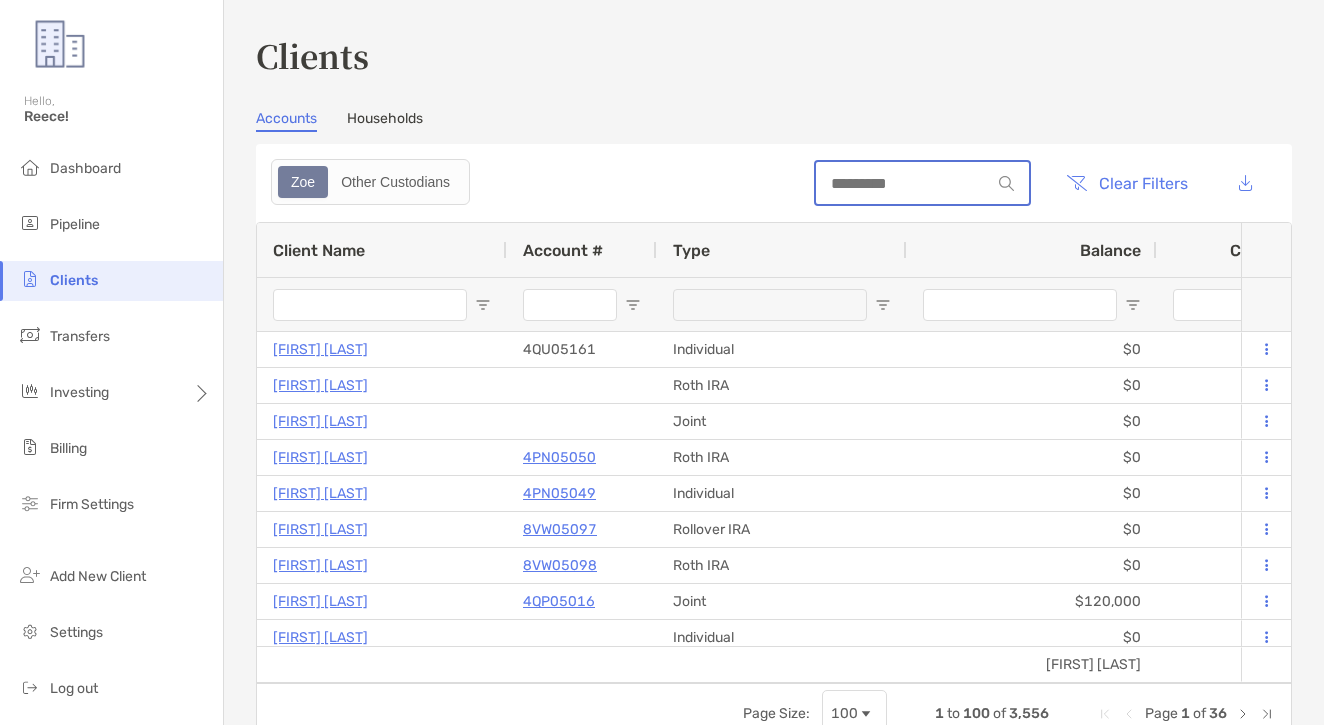 click at bounding box center [903, 183] 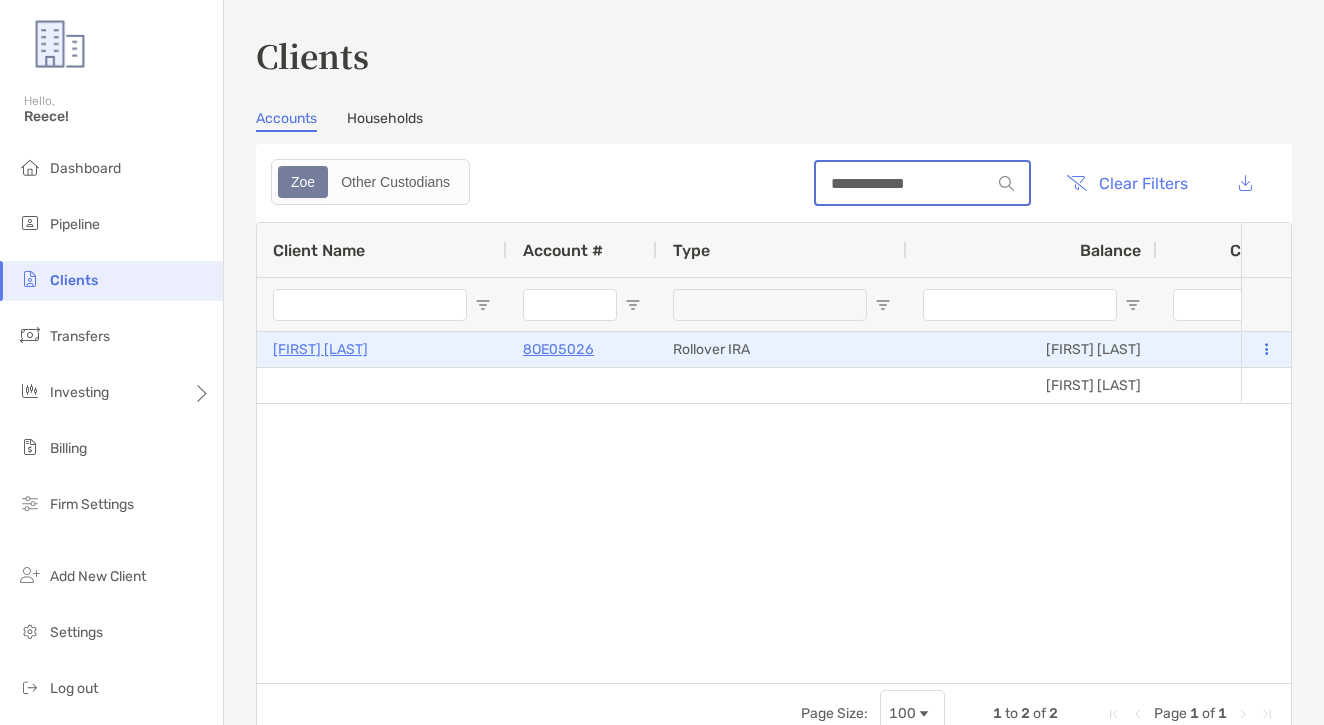 type on "**********" 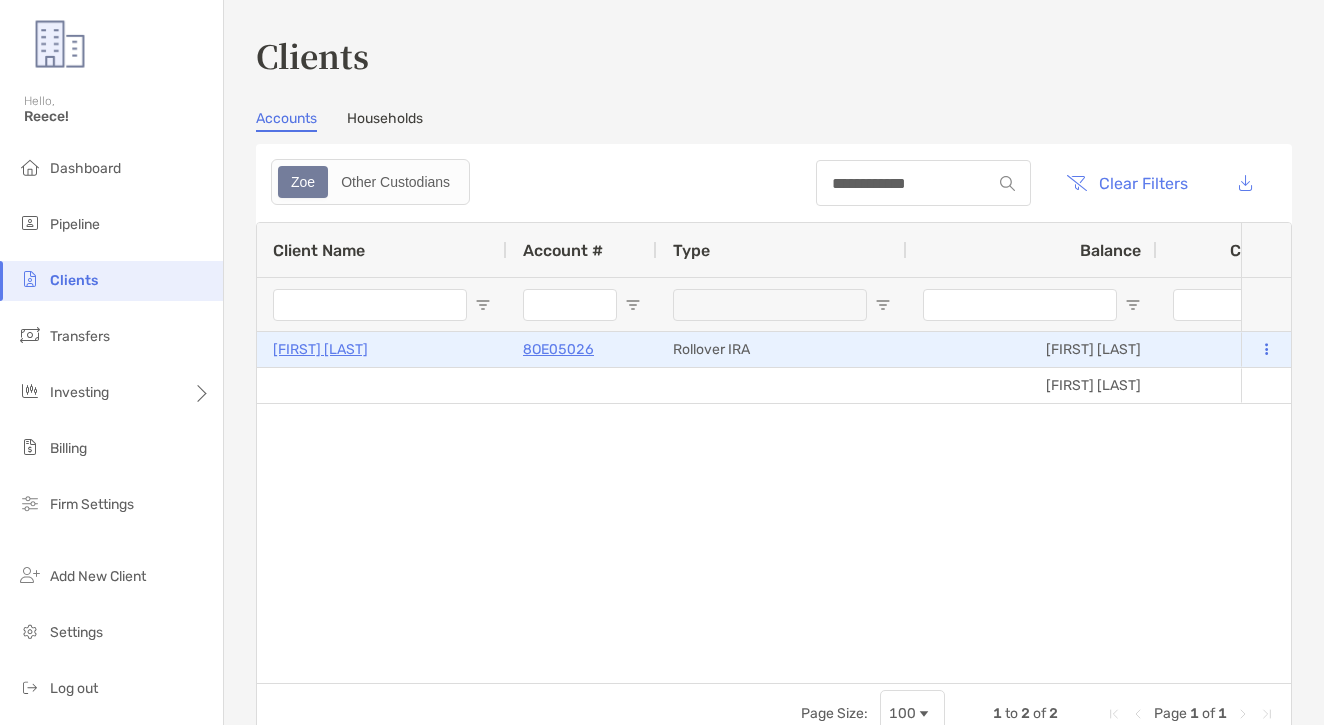 click on "8OE05026" at bounding box center [558, 349] 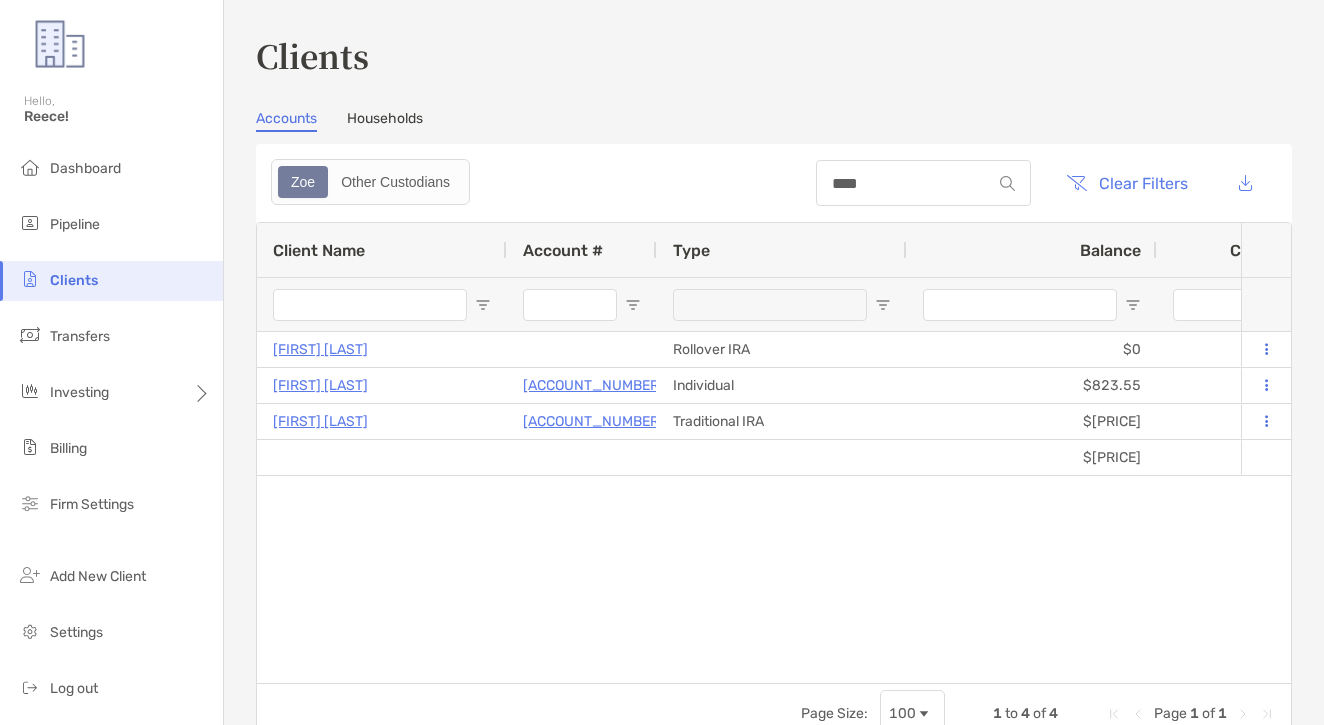 scroll, scrollTop: 0, scrollLeft: 0, axis: both 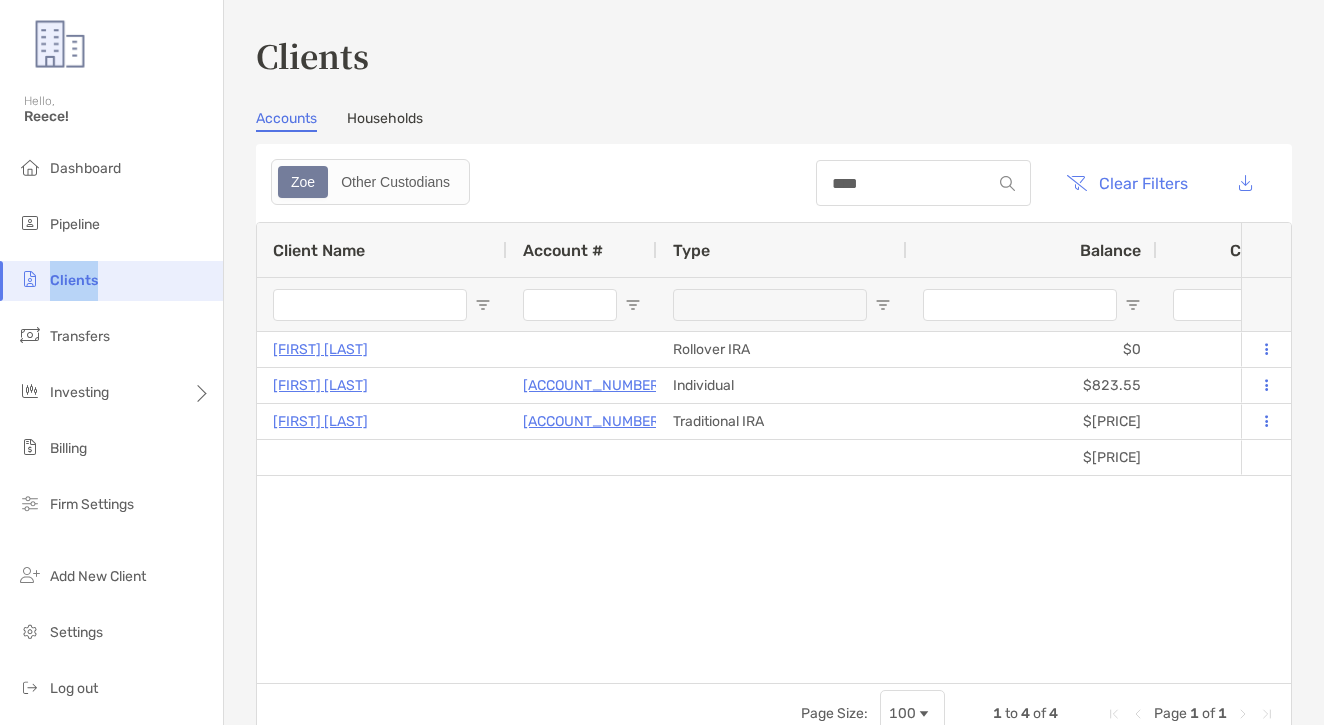 click on "Clients" at bounding box center (74, 280) 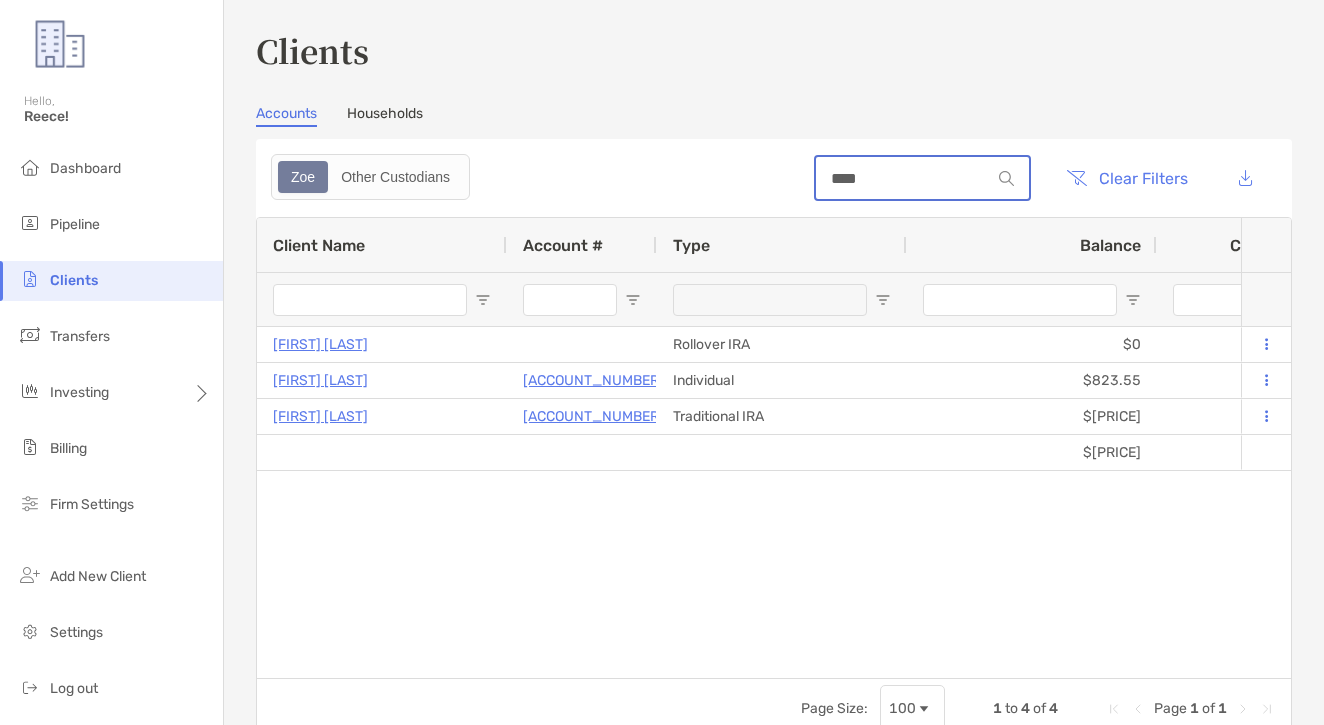 drag, startPoint x: 871, startPoint y: 186, endPoint x: 332, endPoint y: 110, distance: 544.3317 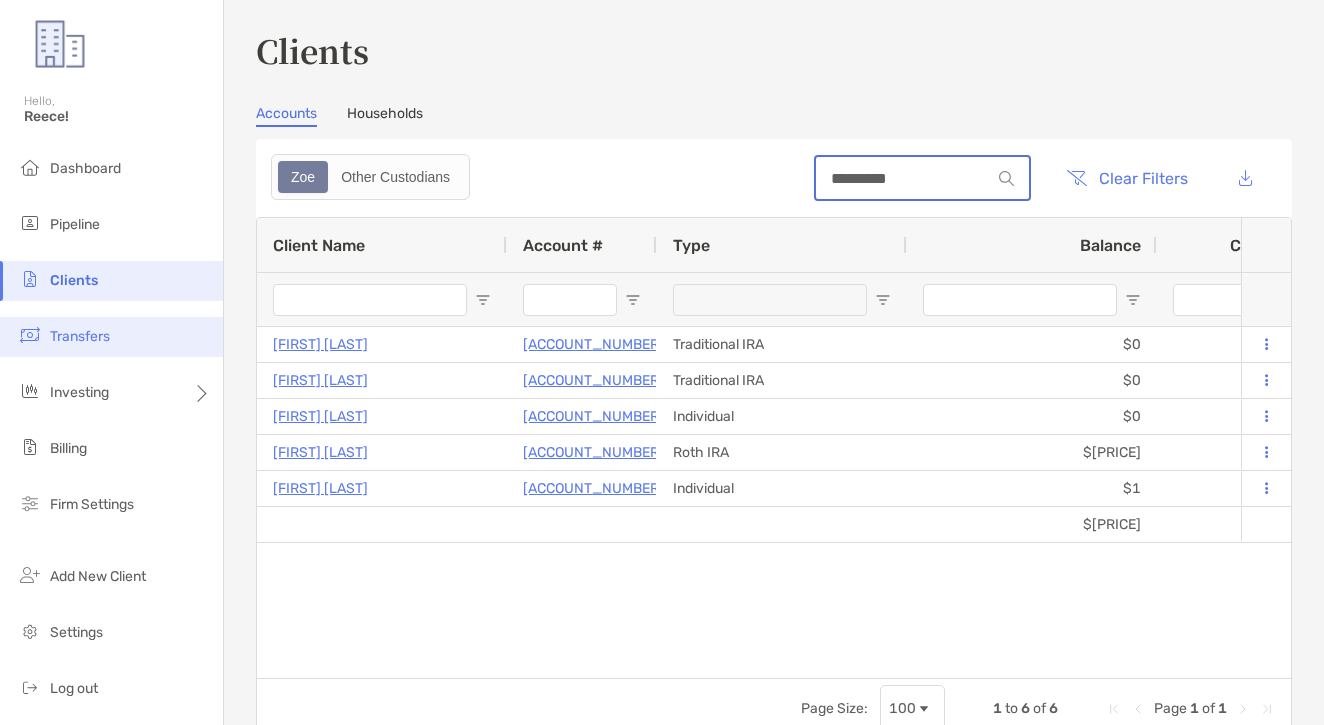 type on "*********" 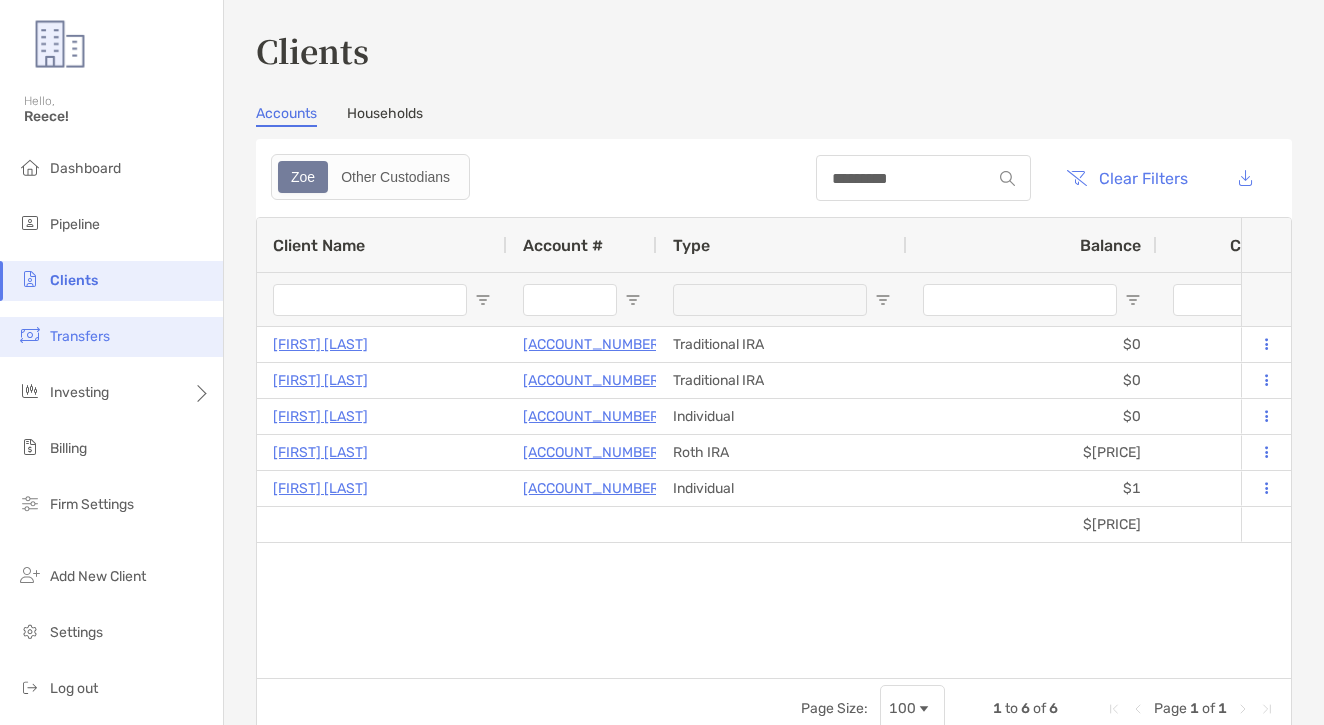 click on "Transfers" at bounding box center [111, 337] 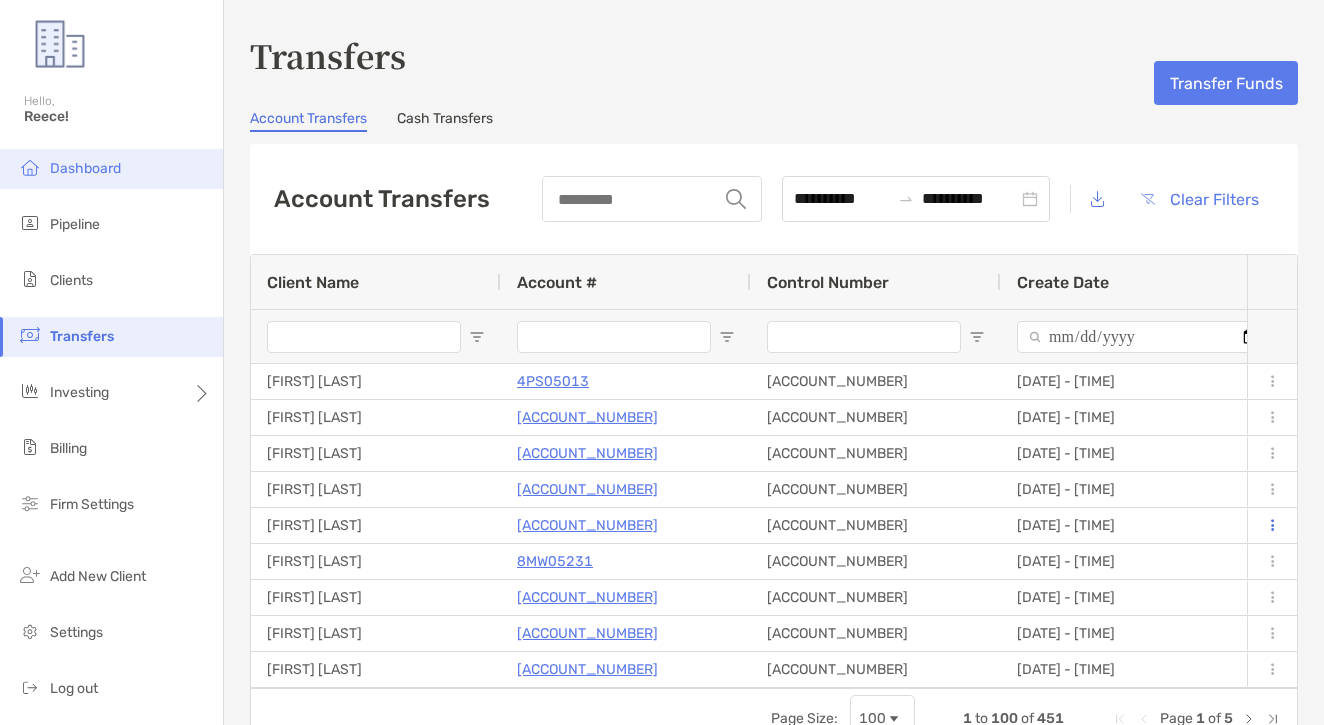 click at bounding box center [30, 167] 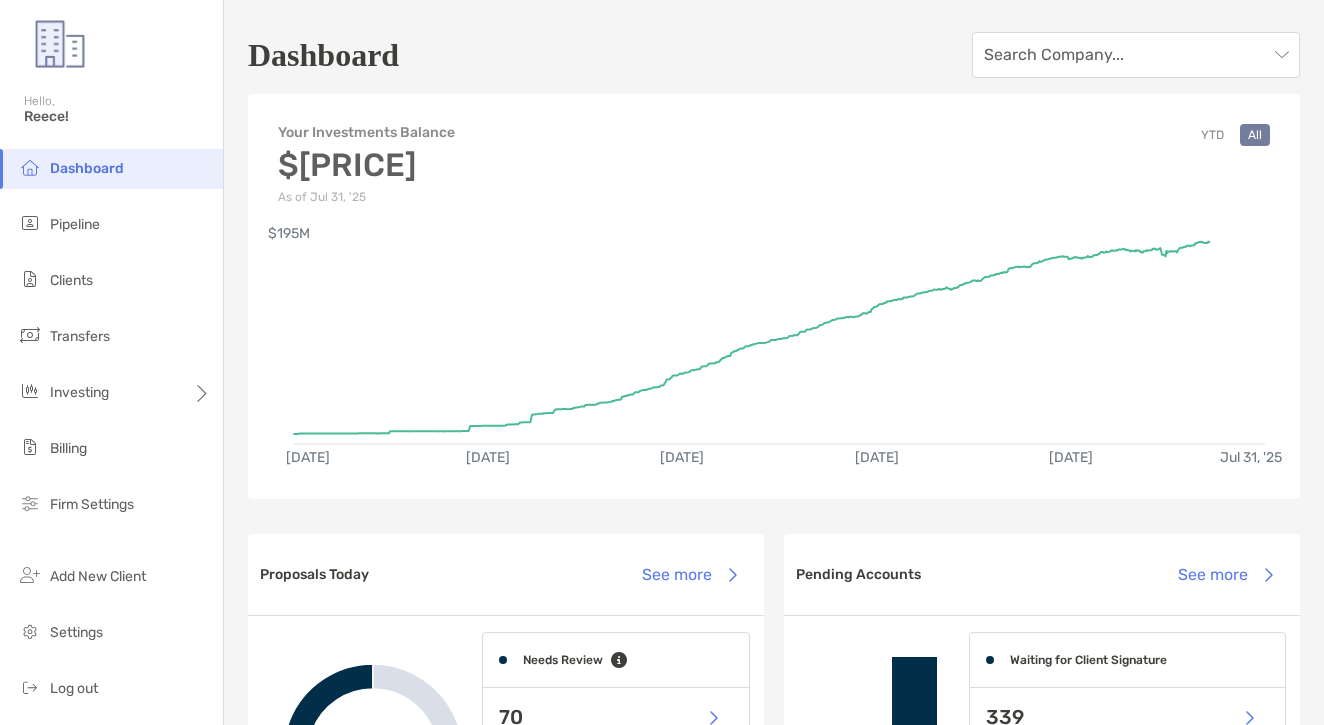 click on "YTD" at bounding box center [1212, 135] 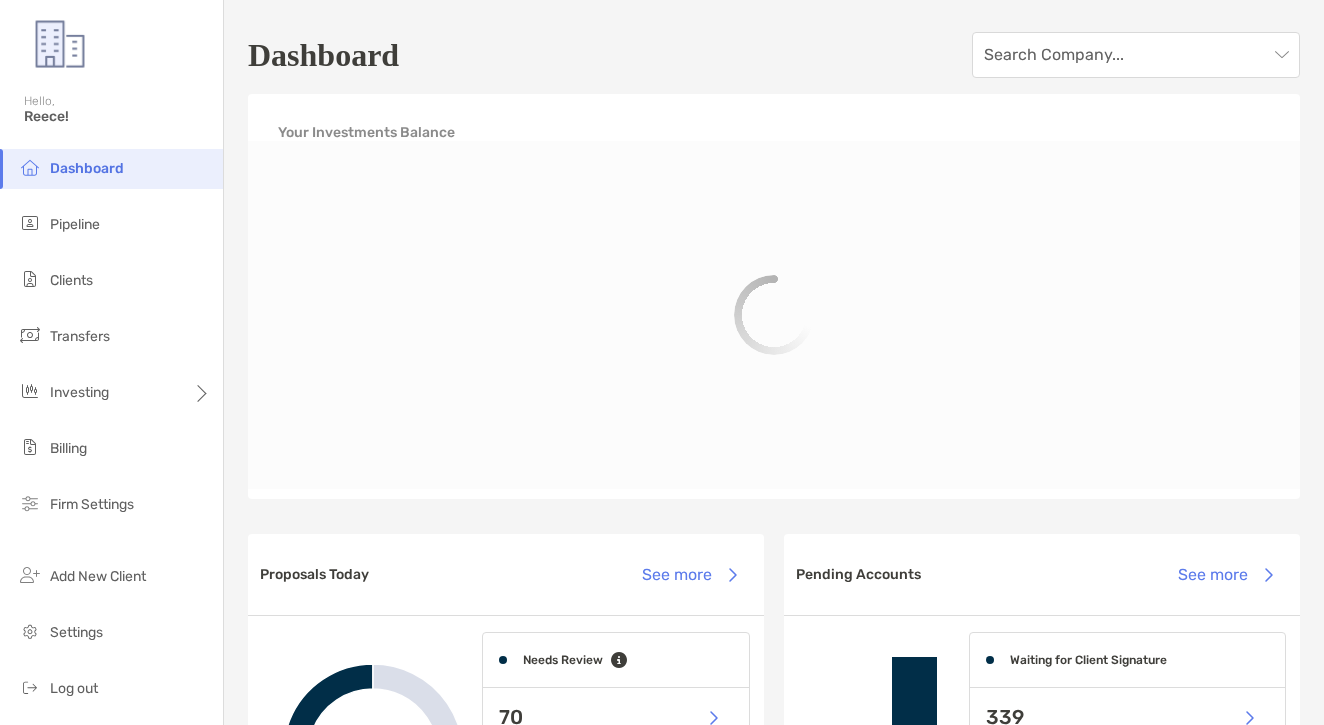 scroll, scrollTop: 0, scrollLeft: 0, axis: both 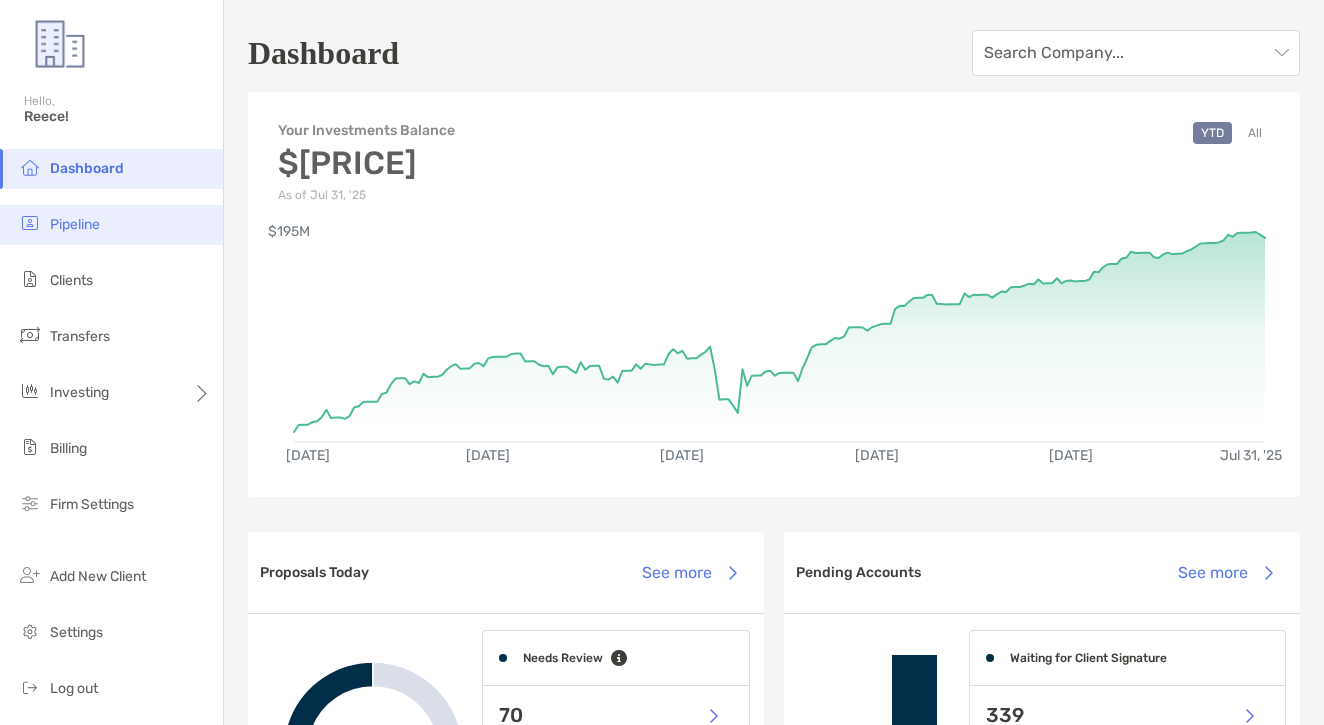 click on "Pipeline" at bounding box center [111, 225] 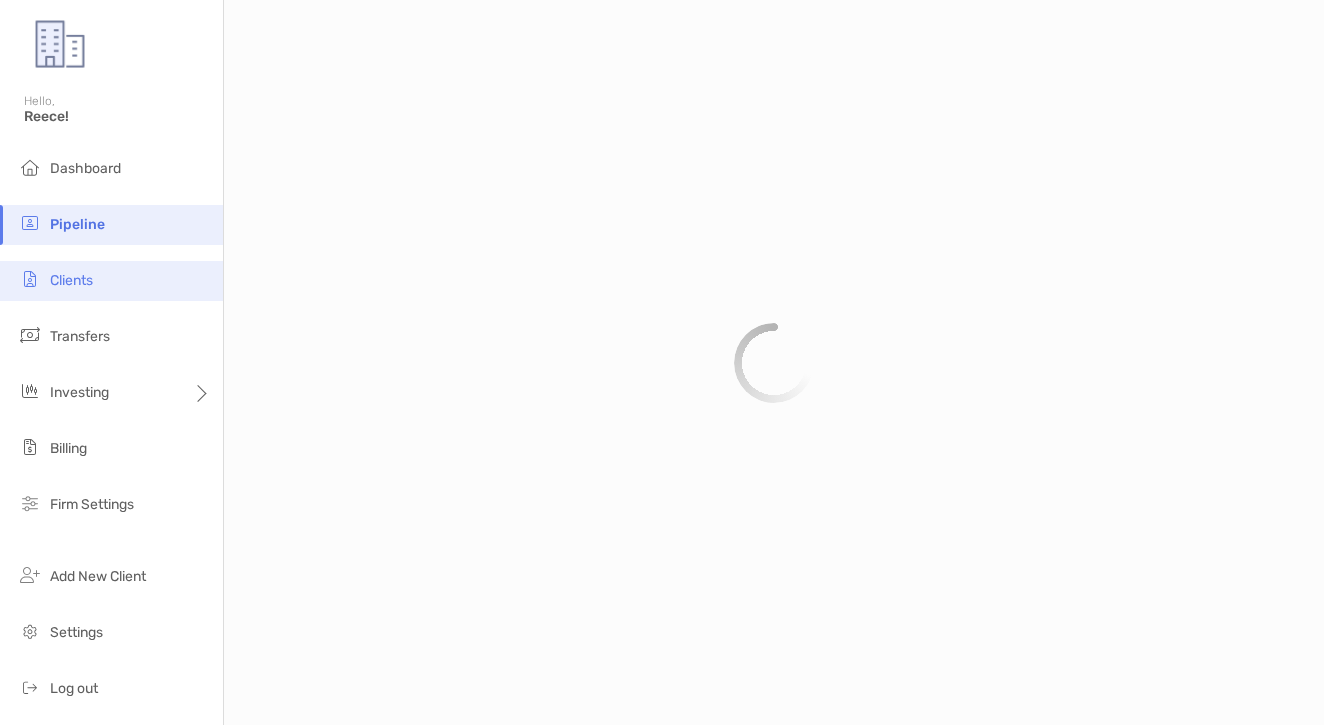 click on "Clients" at bounding box center (111, 281) 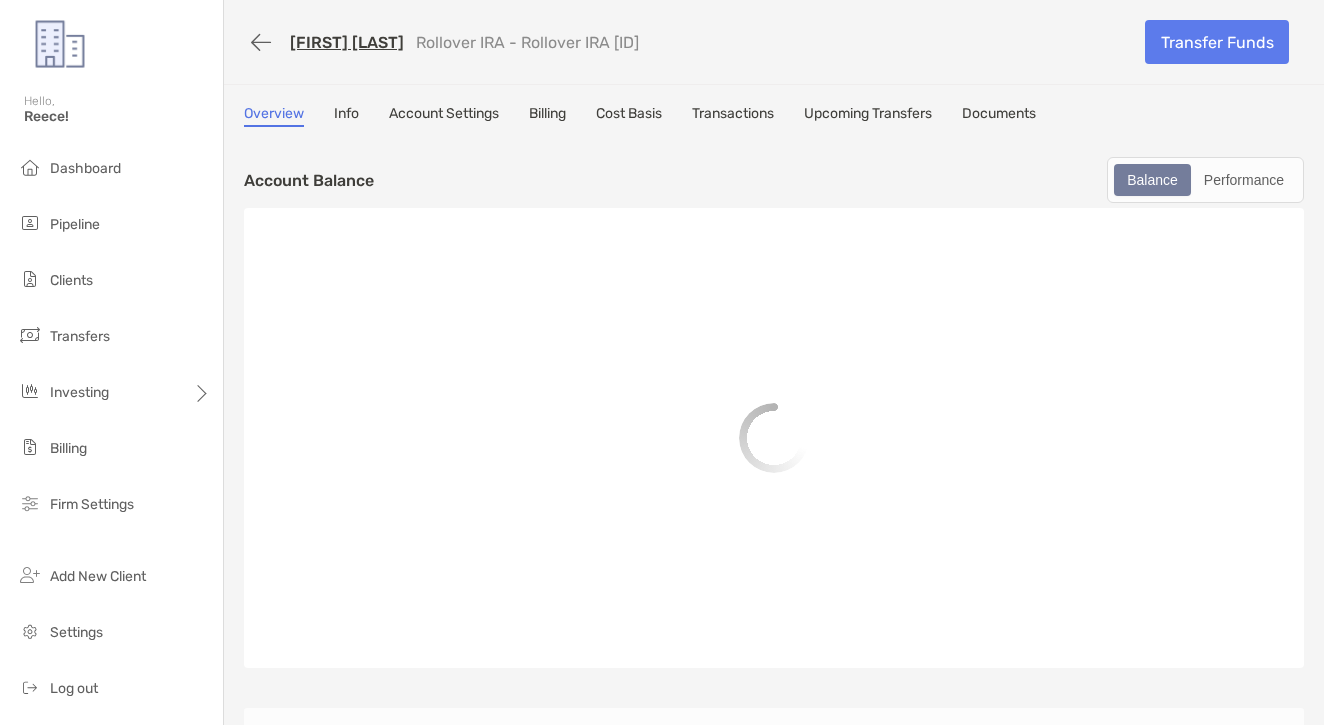 scroll, scrollTop: 0, scrollLeft: 0, axis: both 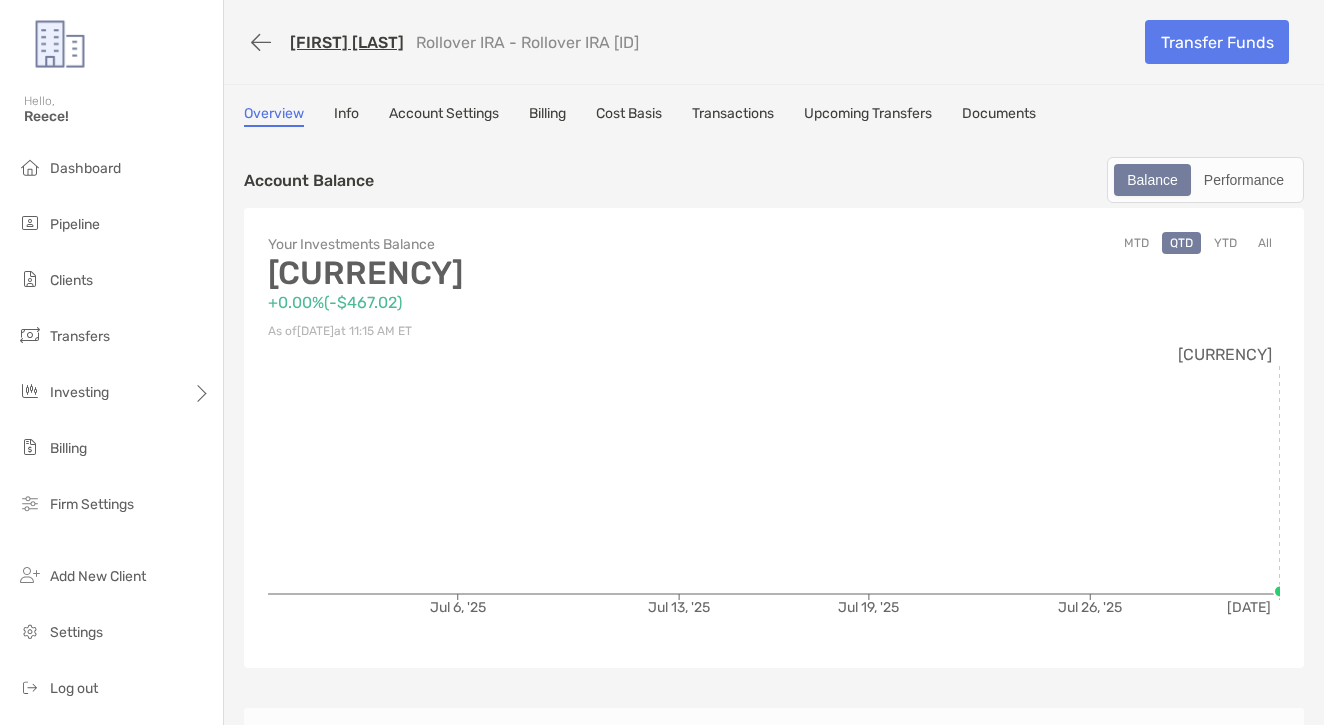 click on "Anthony Hernandez  Rollover IRA - Rollover IRA 8OE05026 Transfer Funds Overview Info Account Settings Billing Cost Basis Transactions Upcoming Transfers Documents Account Balance Balance Performance Your Investments Balance $64,297.10 +0.00%  ( -$467.02 ) As of  Aug 1, '25  at 11:15 AM ET MTD QTD YTD All Jul 6, '25 Jul 13, '25 Jul 19, '25 Jul 26, '25 Aug 1, '25 $155K IRA Details Contributions Year Total Contributions 2024 $0 Rollover IRA  -  5026 $0 2025 $0 Rollover IRA  -  5026 $0 Distributions Year Total Distributions 2024 $0 Rollover IRA  -  5026 $0 2025 $0 Rollover IRA  -  5026 $0" at bounding box center [774, 724] 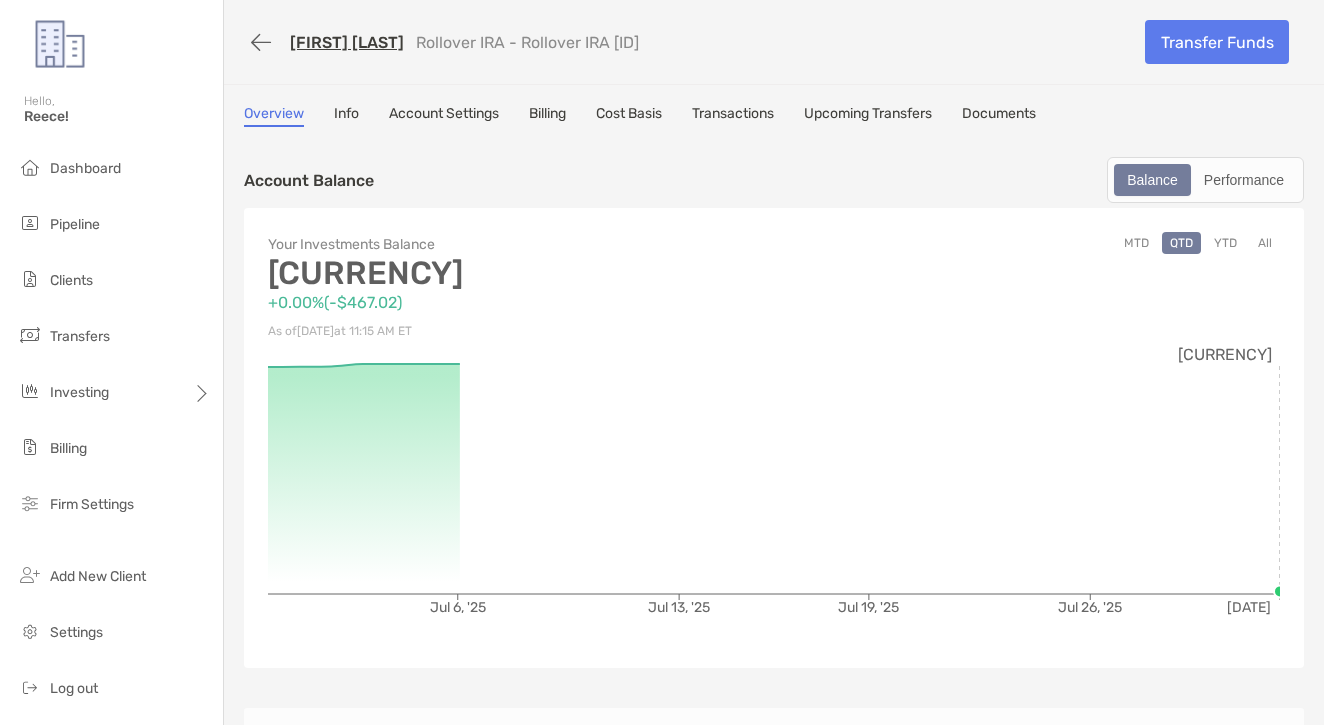 click on "Transactions" at bounding box center [733, 116] 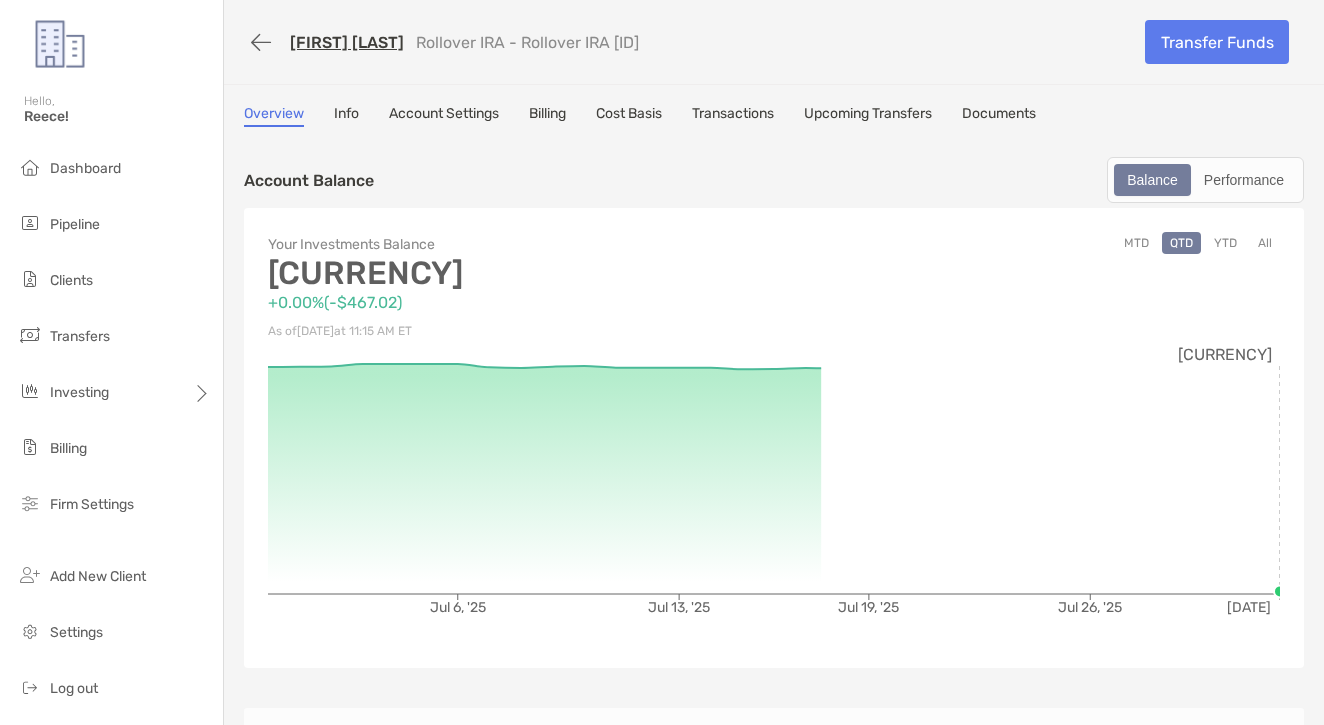 click on "Transactions" at bounding box center (733, 116) 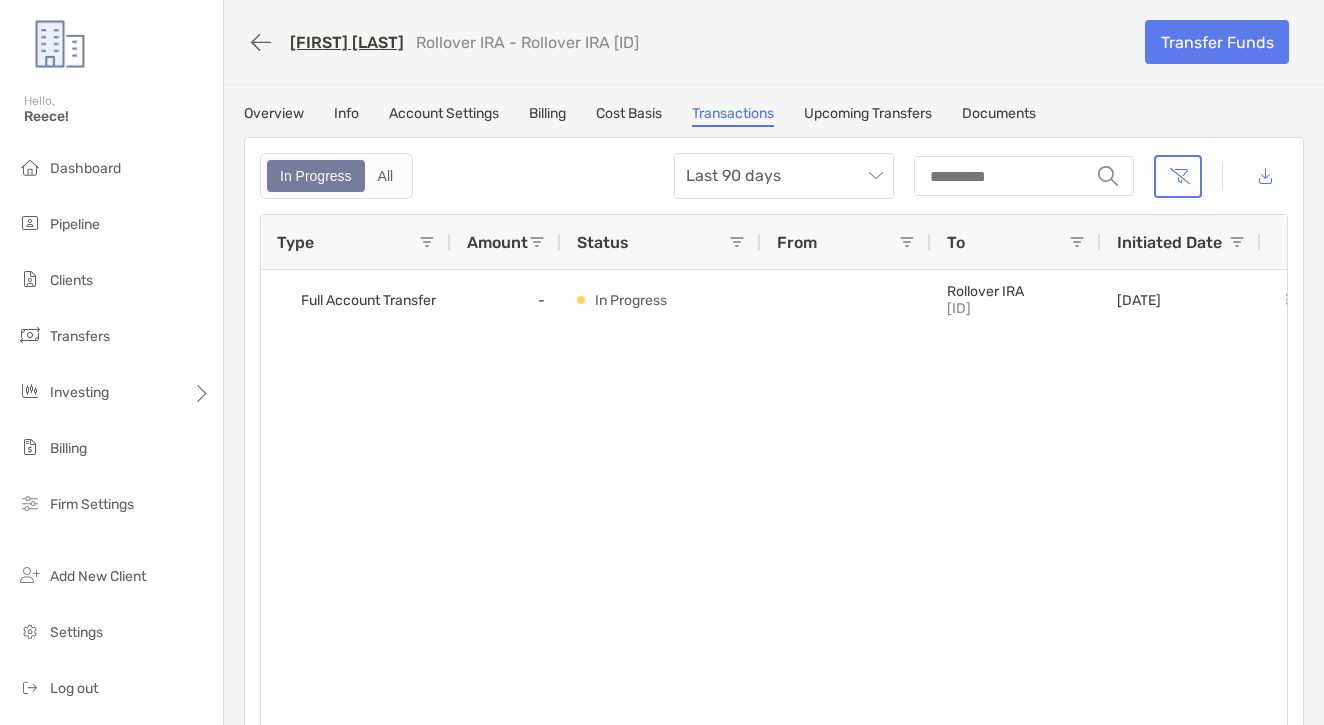 click on "[FIRST] [LAST]" at bounding box center (347, 42) 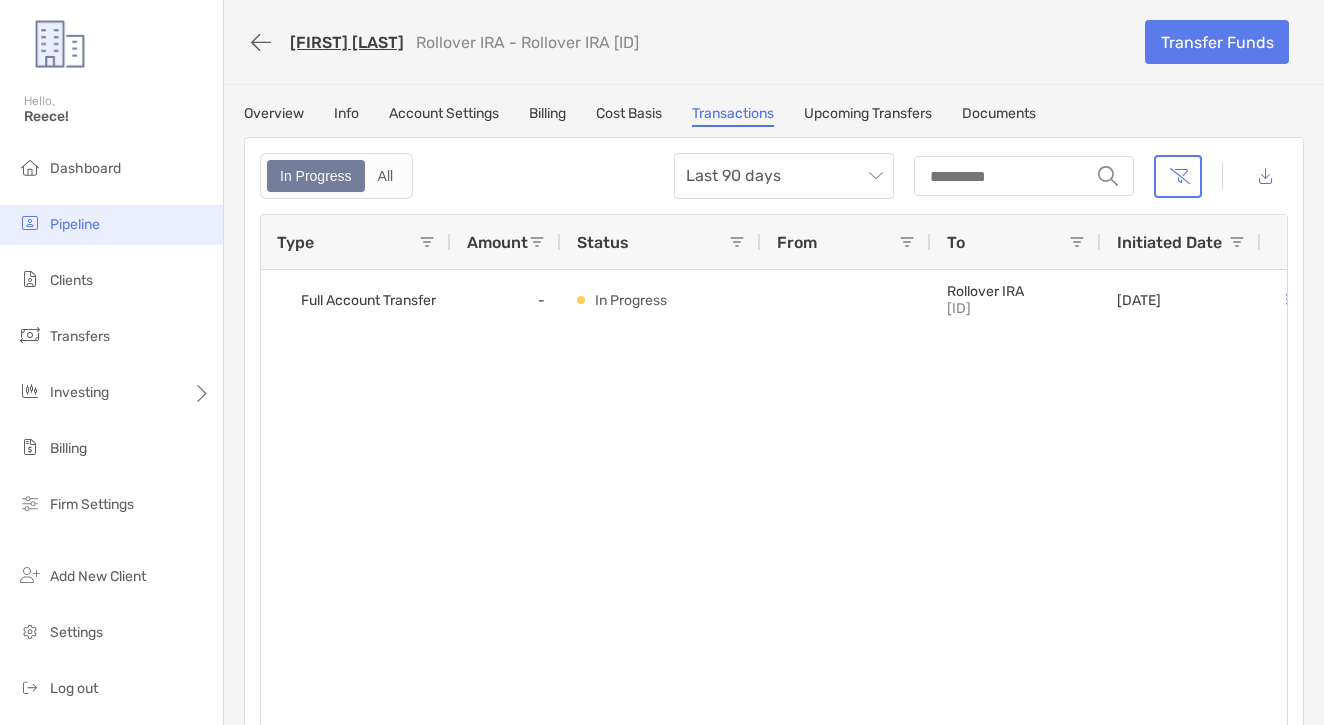 click on "Pipeline" at bounding box center (111, 225) 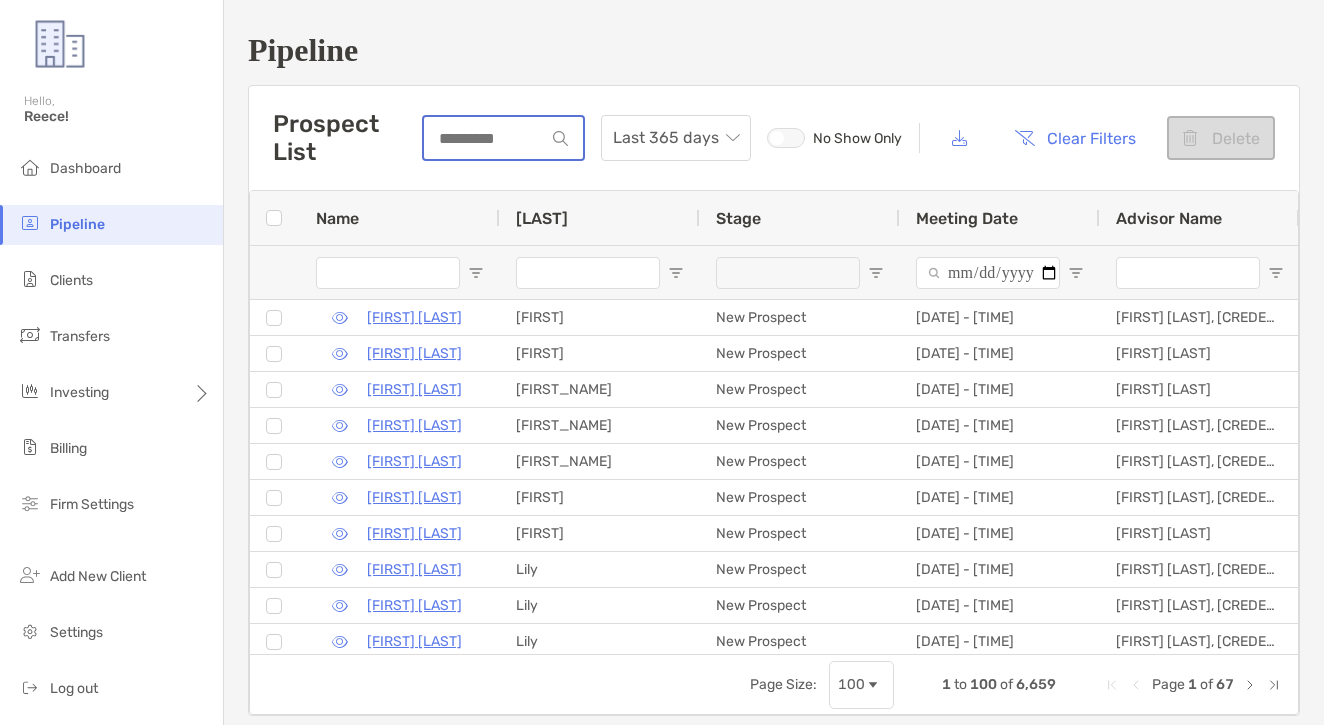 click at bounding box center [485, 138] 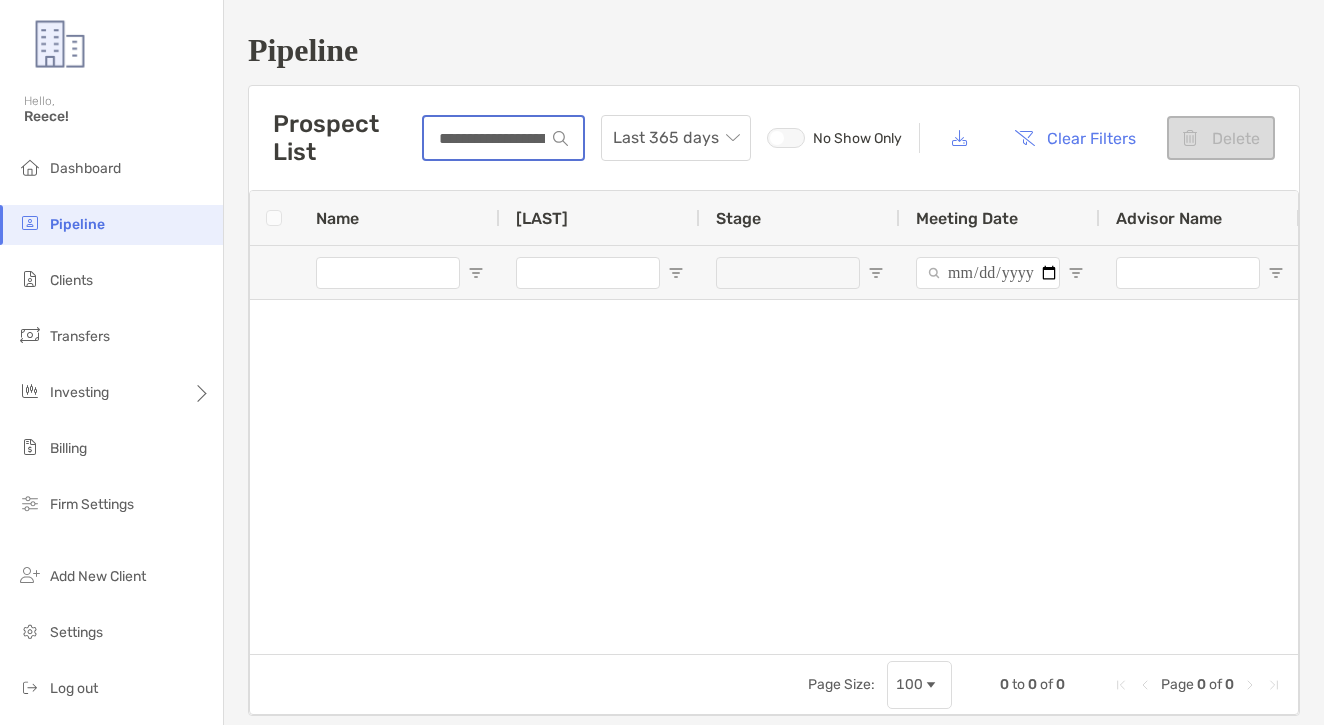 type on "**********" 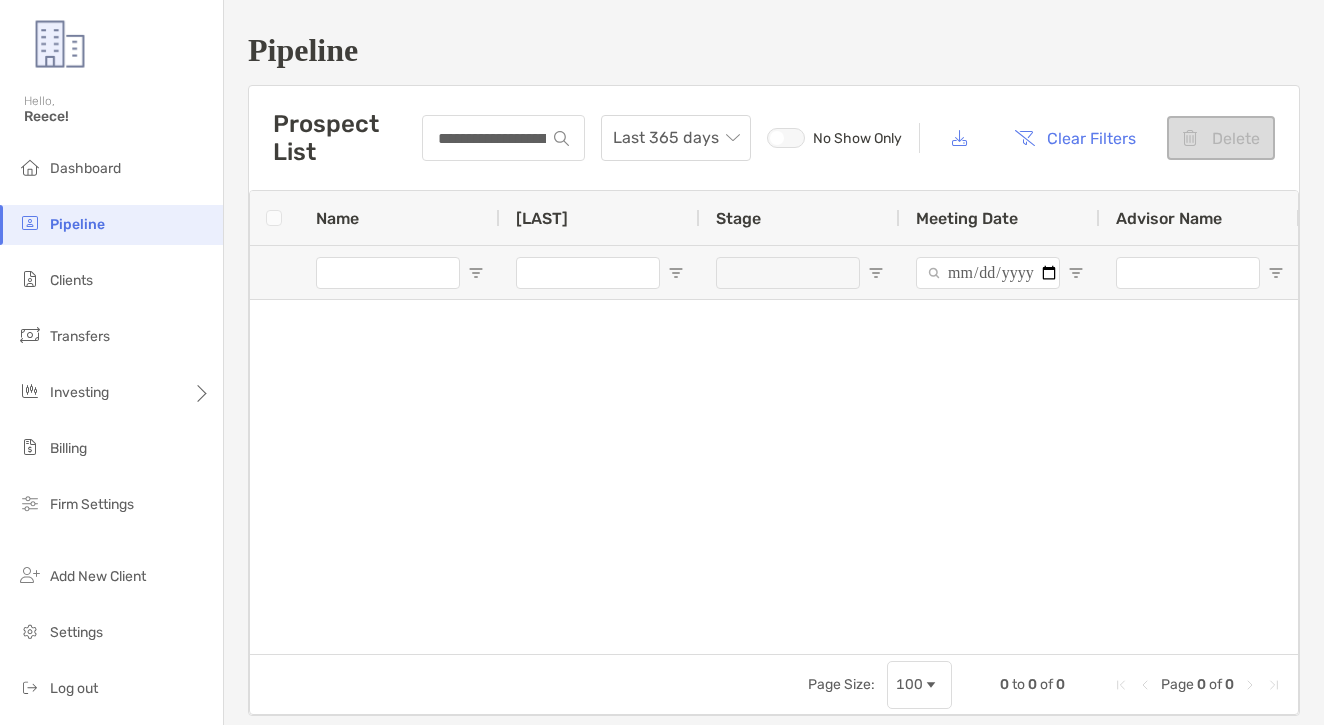 click on "Clear Filters" at bounding box center (1075, 138) 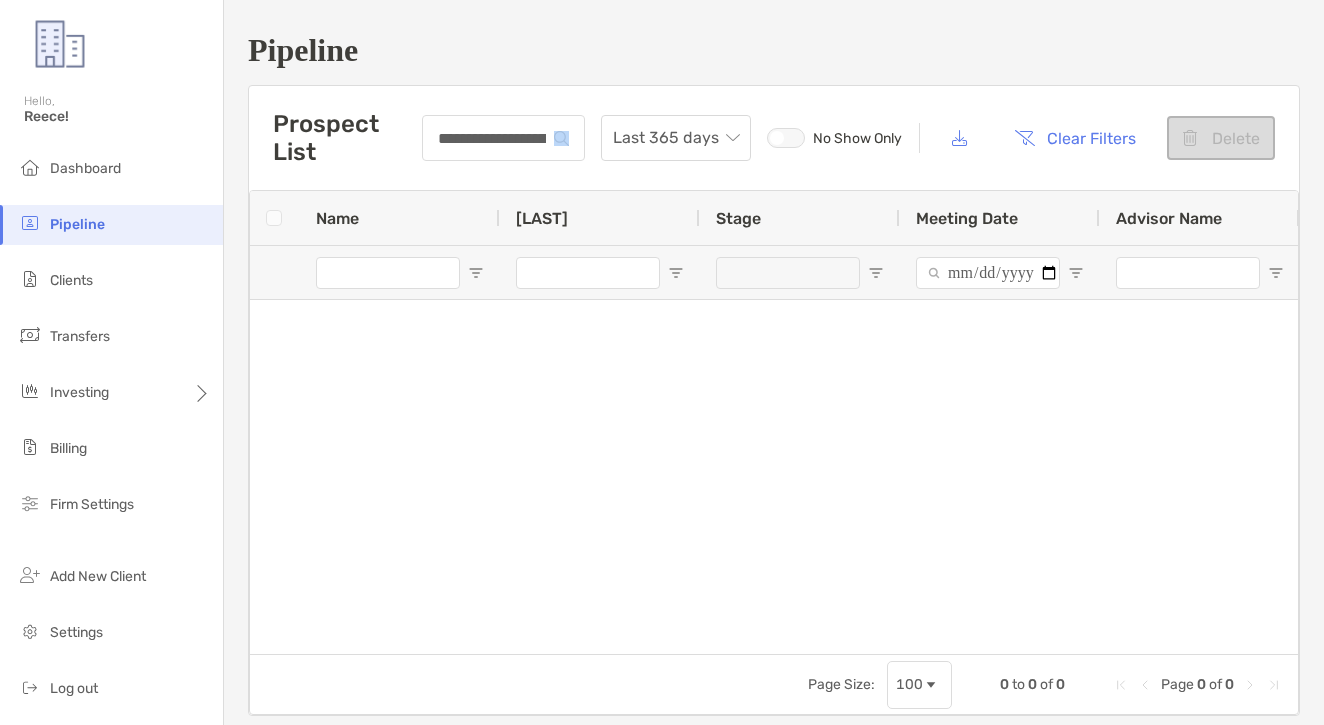 click at bounding box center [565, 138] 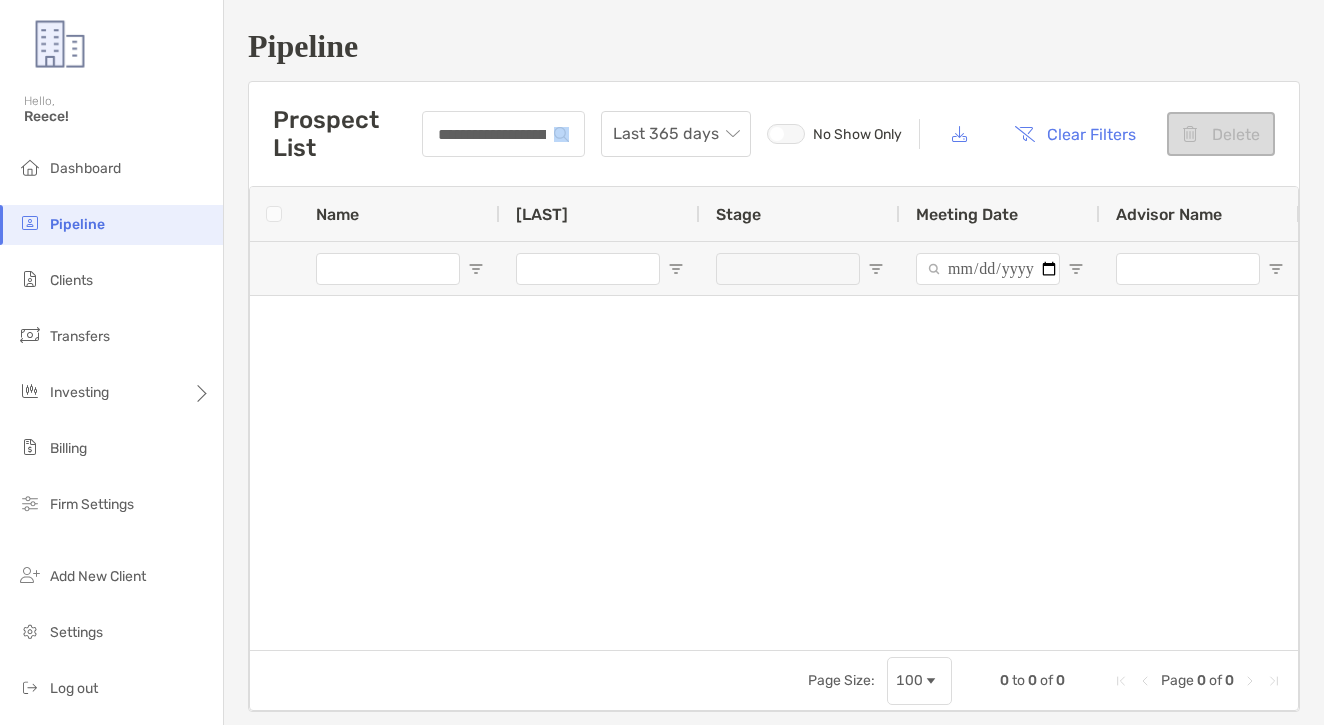 click at bounding box center (565, 134) 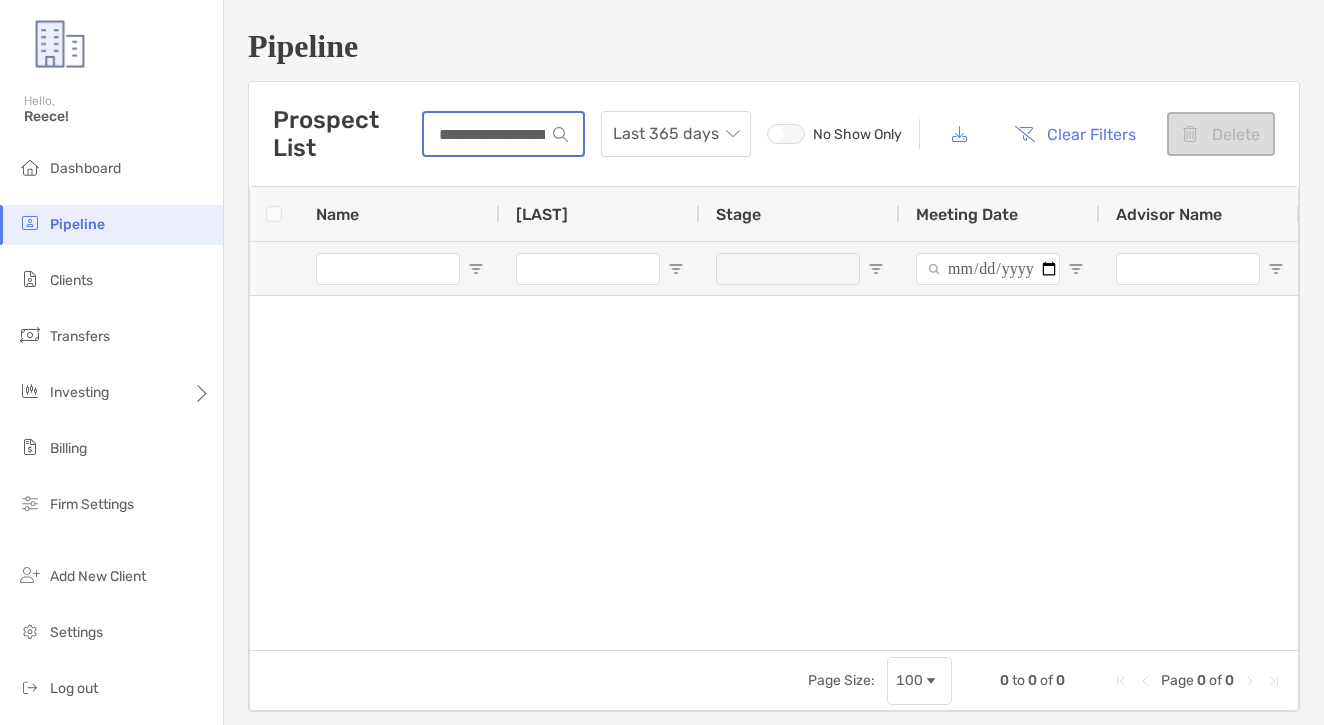 click on "**********" at bounding box center (485, 134) 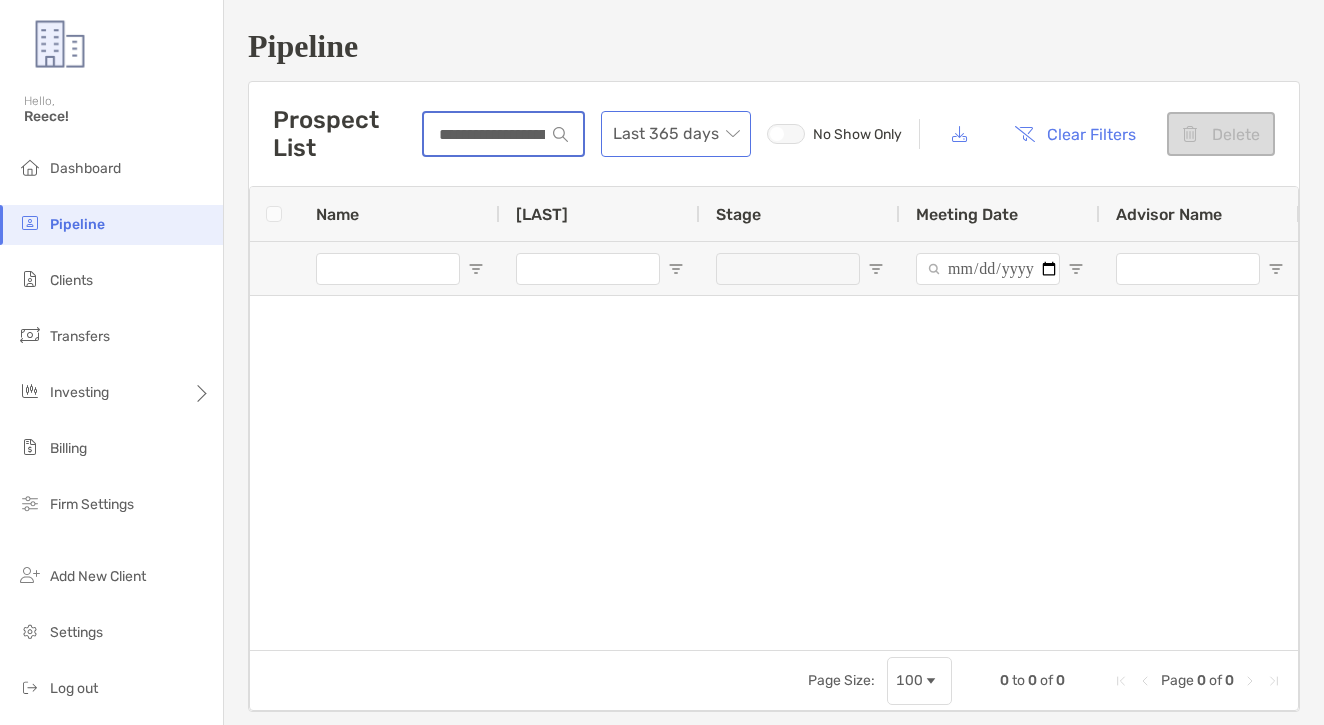 scroll, scrollTop: 0, scrollLeft: 0, axis: both 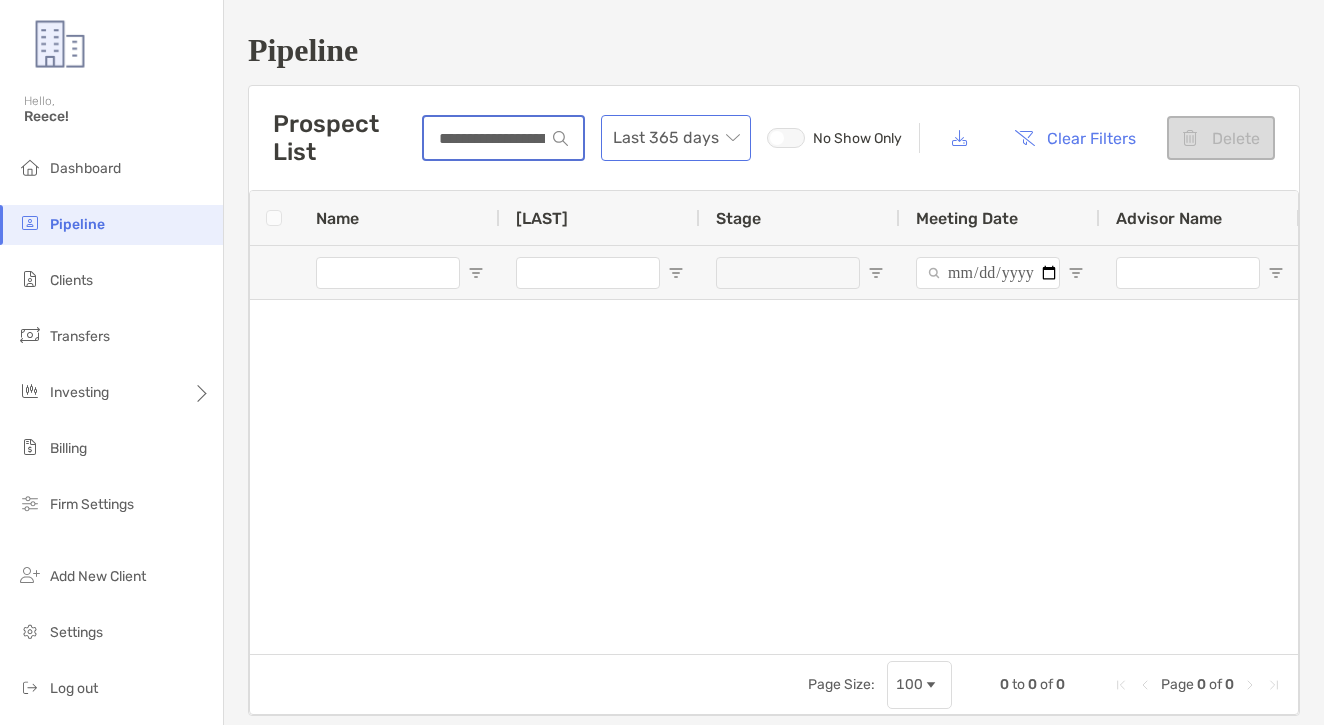 drag, startPoint x: 435, startPoint y: 137, endPoint x: 625, endPoint y: 155, distance: 190.85072 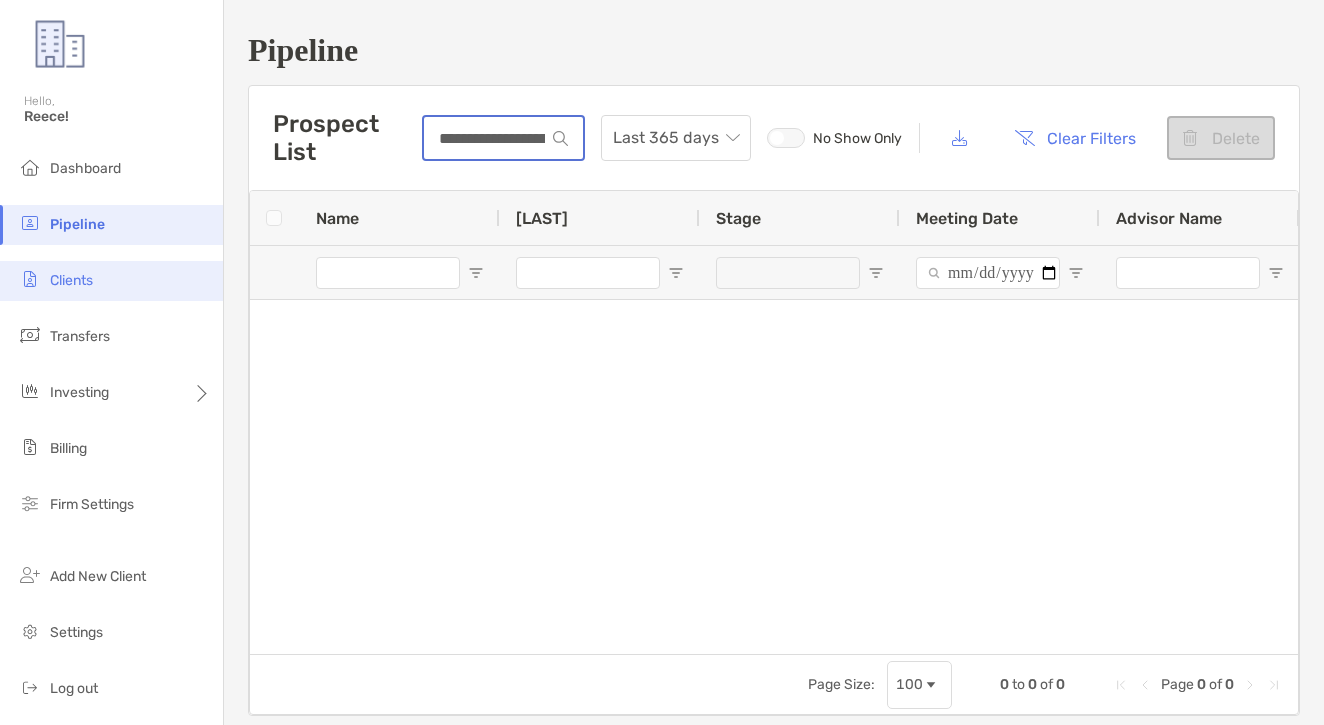 scroll, scrollTop: 0, scrollLeft: 0, axis: both 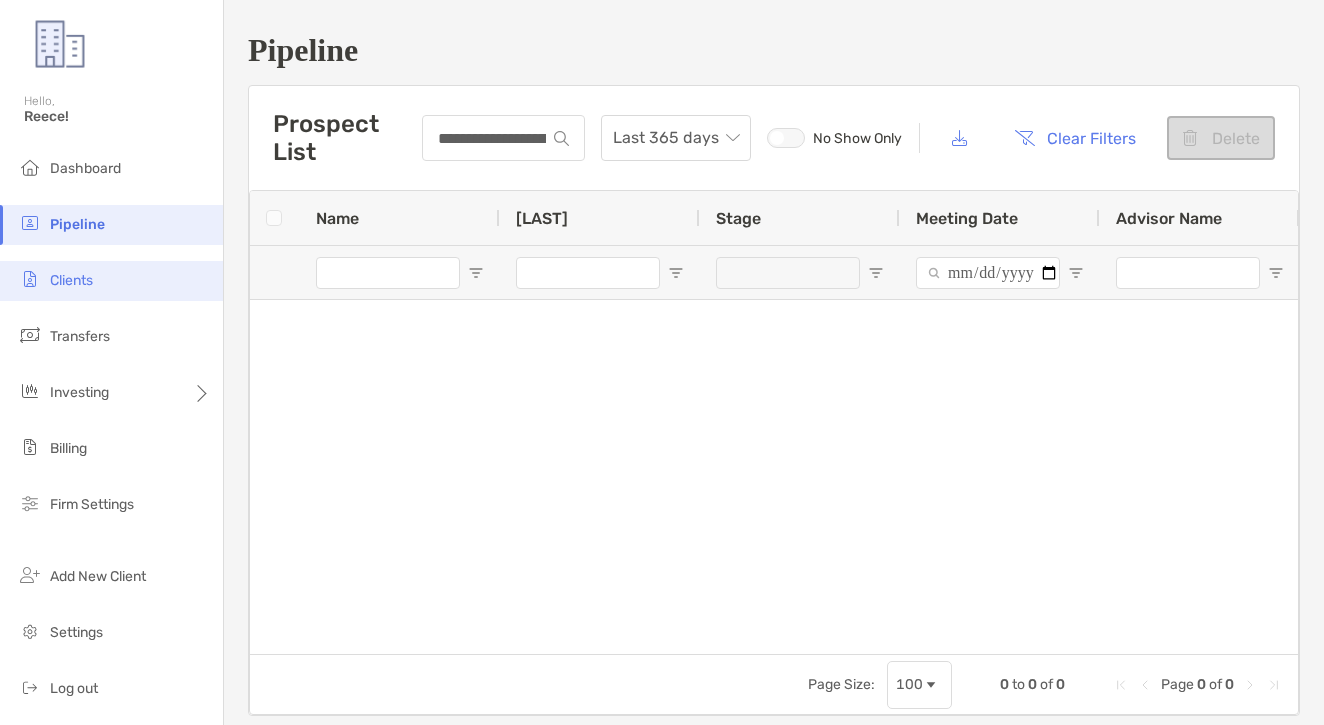 click on "Clients" at bounding box center (111, 281) 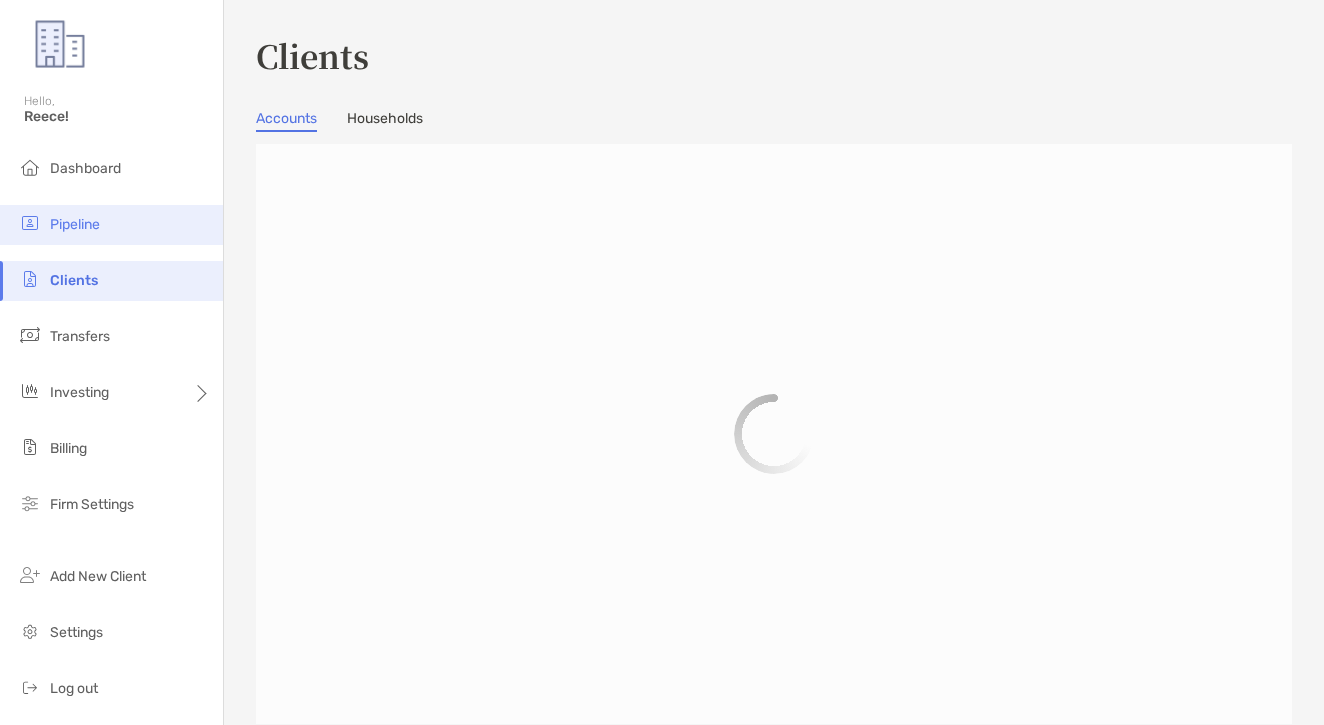 scroll, scrollTop: 0, scrollLeft: 0, axis: both 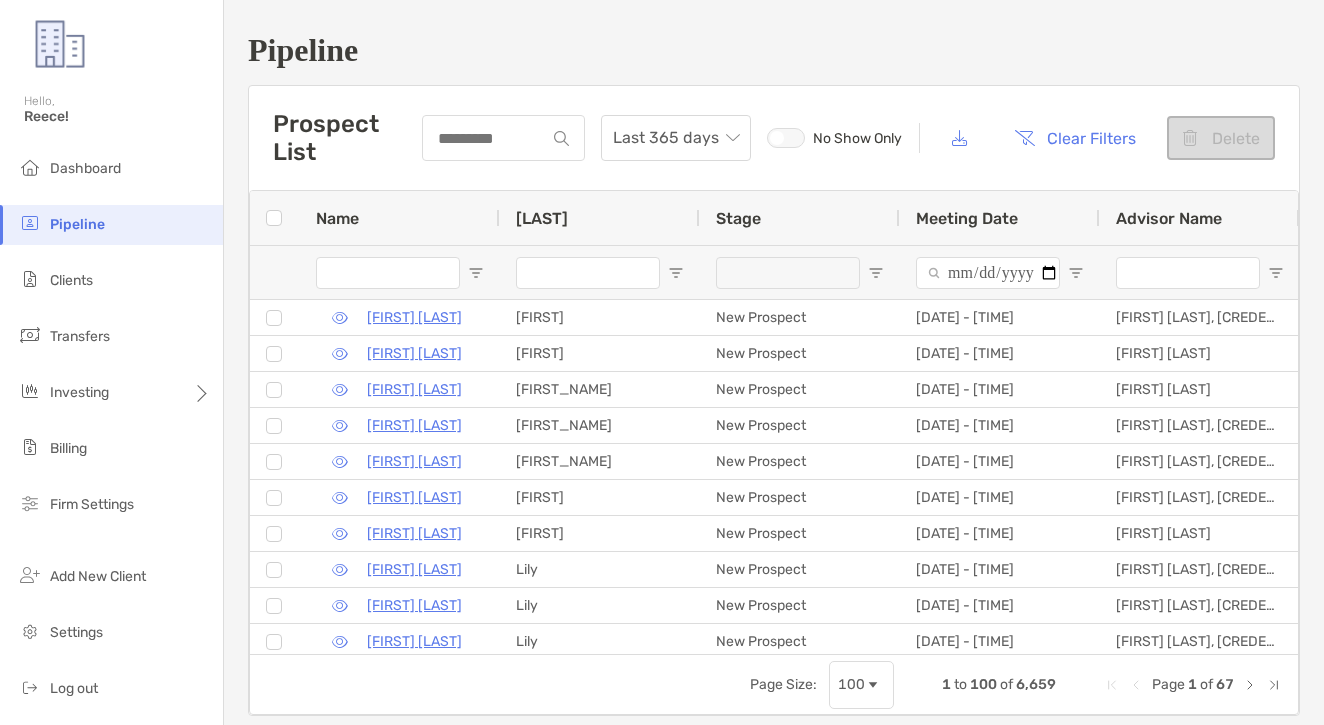 click at bounding box center [504, 138] 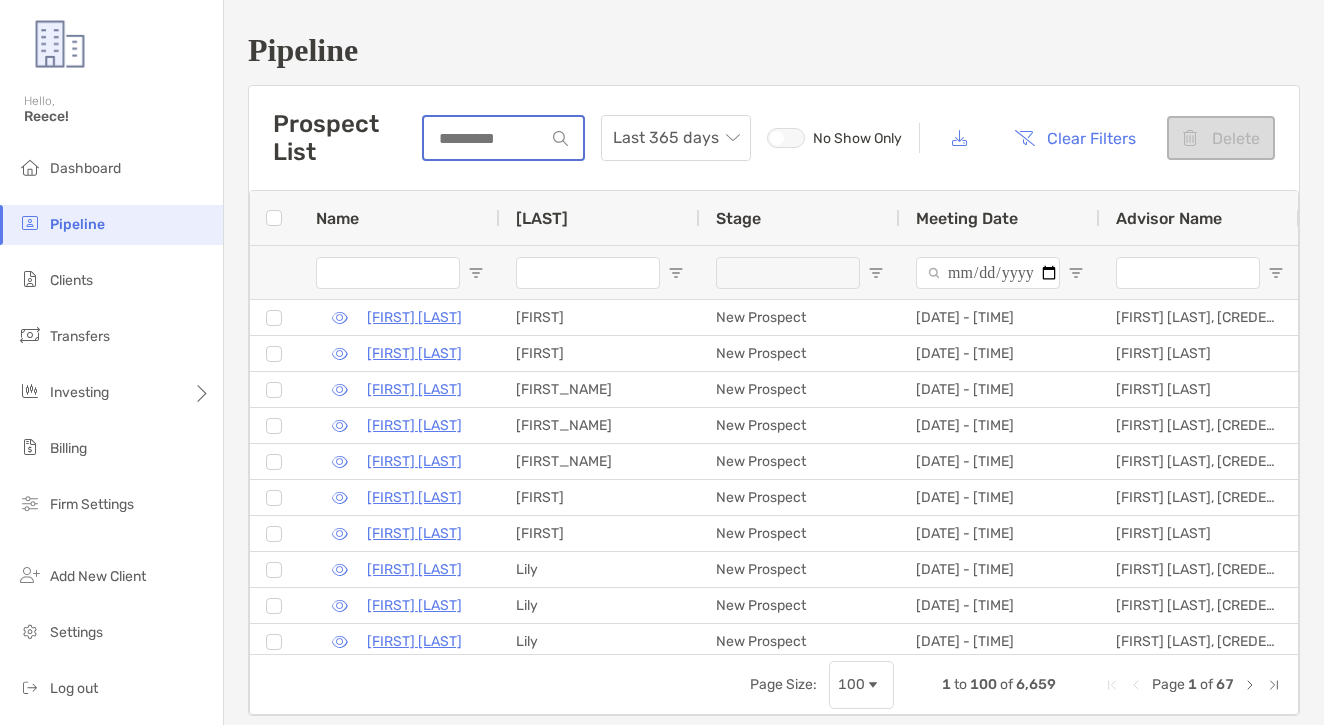 click at bounding box center [485, 138] 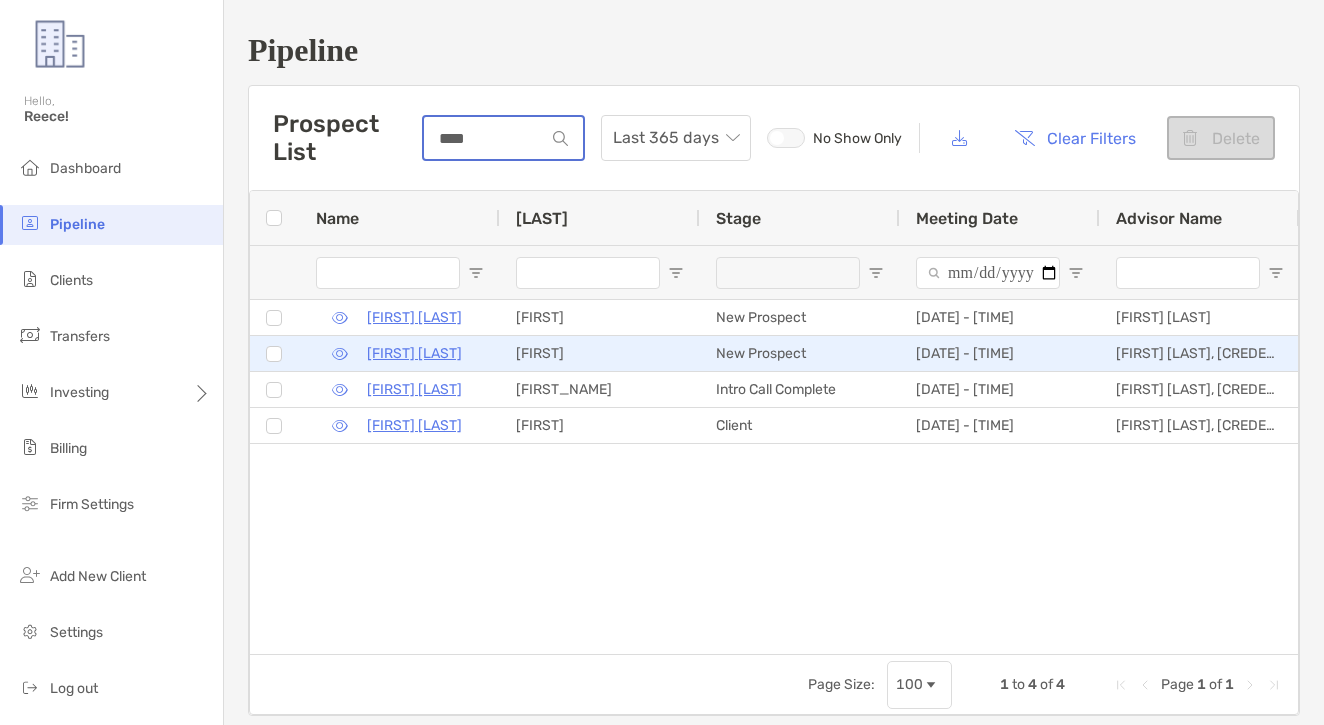 scroll, scrollTop: 0, scrollLeft: 49, axis: horizontal 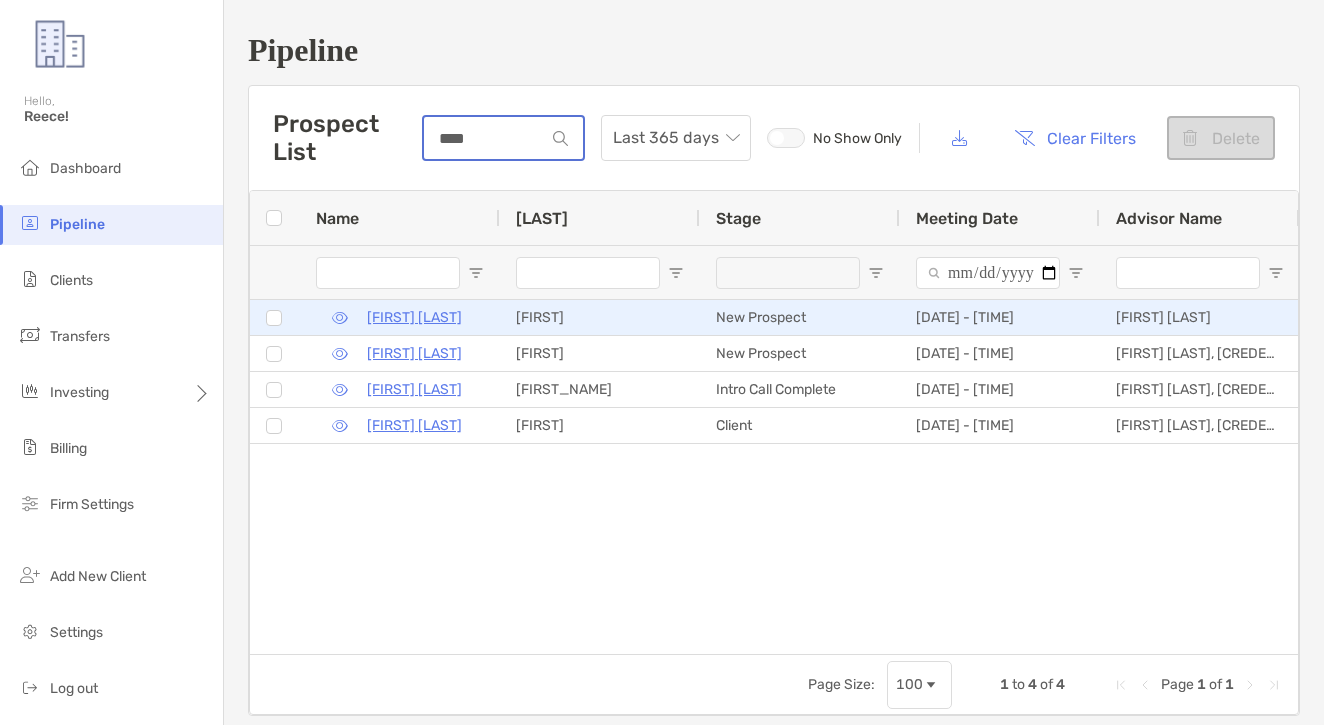 type on "****" 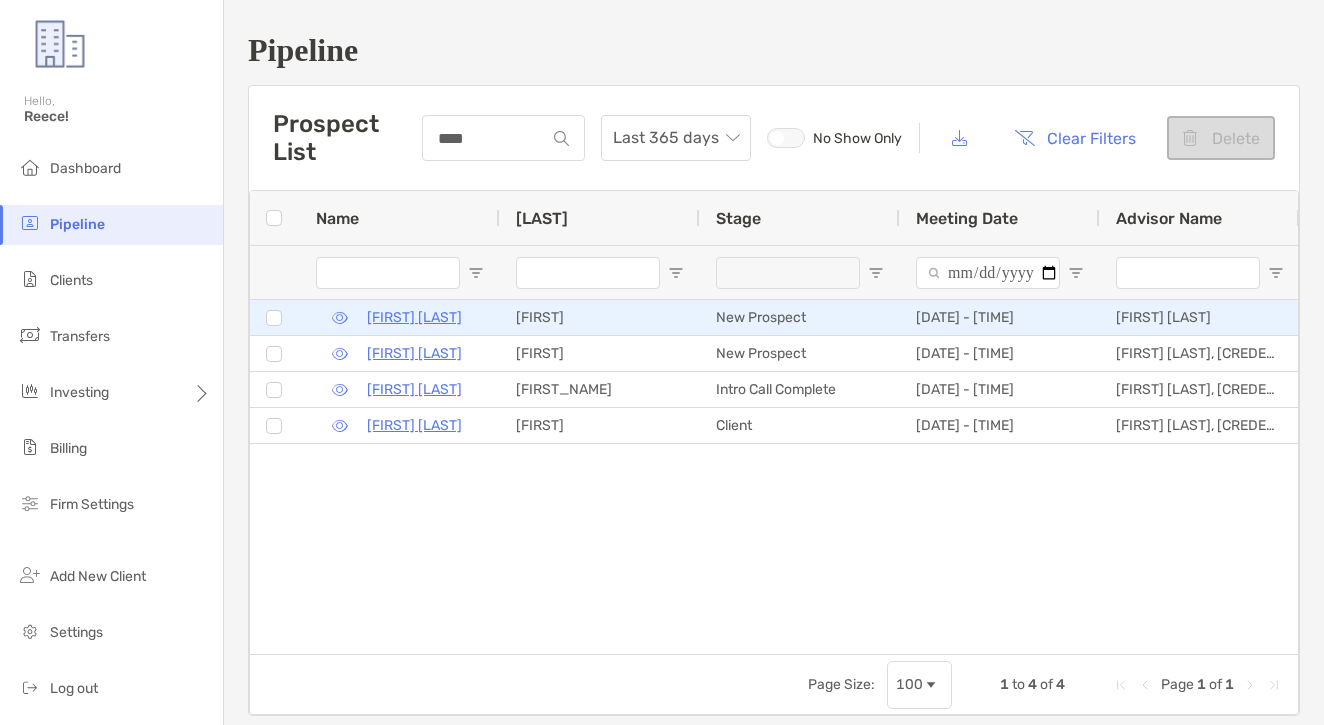 click at bounding box center (340, 318) 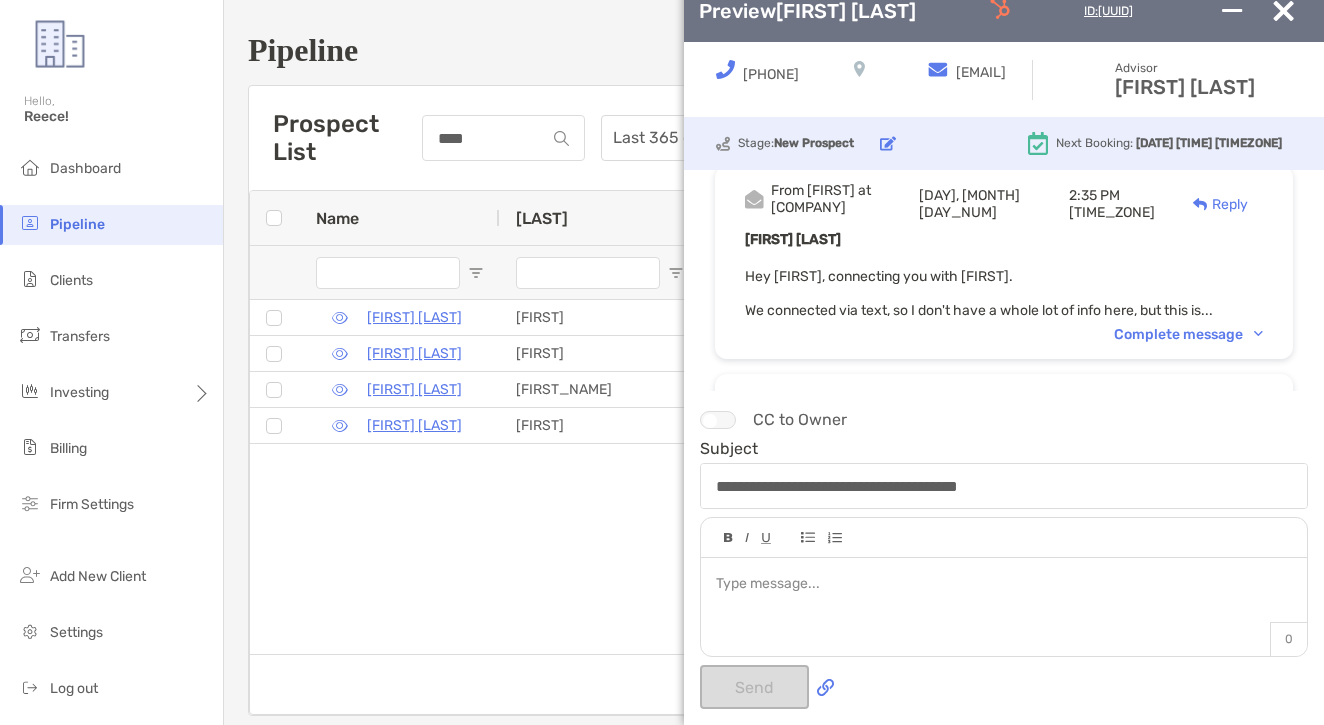 click on "Complete message" at bounding box center (1188, 334) 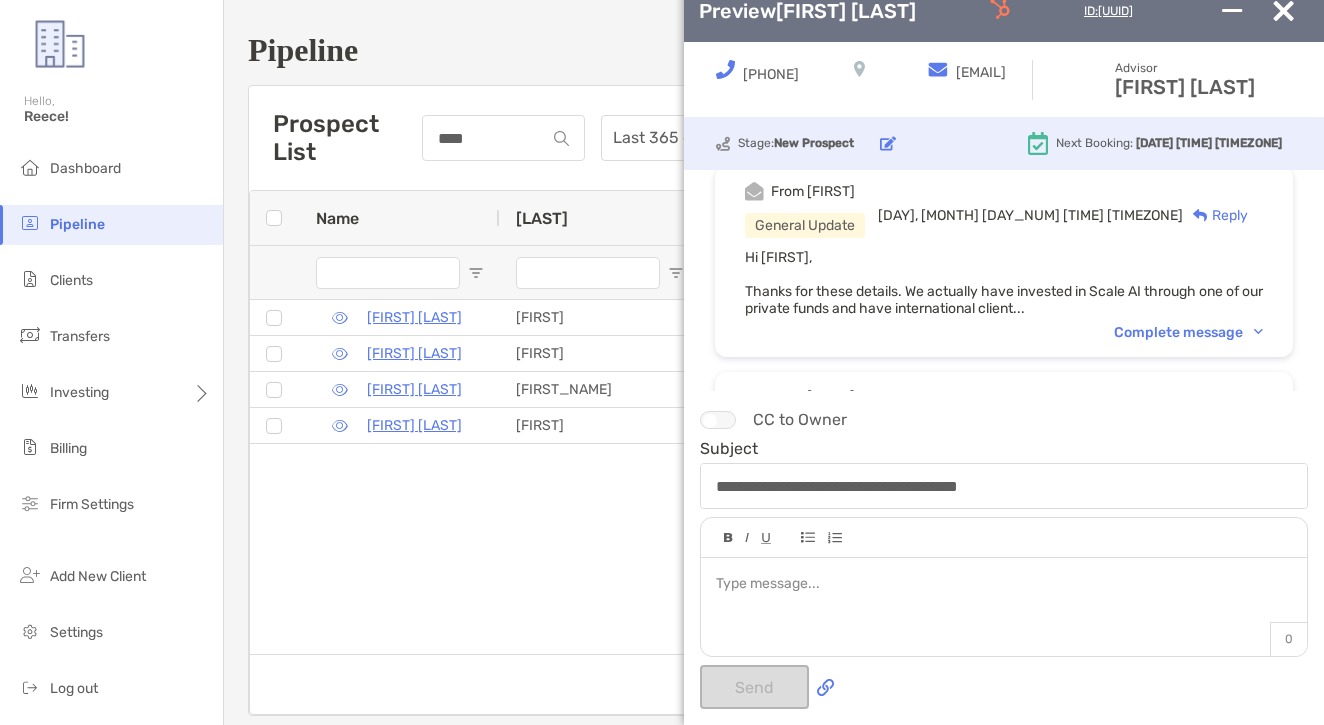 click on "Complete message" at bounding box center [1188, 332] 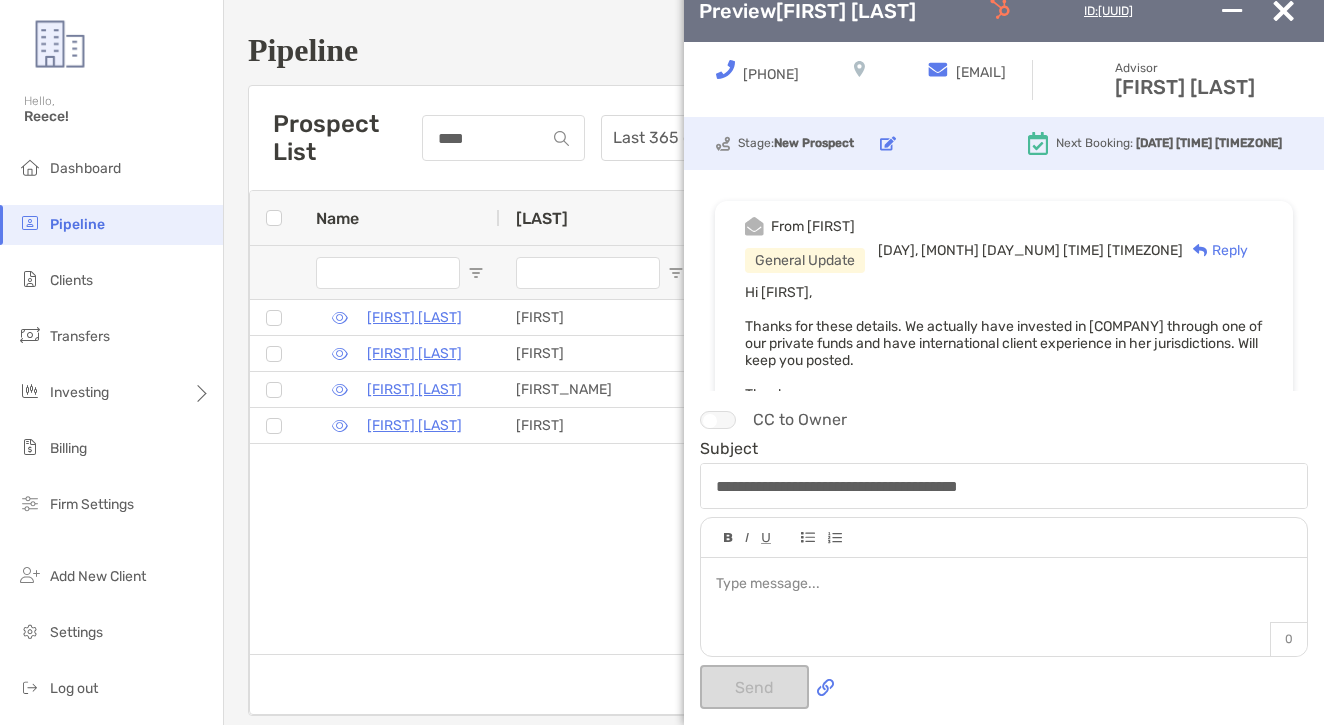 scroll, scrollTop: -1, scrollLeft: 0, axis: vertical 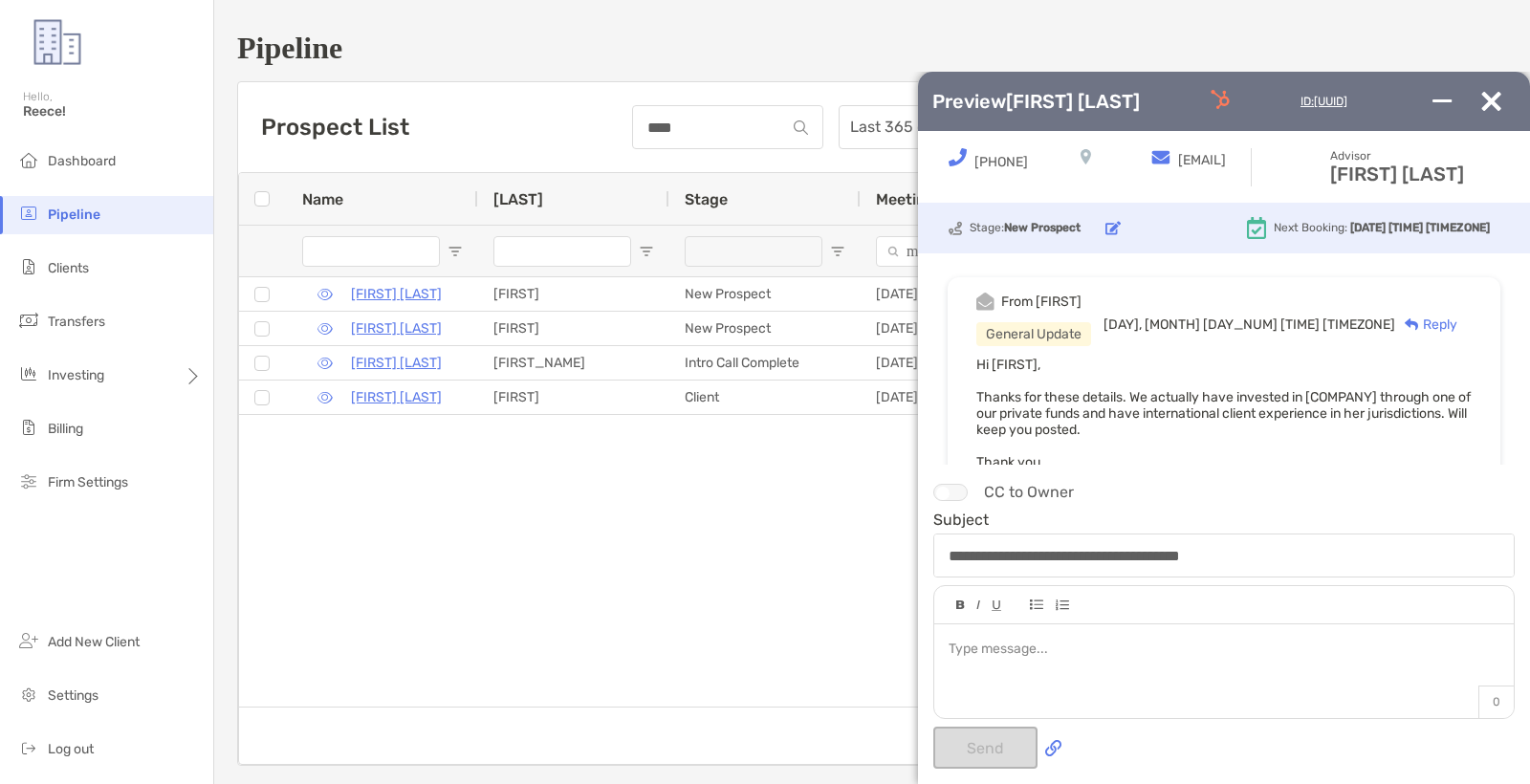 click at bounding box center (1220, 99) 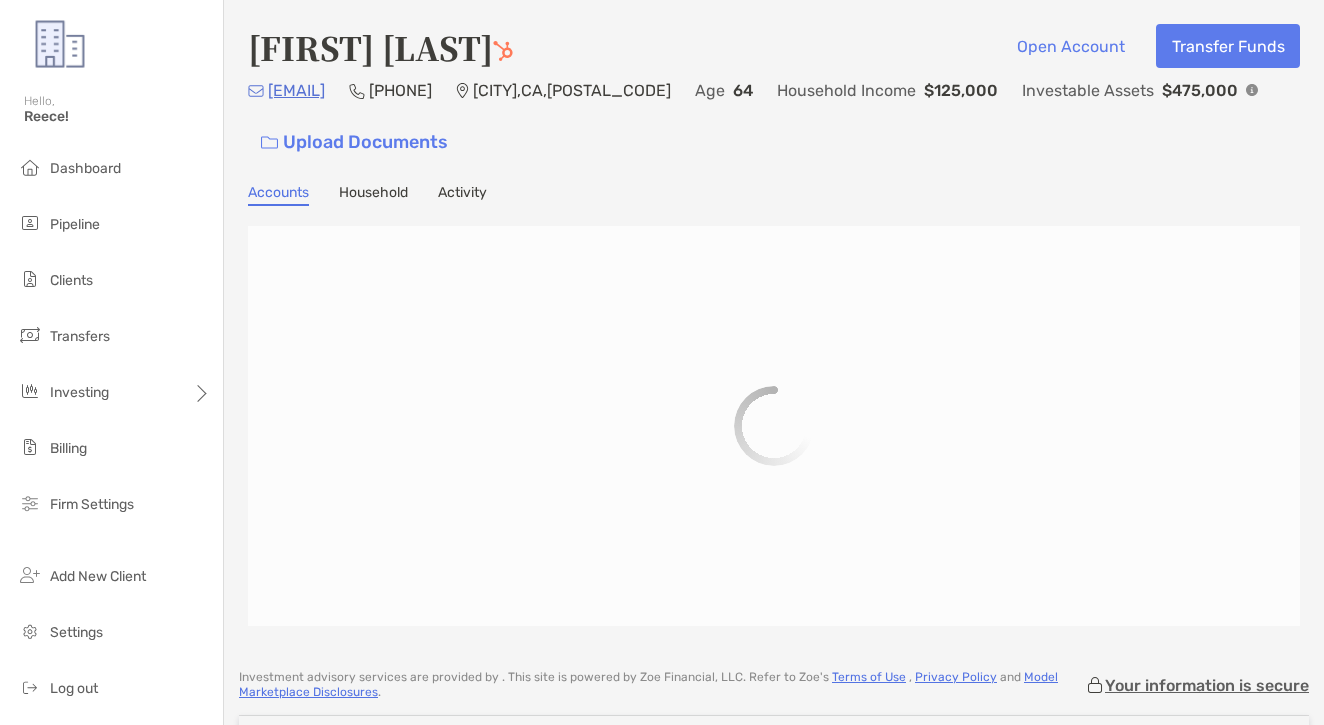 scroll, scrollTop: 0, scrollLeft: 0, axis: both 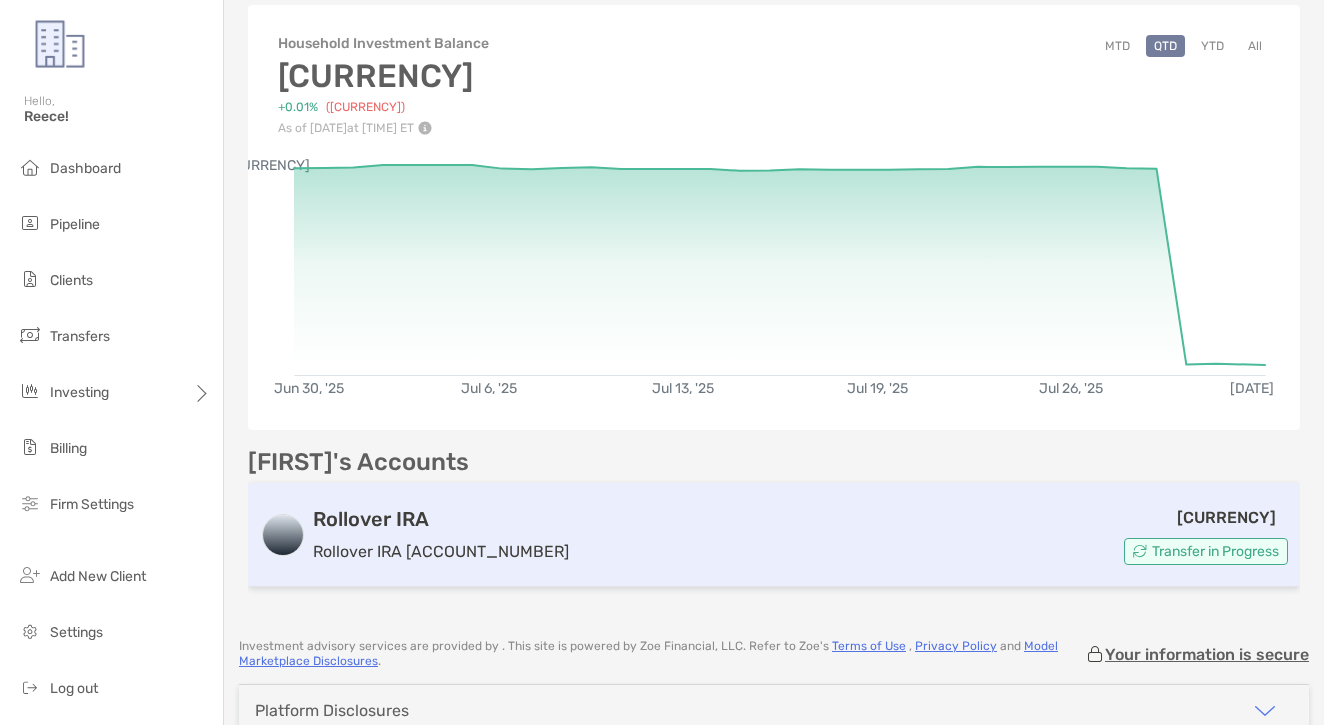 click on "Rollover IRA Rollover IRA [ACCOUNT_NUMBER] [CURRENCY] Transfer in Progress" at bounding box center (774, 535) 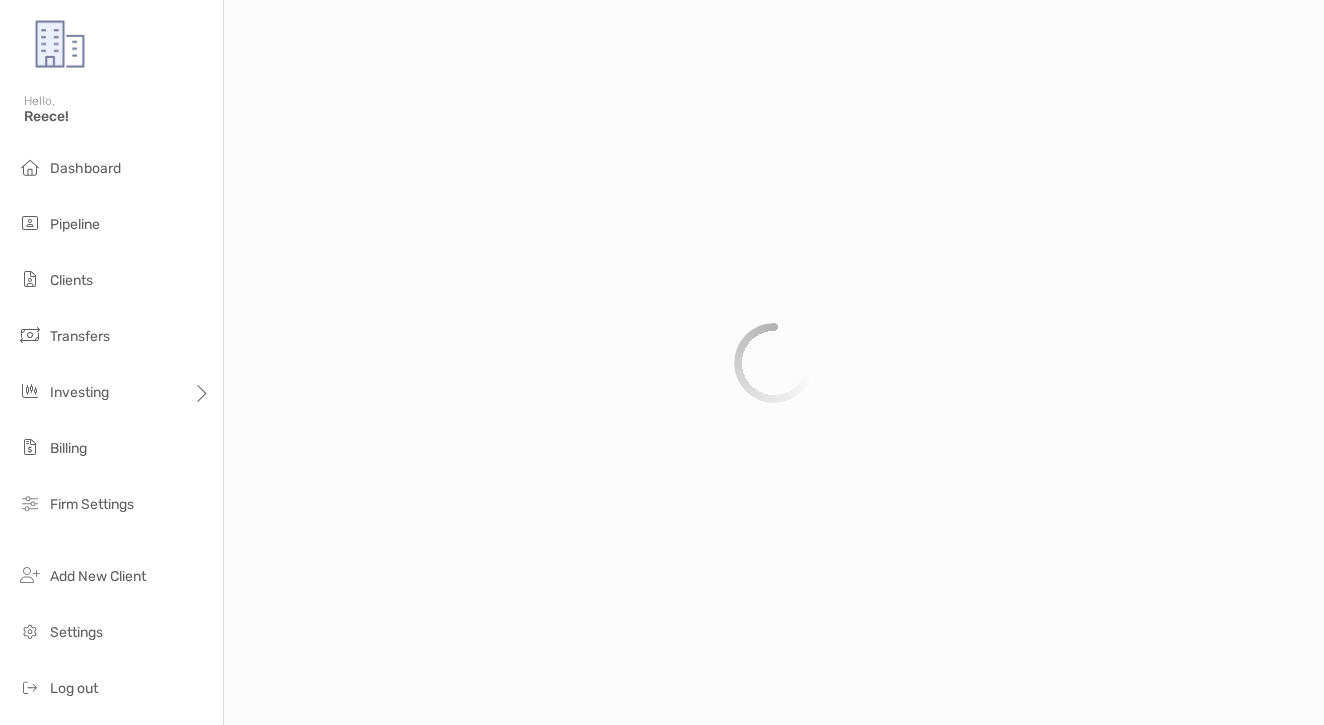 scroll, scrollTop: 0, scrollLeft: 0, axis: both 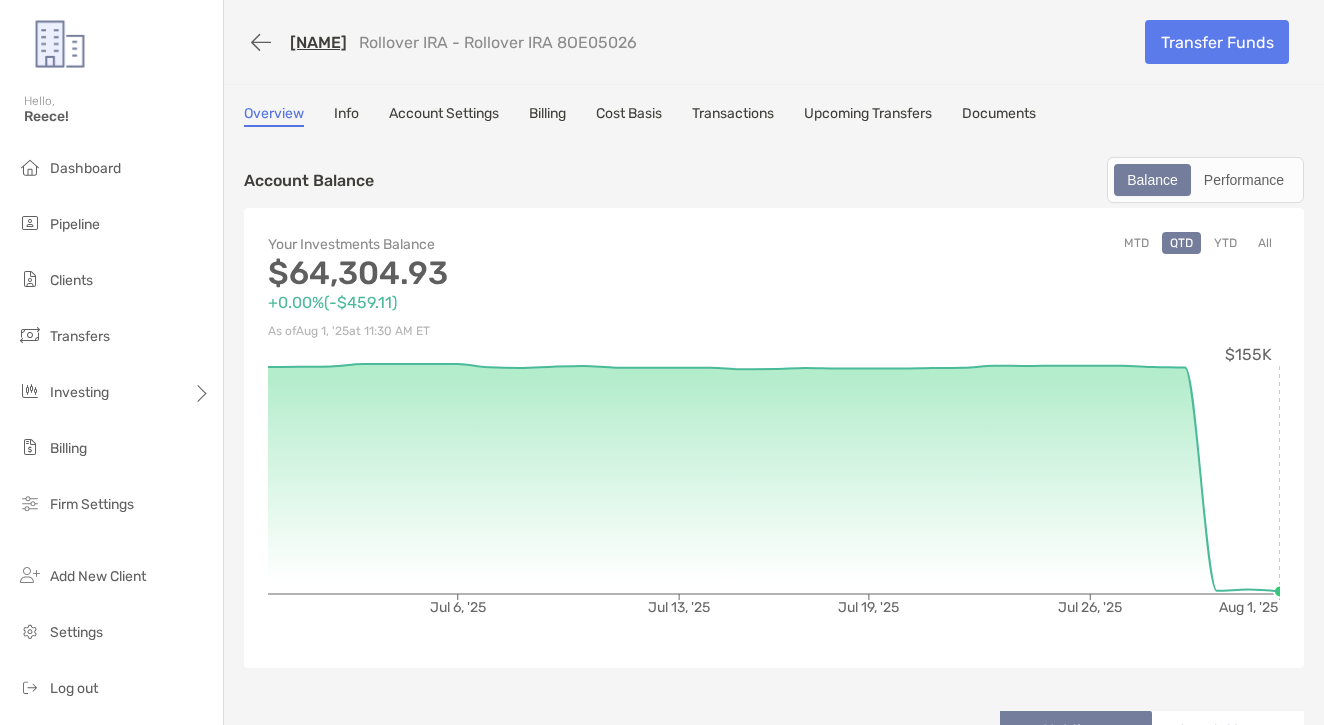 click on "Transactions" at bounding box center (733, 116) 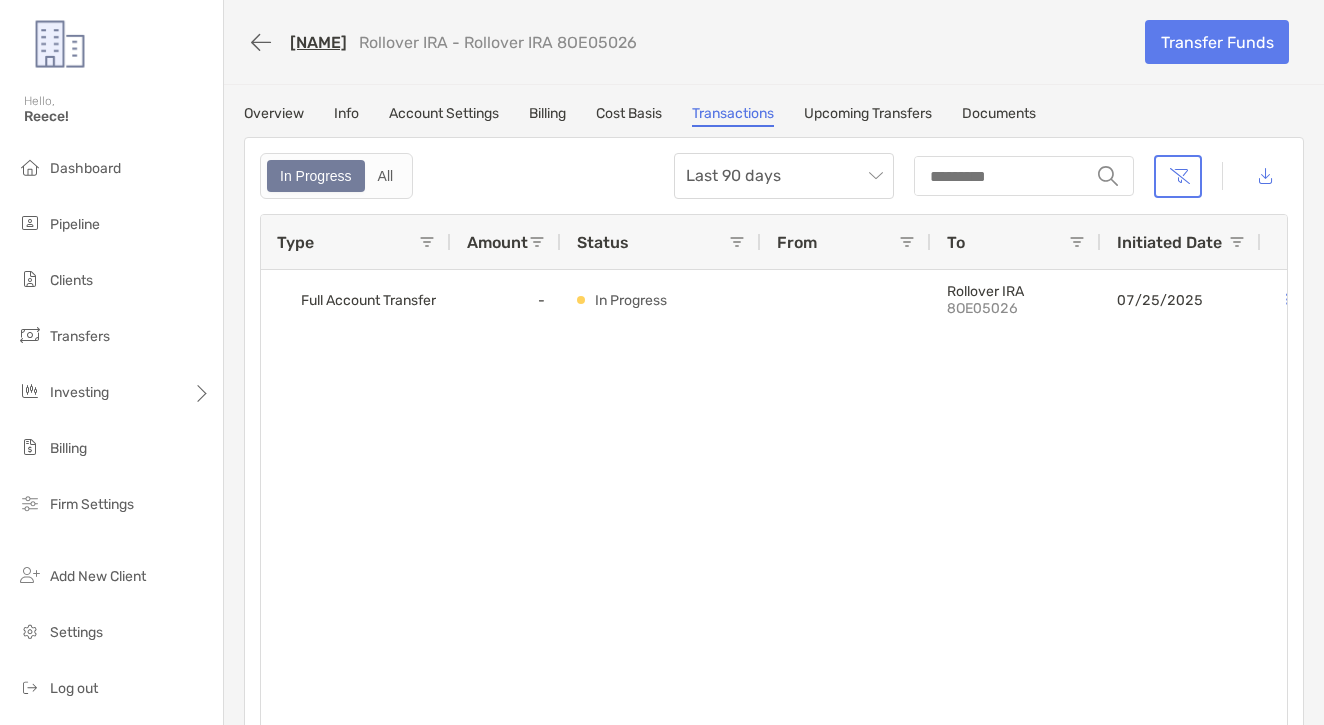 click on "In Progress" at bounding box center (316, 176) 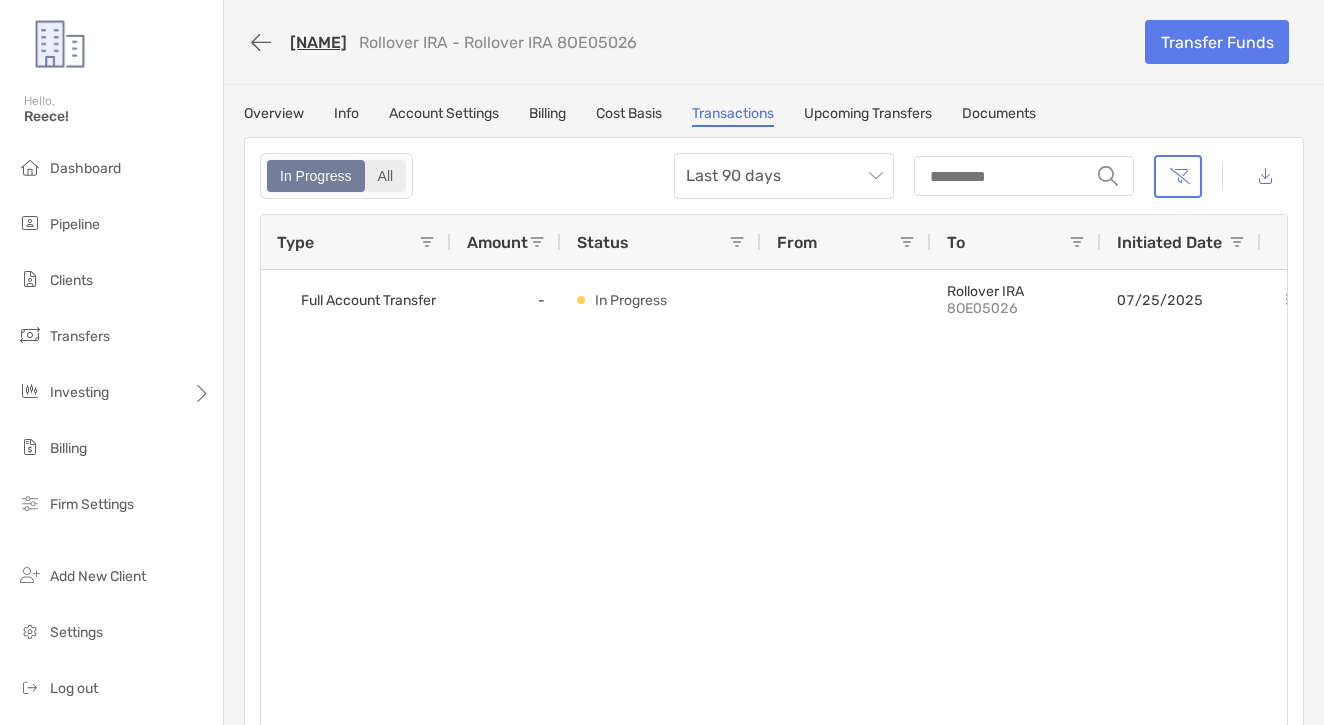 click on "All" at bounding box center (386, 176) 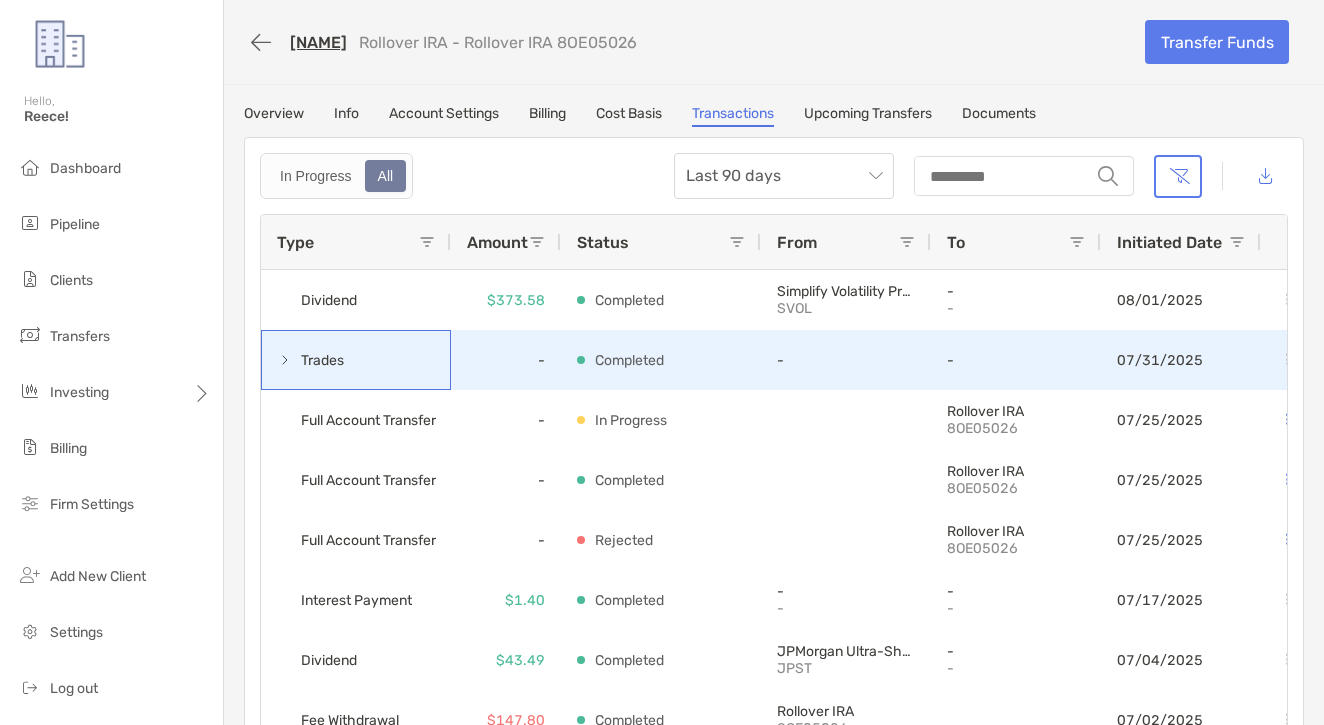 click on "Trades" at bounding box center (356, 360) 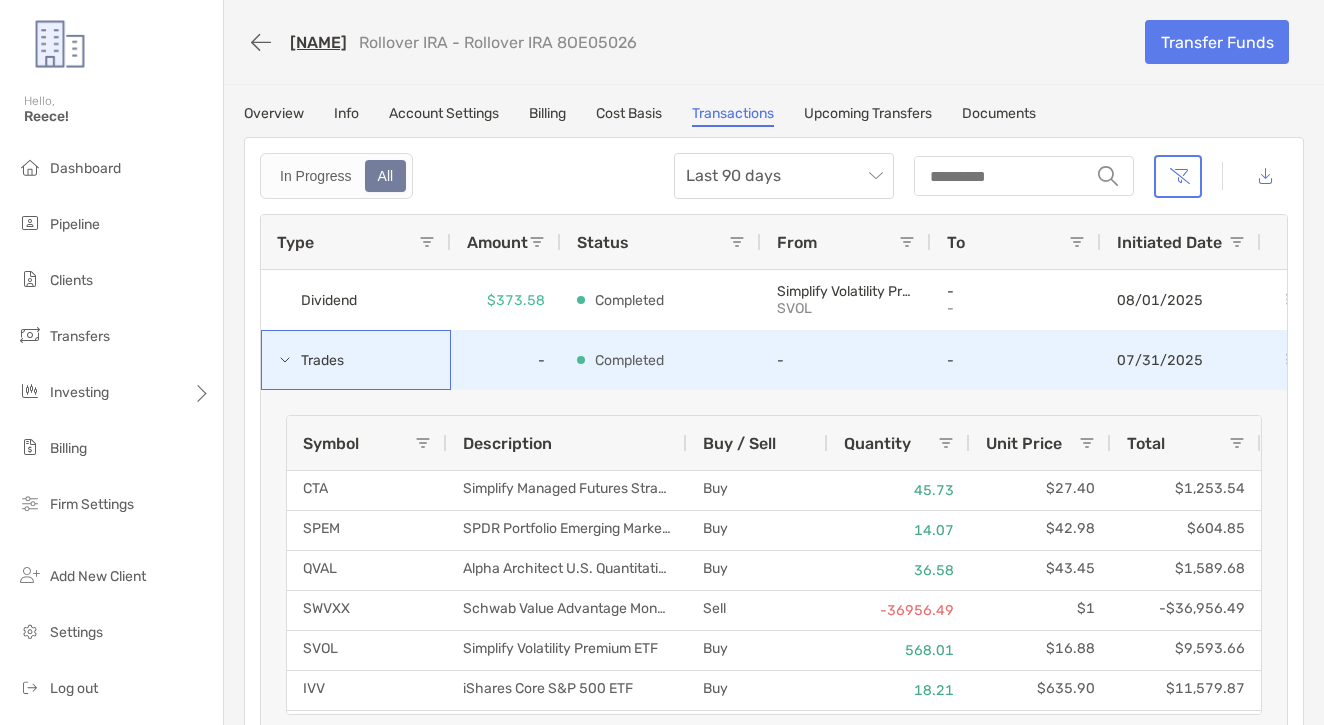 click at bounding box center (285, 360) 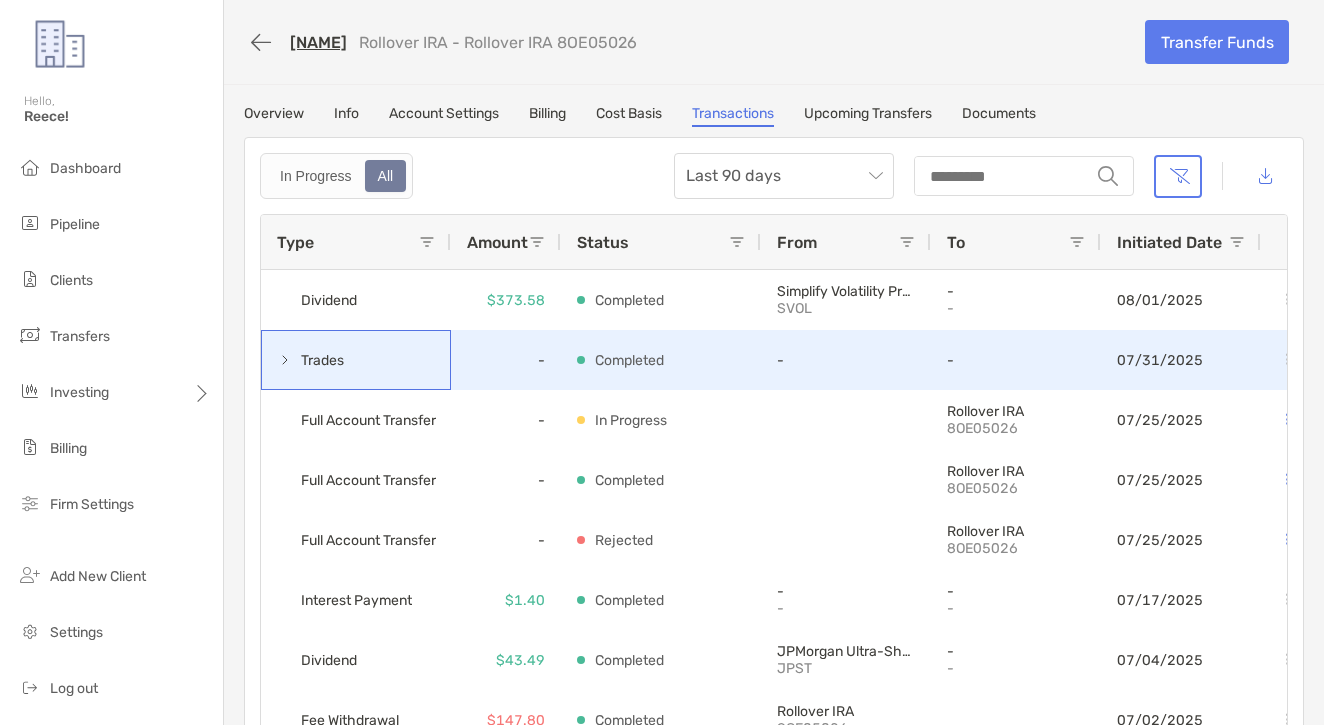 click at bounding box center (285, 360) 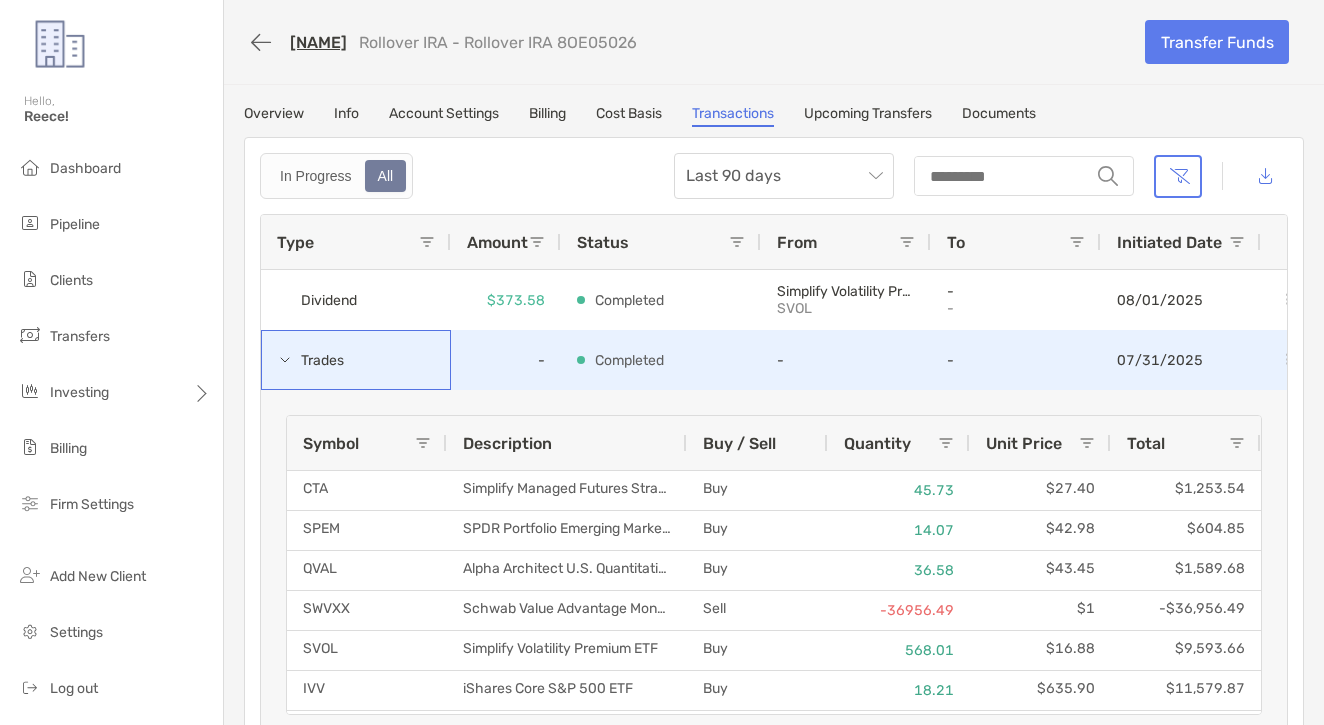 click at bounding box center (285, 360) 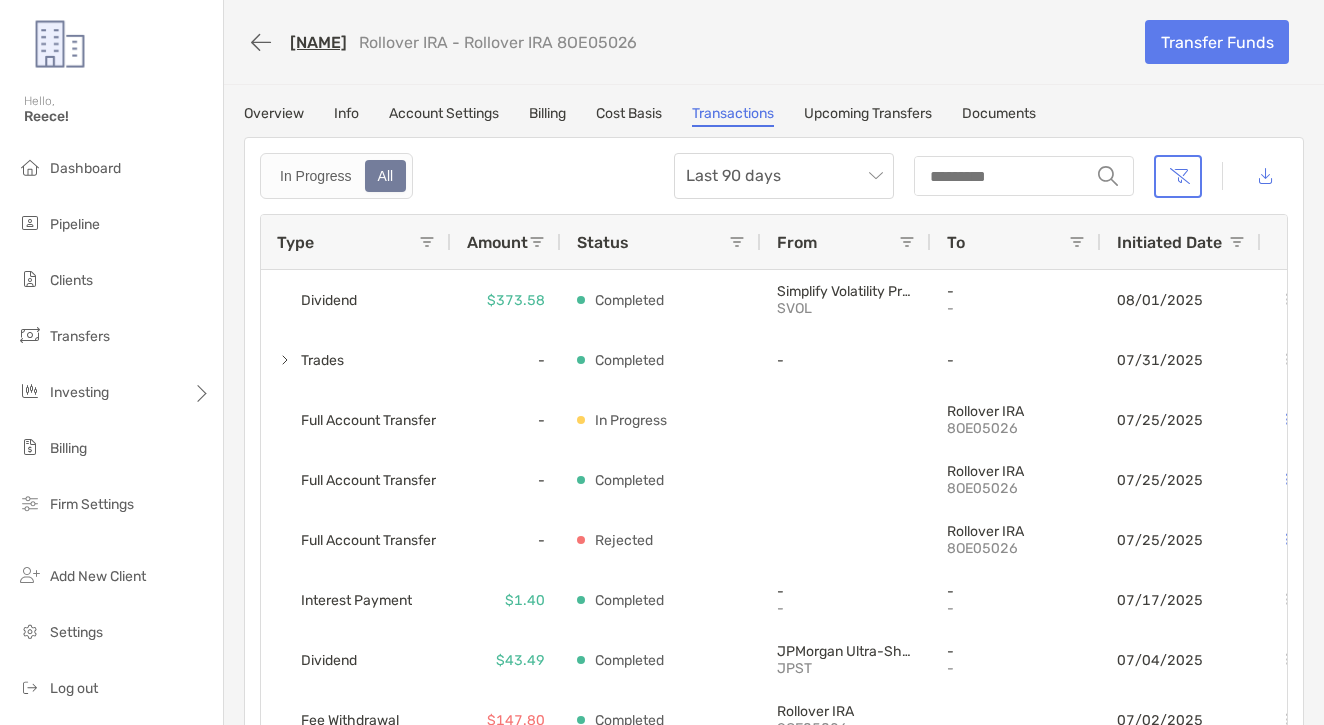 drag, startPoint x: 777, startPoint y: 51, endPoint x: 659, endPoint y: 40, distance: 118.511604 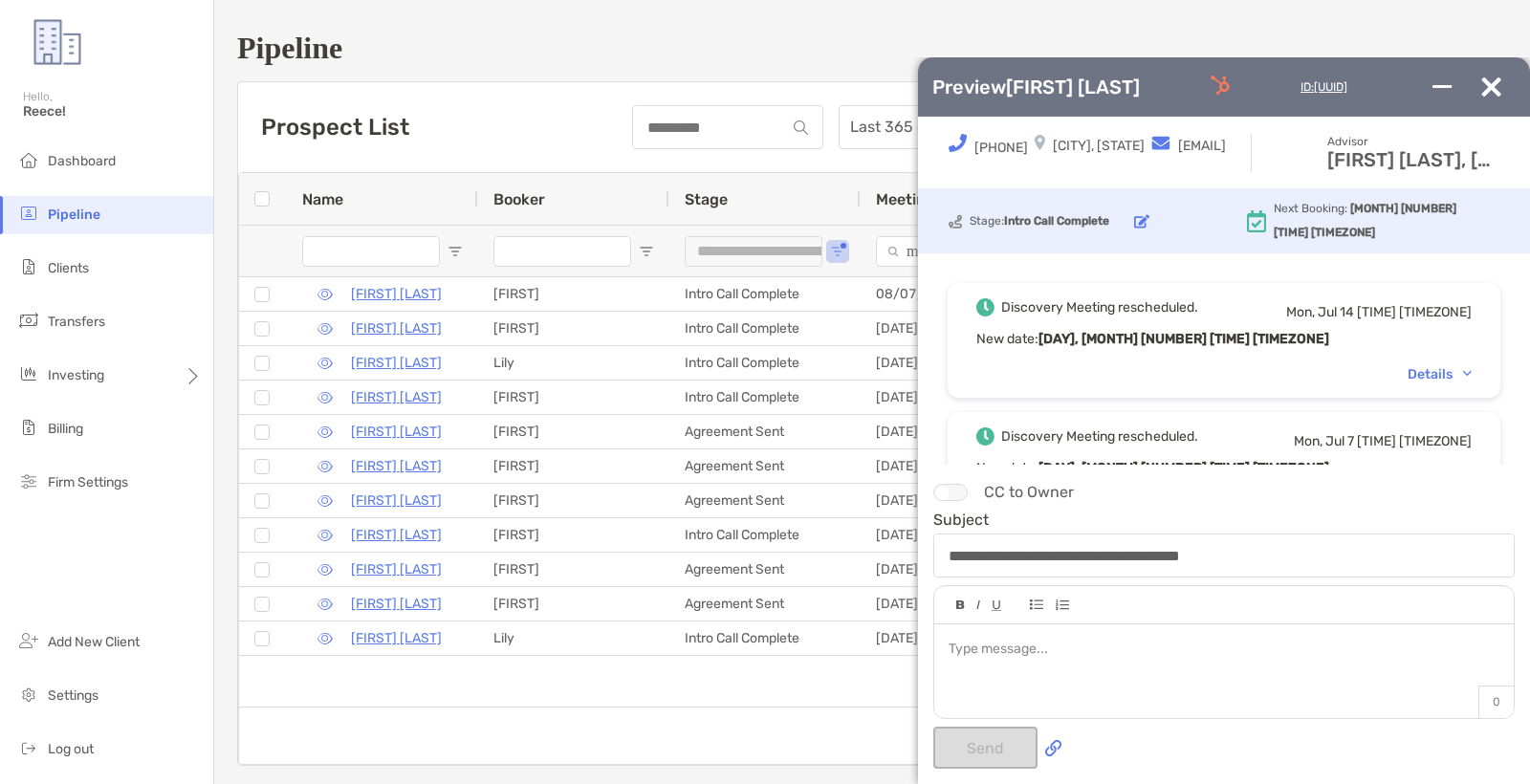 scroll, scrollTop: 0, scrollLeft: 0, axis: both 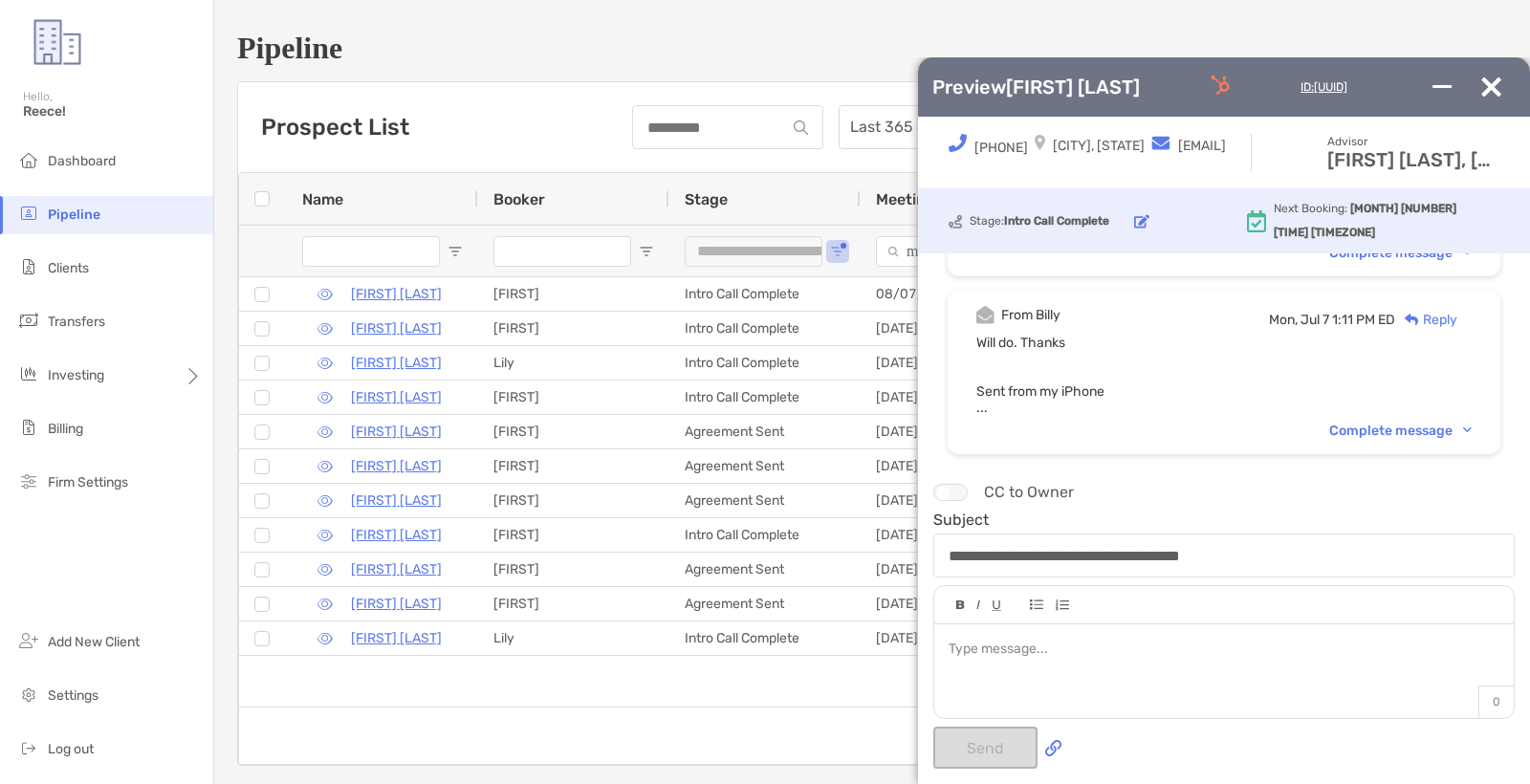 click on "Preview  Fatima Shakra ID:  6209e430-3705-11f0-b321-5be782ac87b2" at bounding box center (1224, 87) 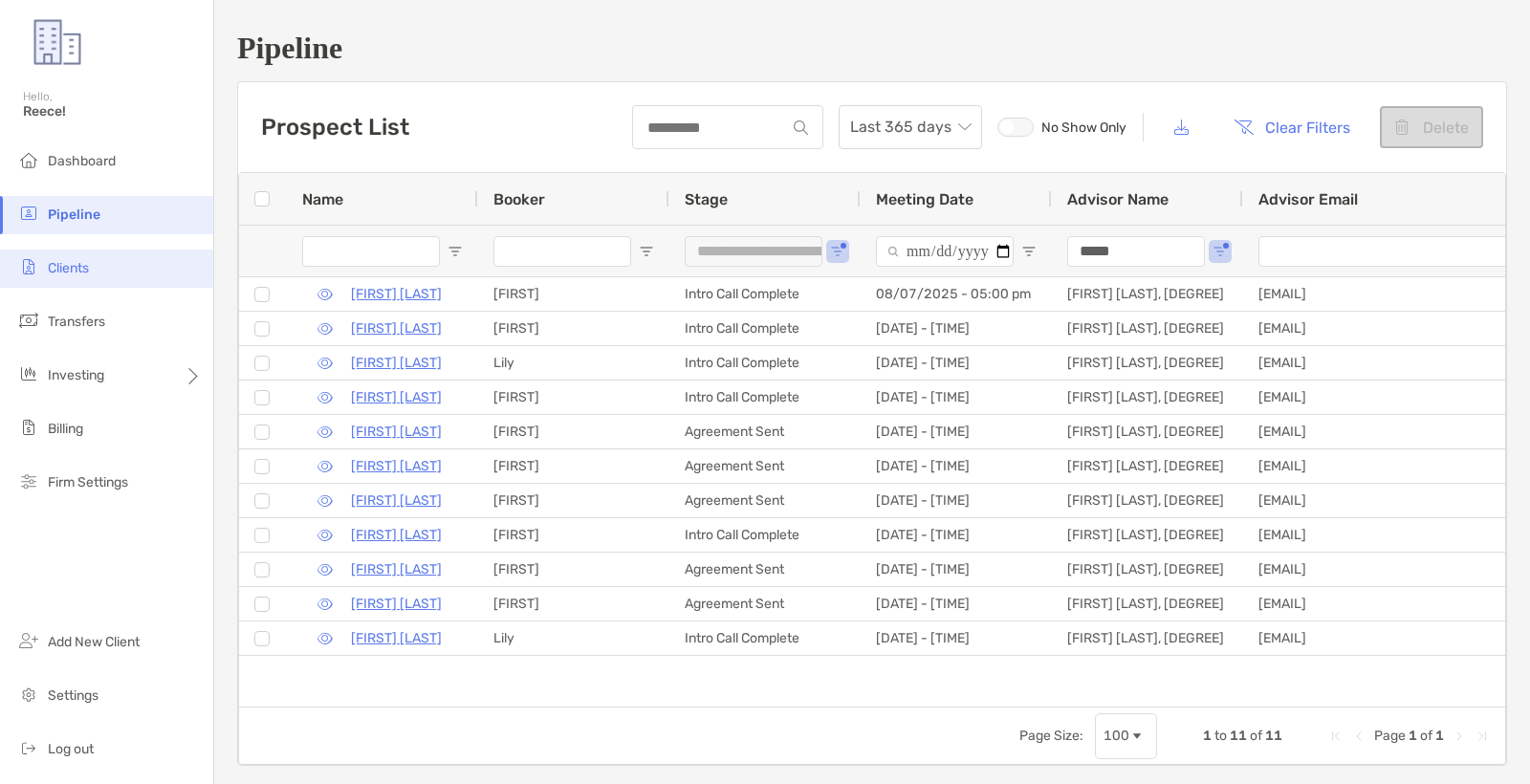 drag, startPoint x: 106, startPoint y: 253, endPoint x: 121, endPoint y: 268, distance: 21.213203 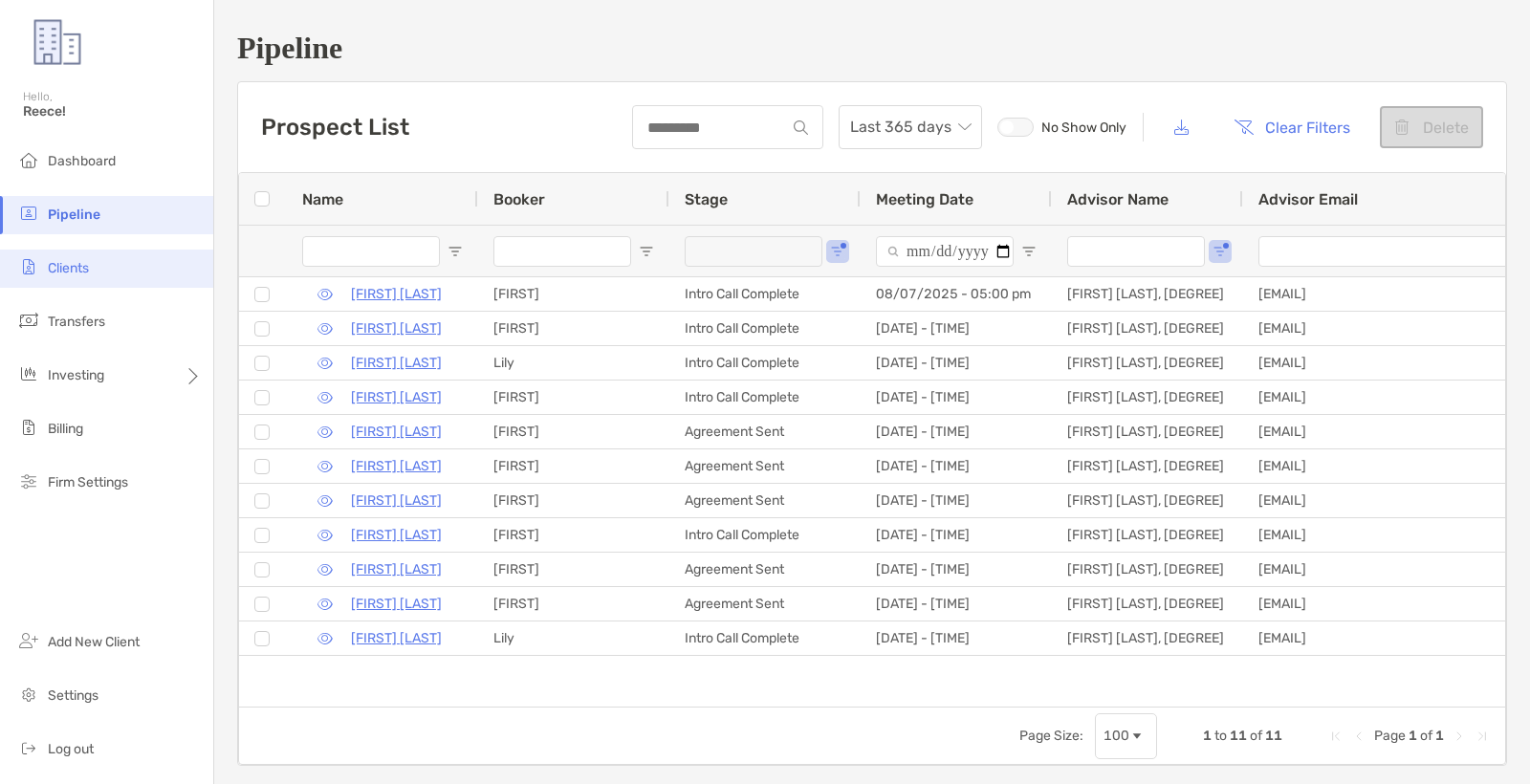 drag, startPoint x: 121, startPoint y: 268, endPoint x: 153, endPoint y: 270, distance: 32.06244 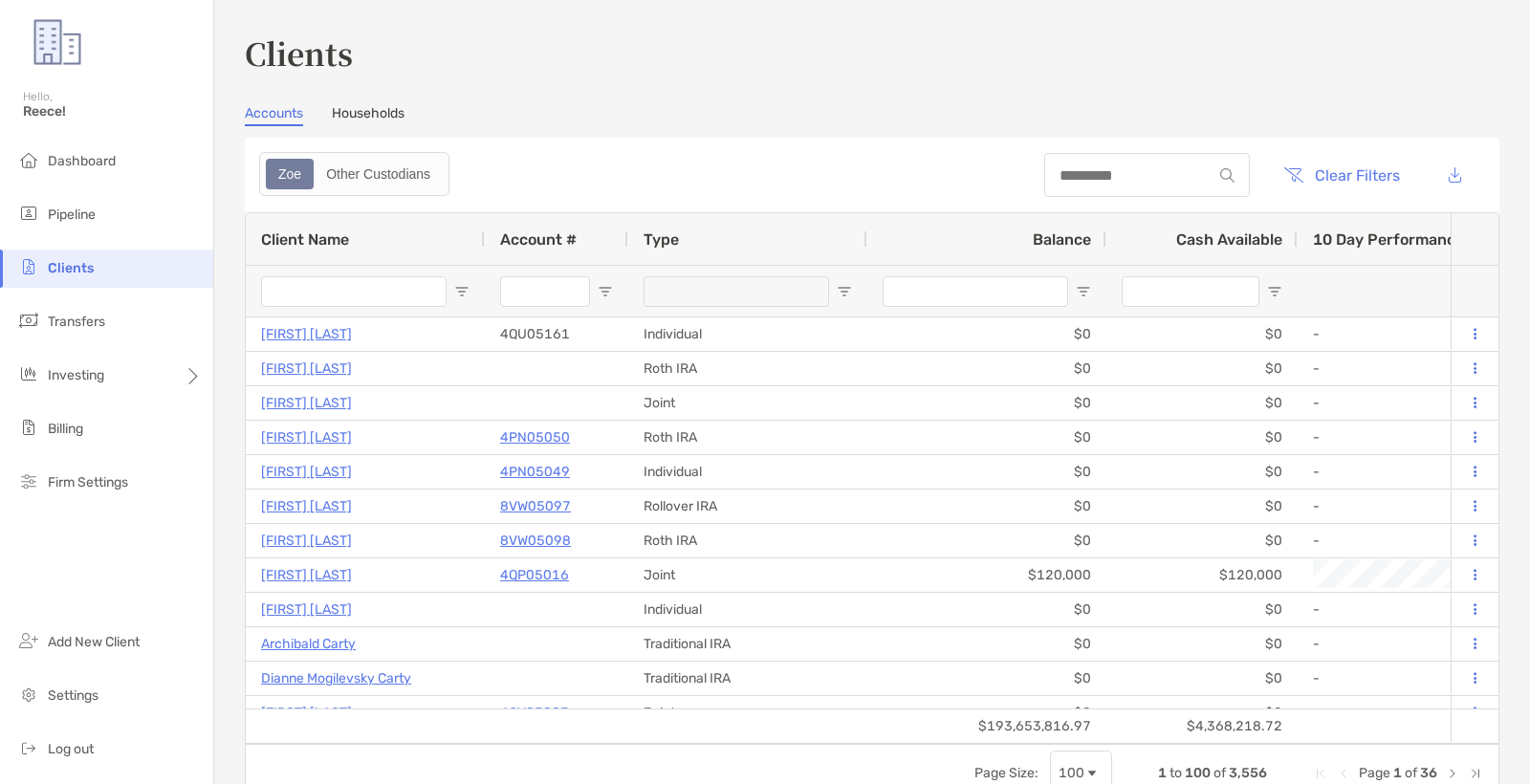 click at bounding box center (1147, 175) 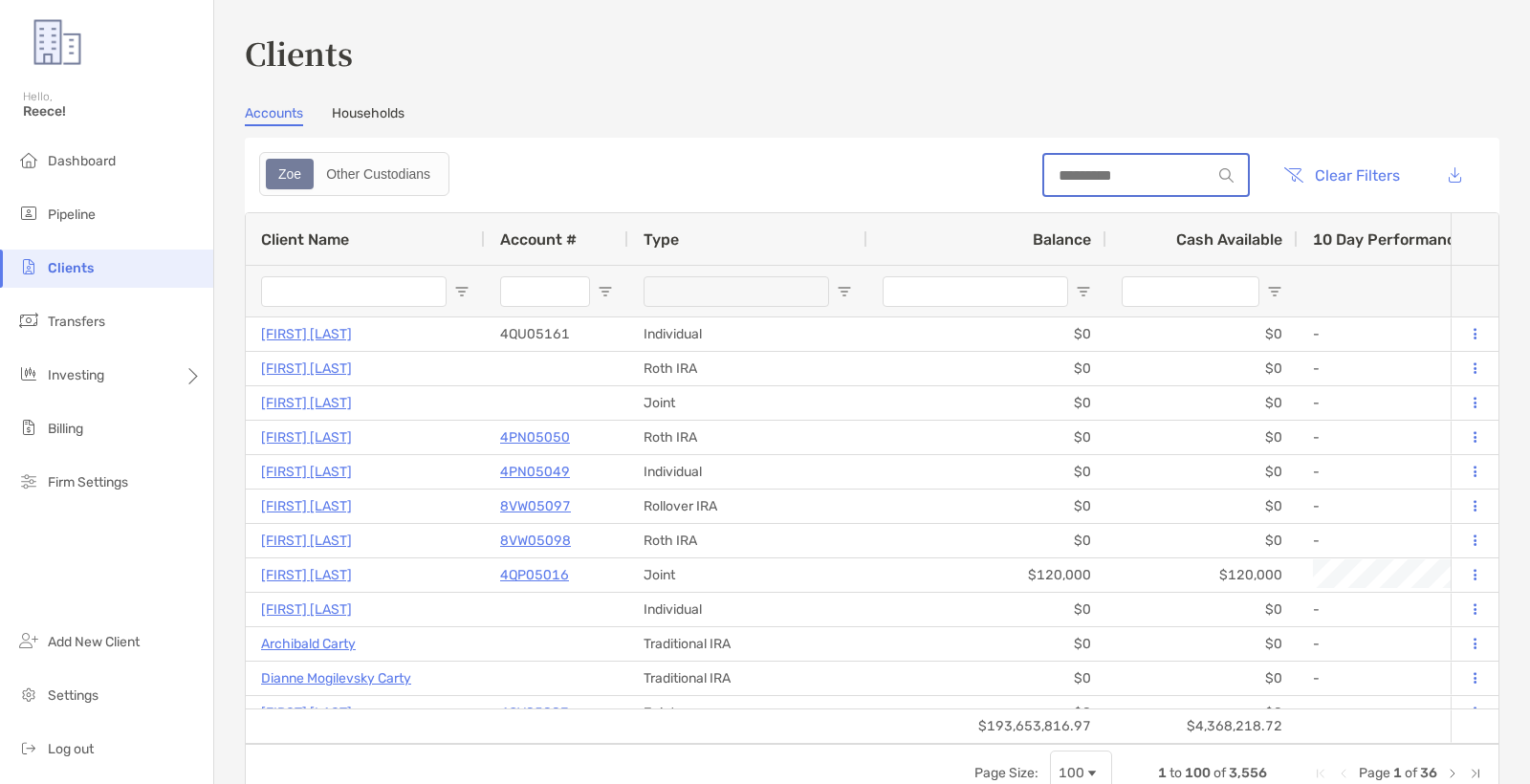 click at bounding box center (1127, 175) 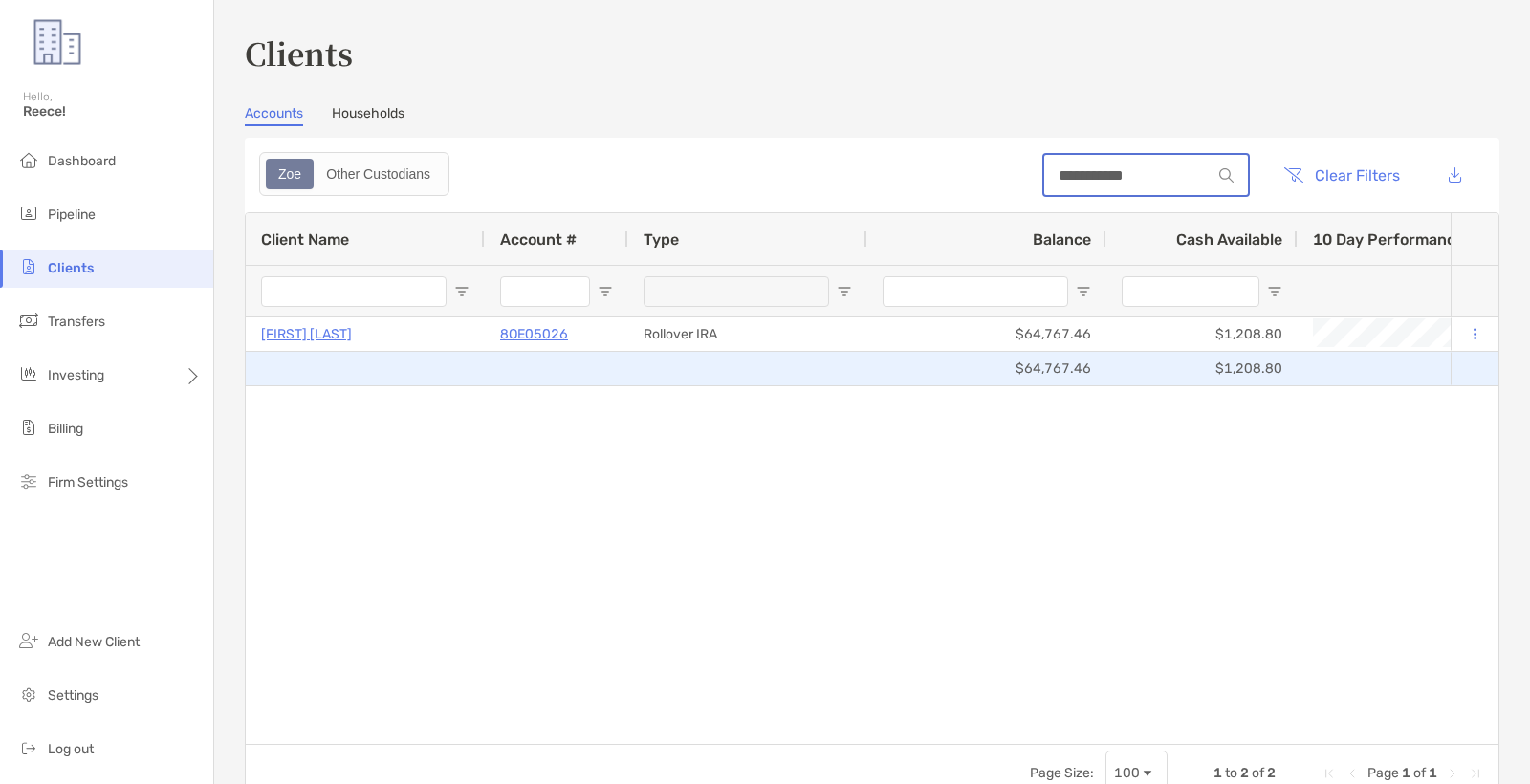 type on "**********" 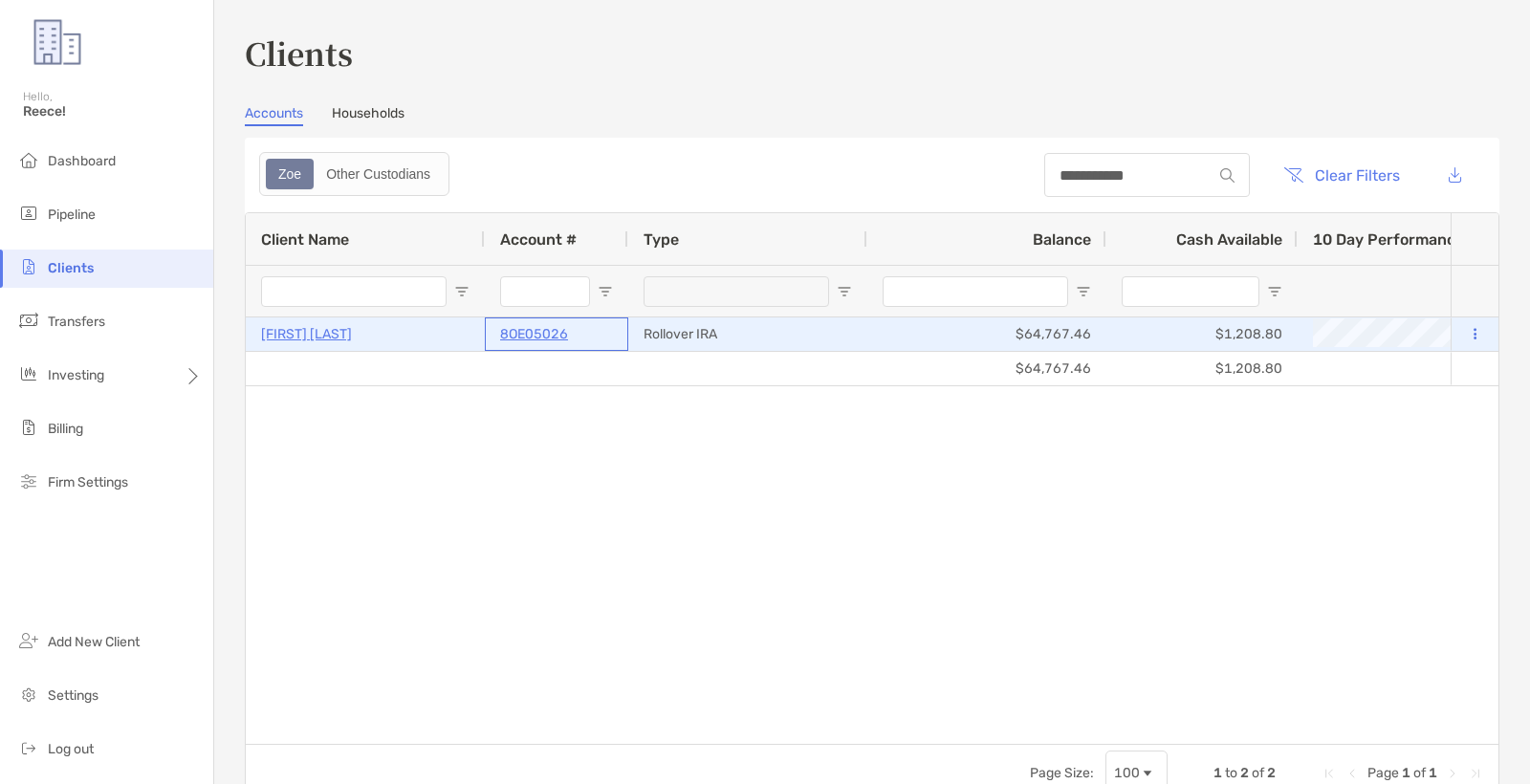 click on "8OE05026" at bounding box center [534, 334] 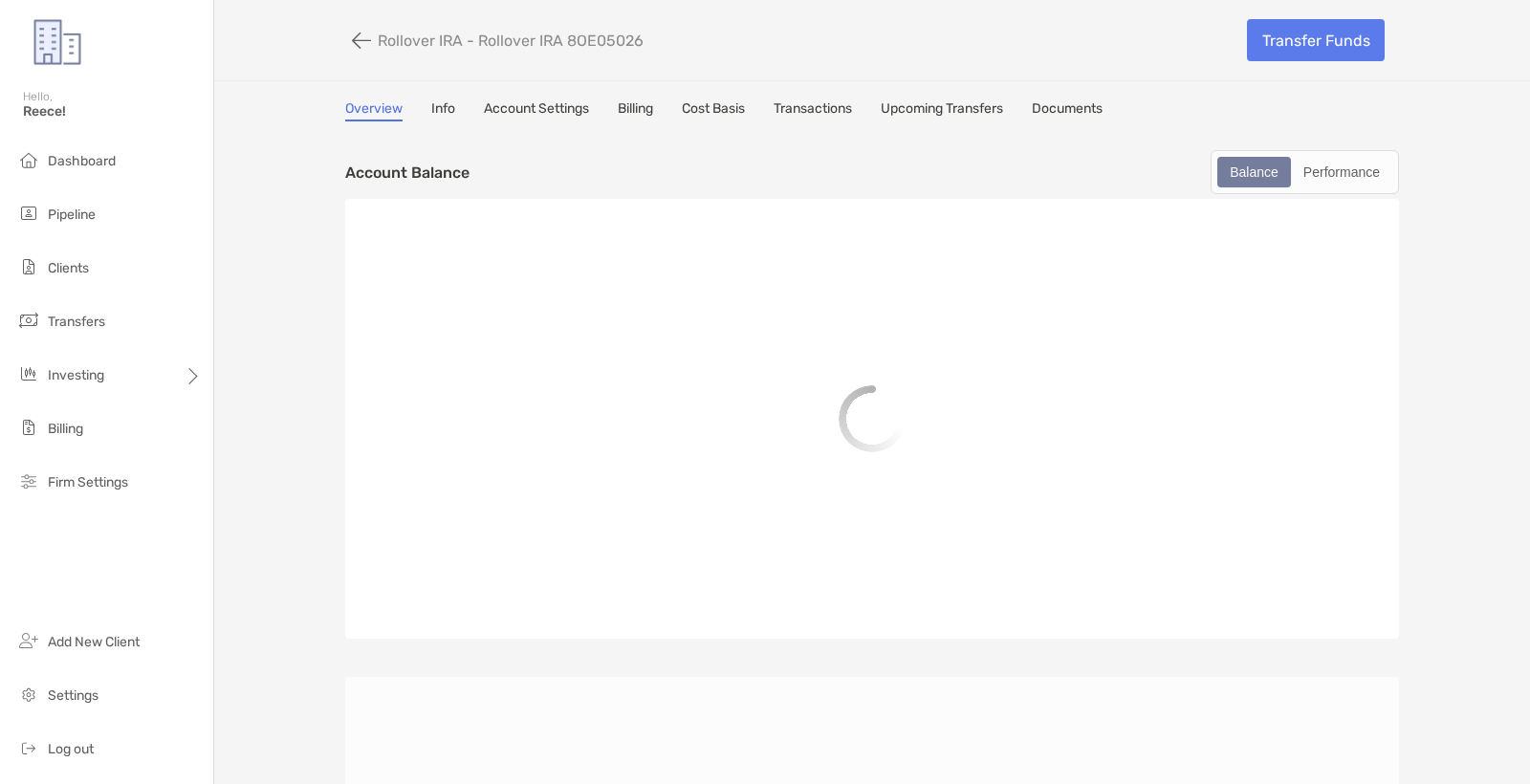 scroll, scrollTop: 0, scrollLeft: 0, axis: both 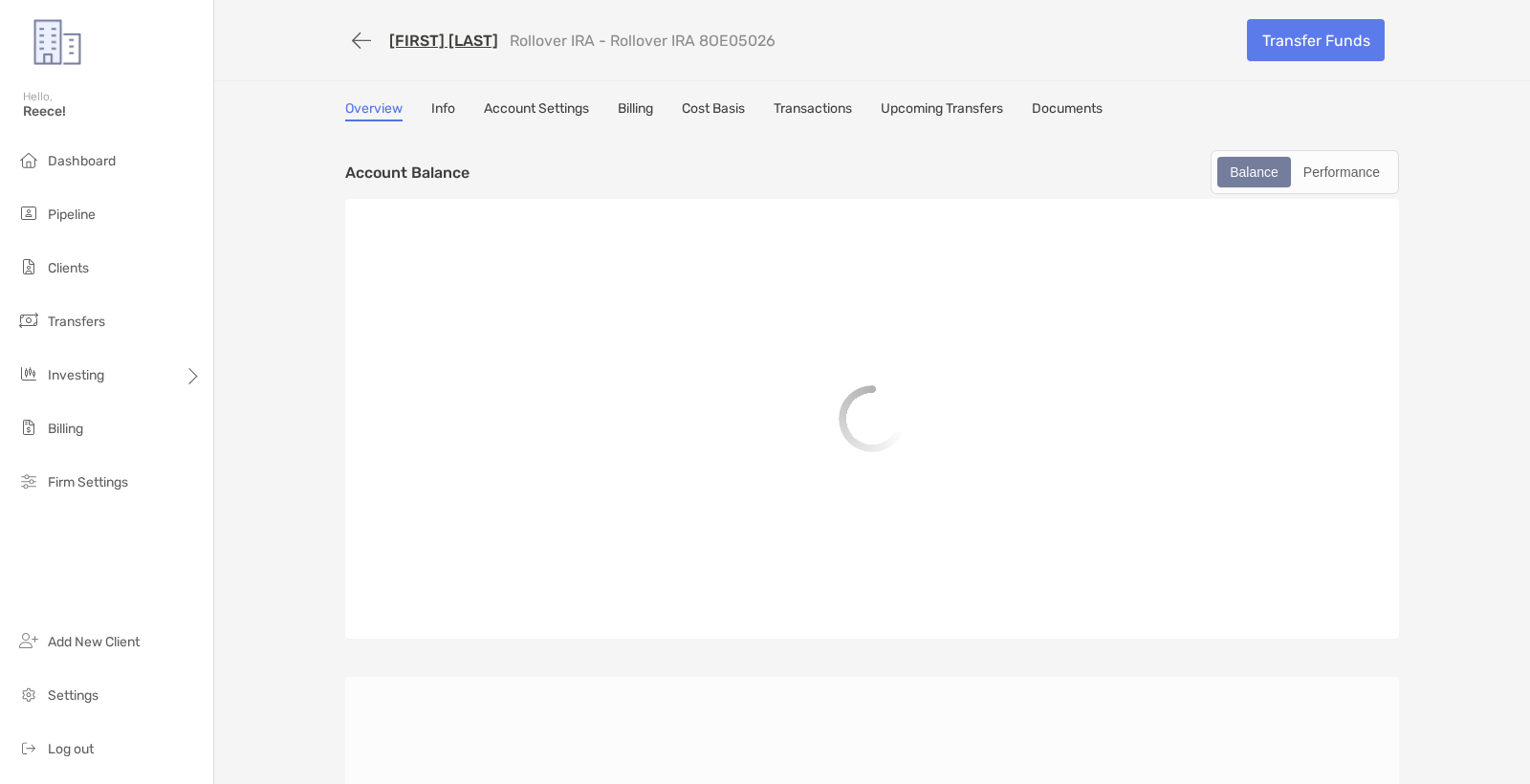drag, startPoint x: 643, startPoint y: 40, endPoint x: 571, endPoint y: 42, distance: 72.027772 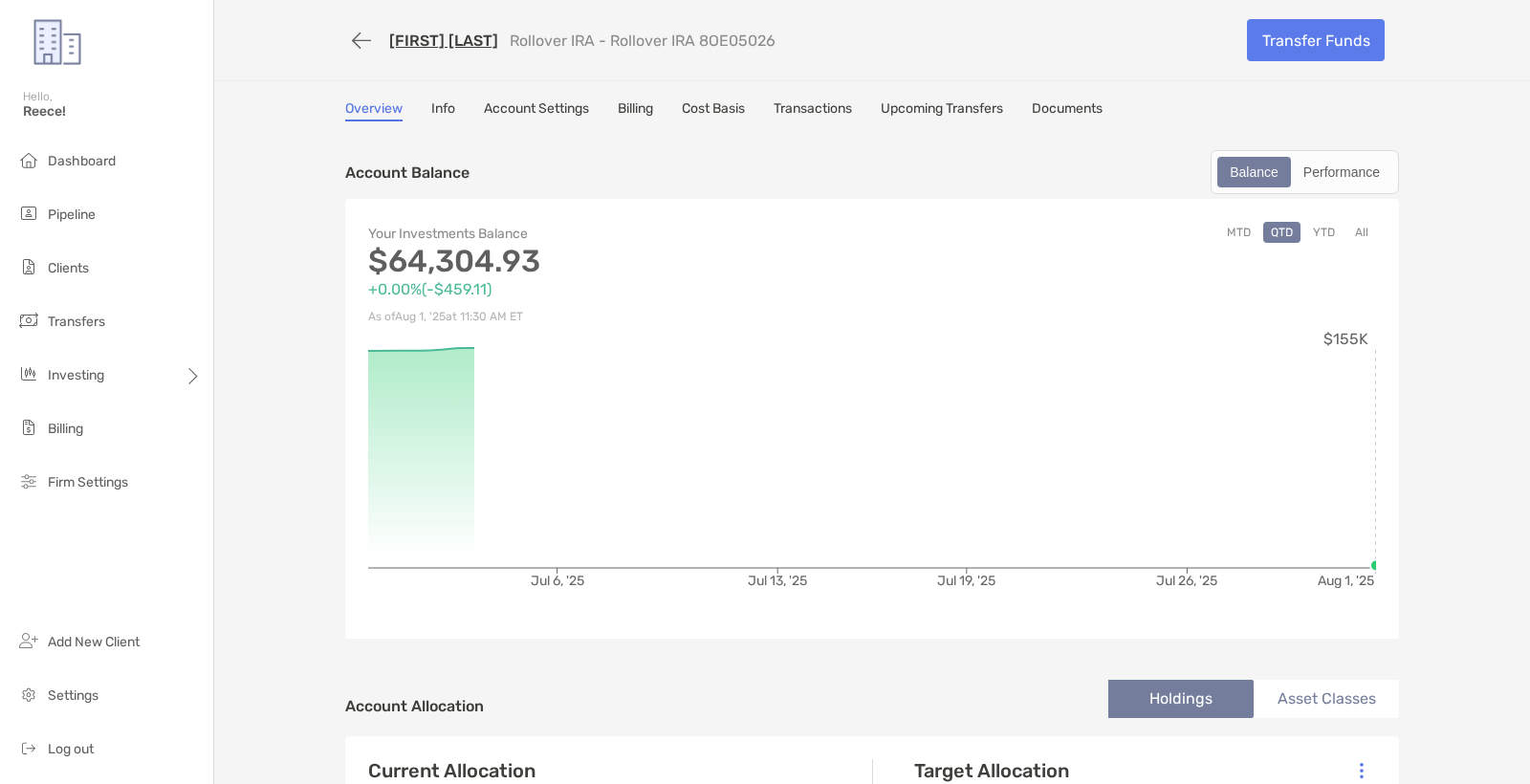 click on "Anthony Hernandez  Rollover IRA - Rollover IRA 8OE05026" at bounding box center [789, 40] 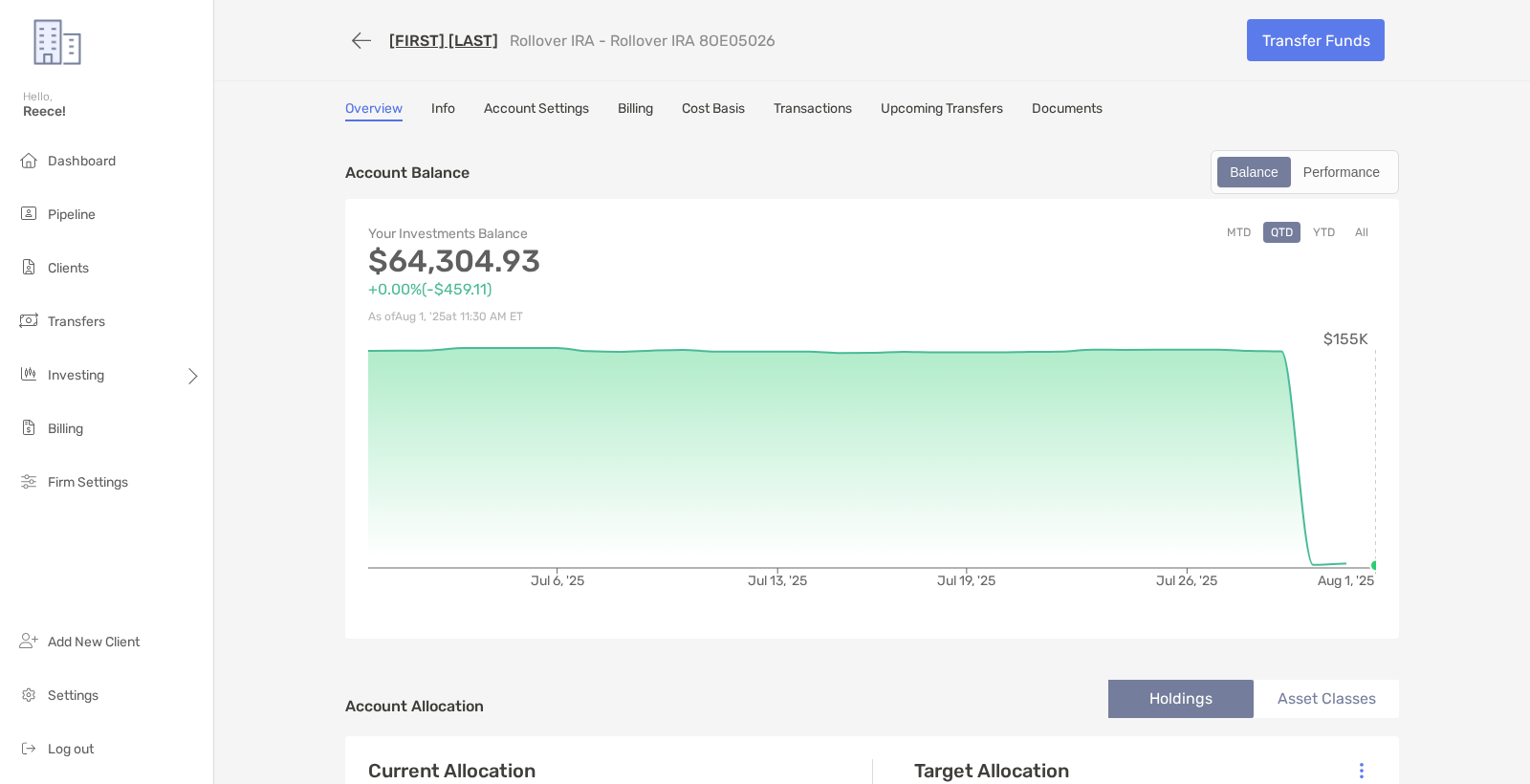 drag, startPoint x: 813, startPoint y: 41, endPoint x: 739, endPoint y: 37, distance: 74.10803 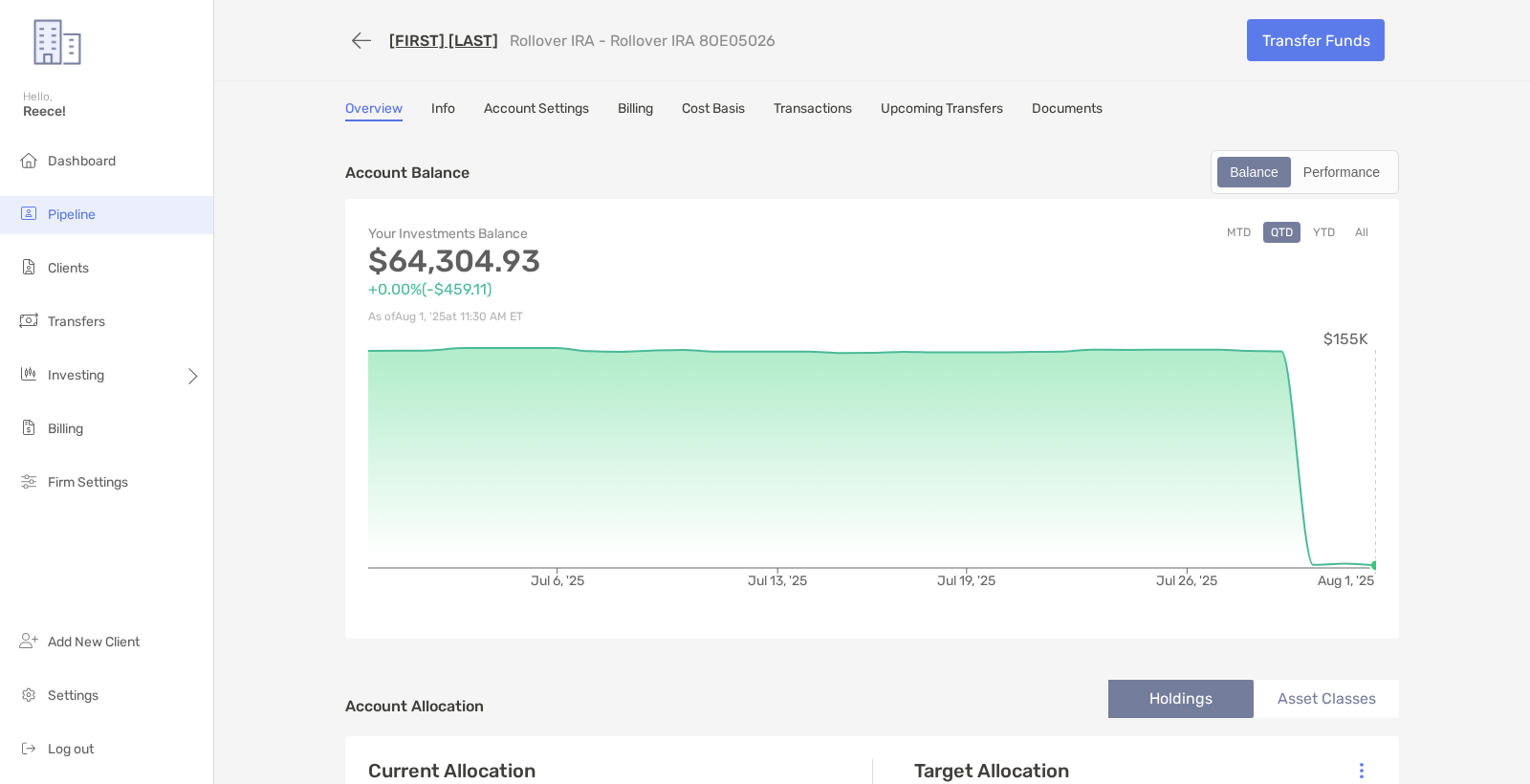 copy on "8OE05026" 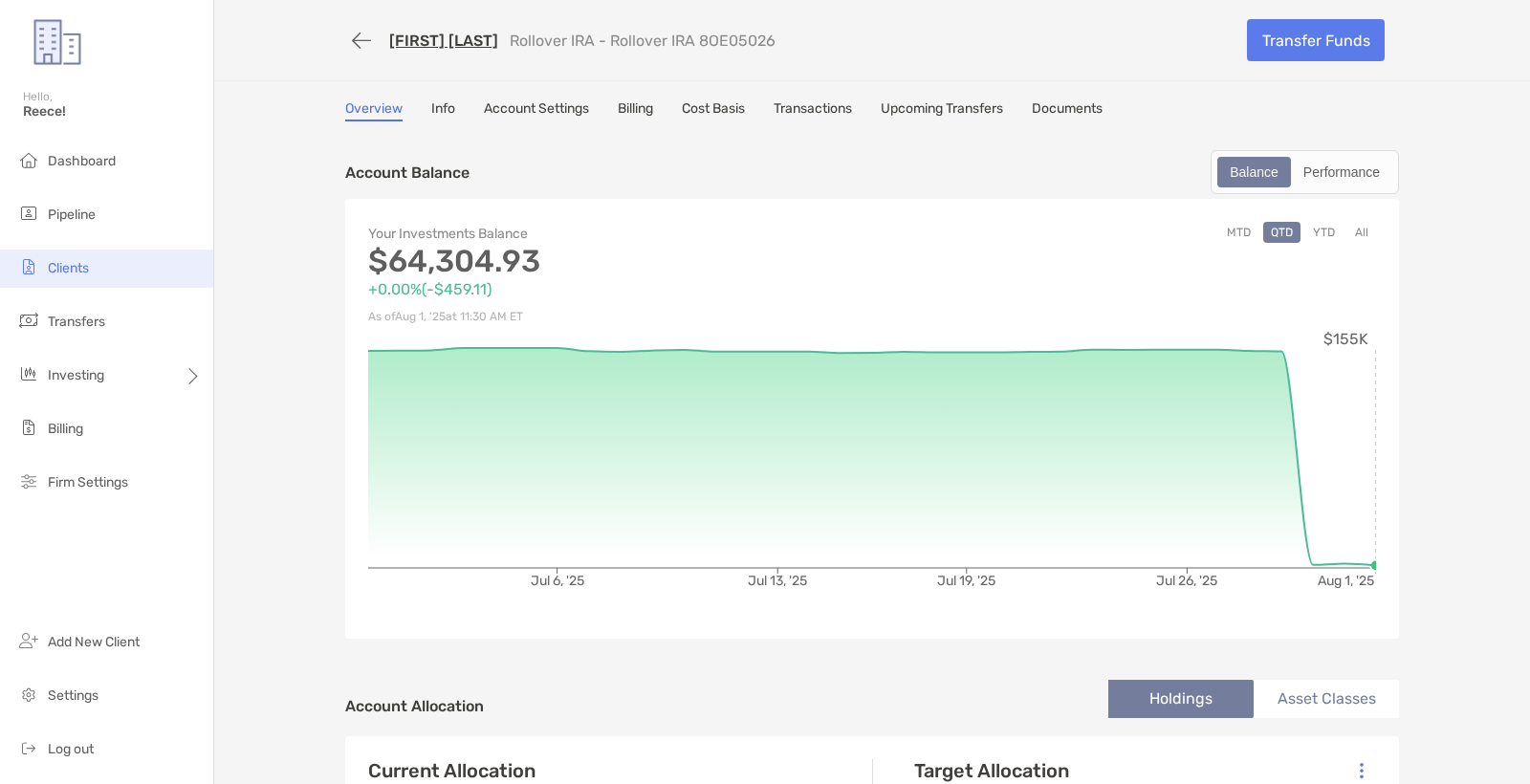 click on "Clients" at bounding box center (106, 269) 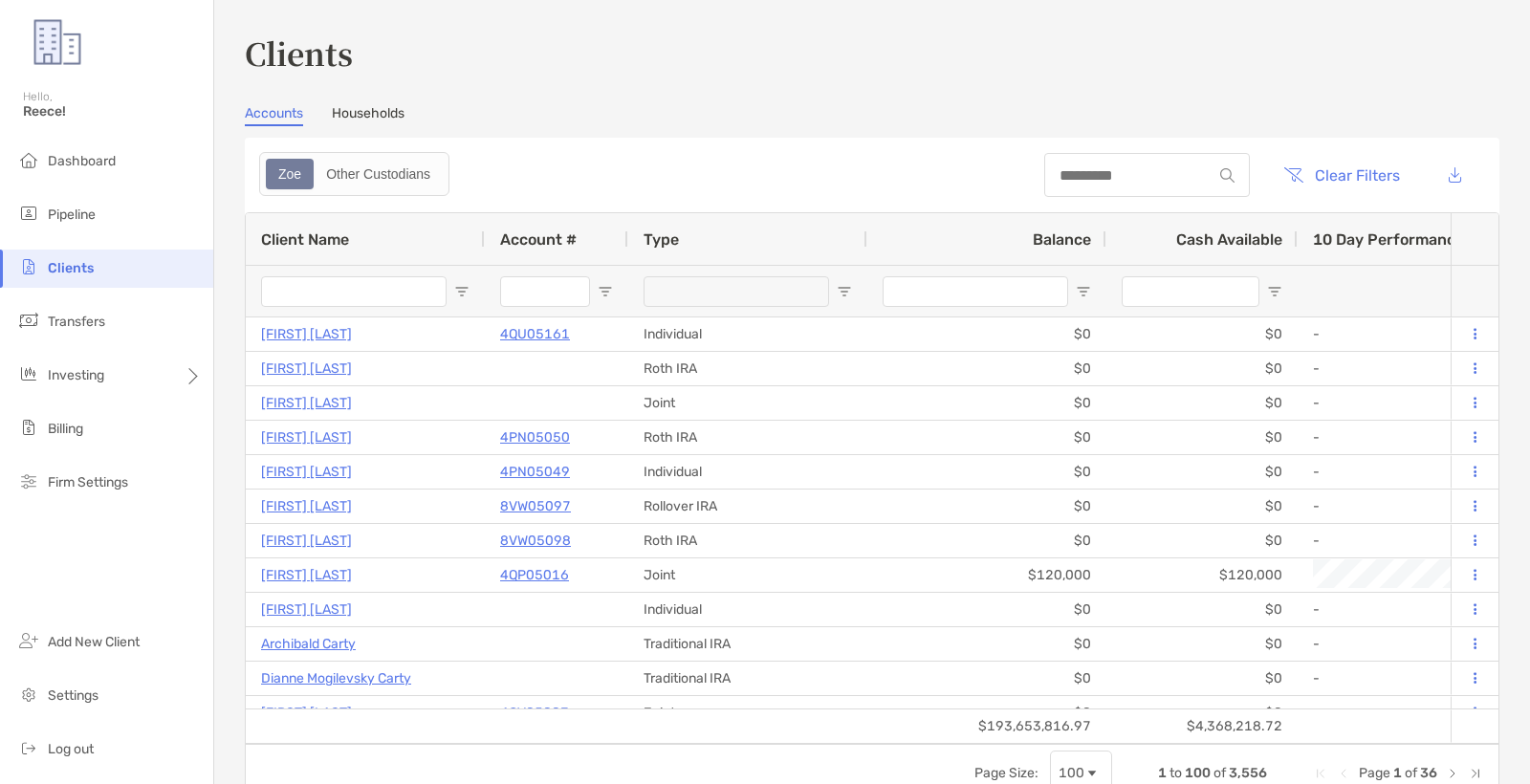 click at bounding box center (1147, 175) 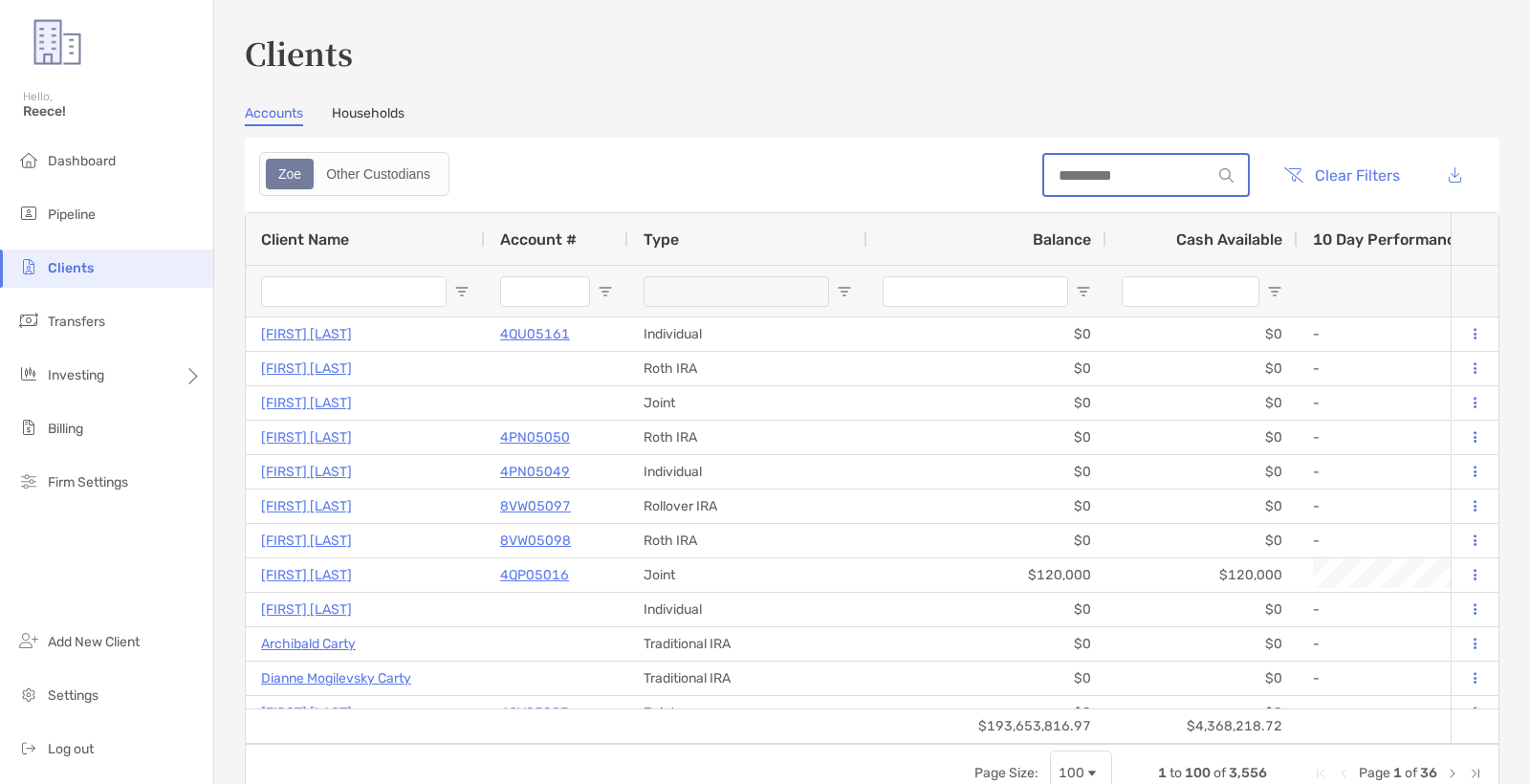 click at bounding box center (1127, 175) 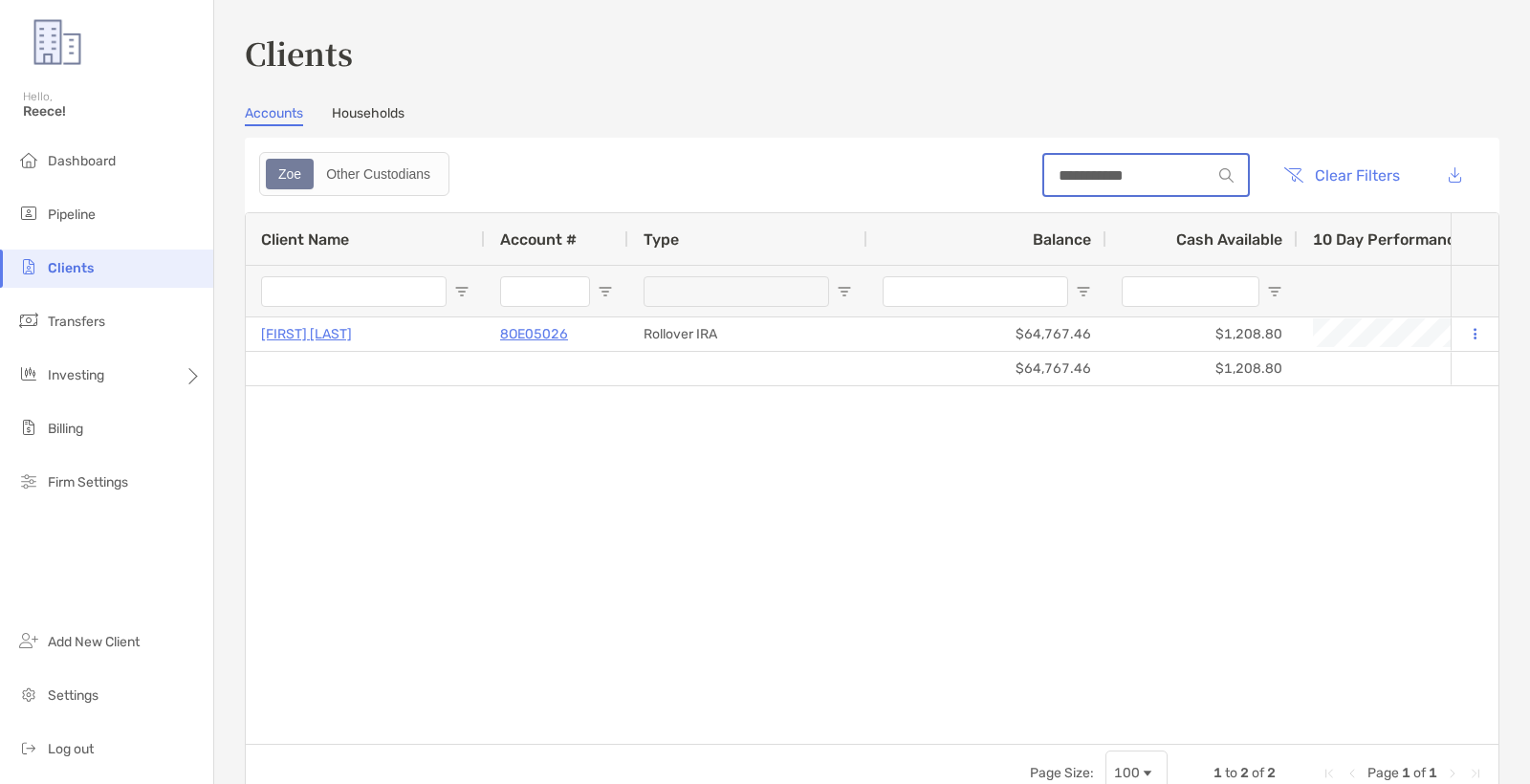 scroll, scrollTop: 0, scrollLeft: 1098, axis: horizontal 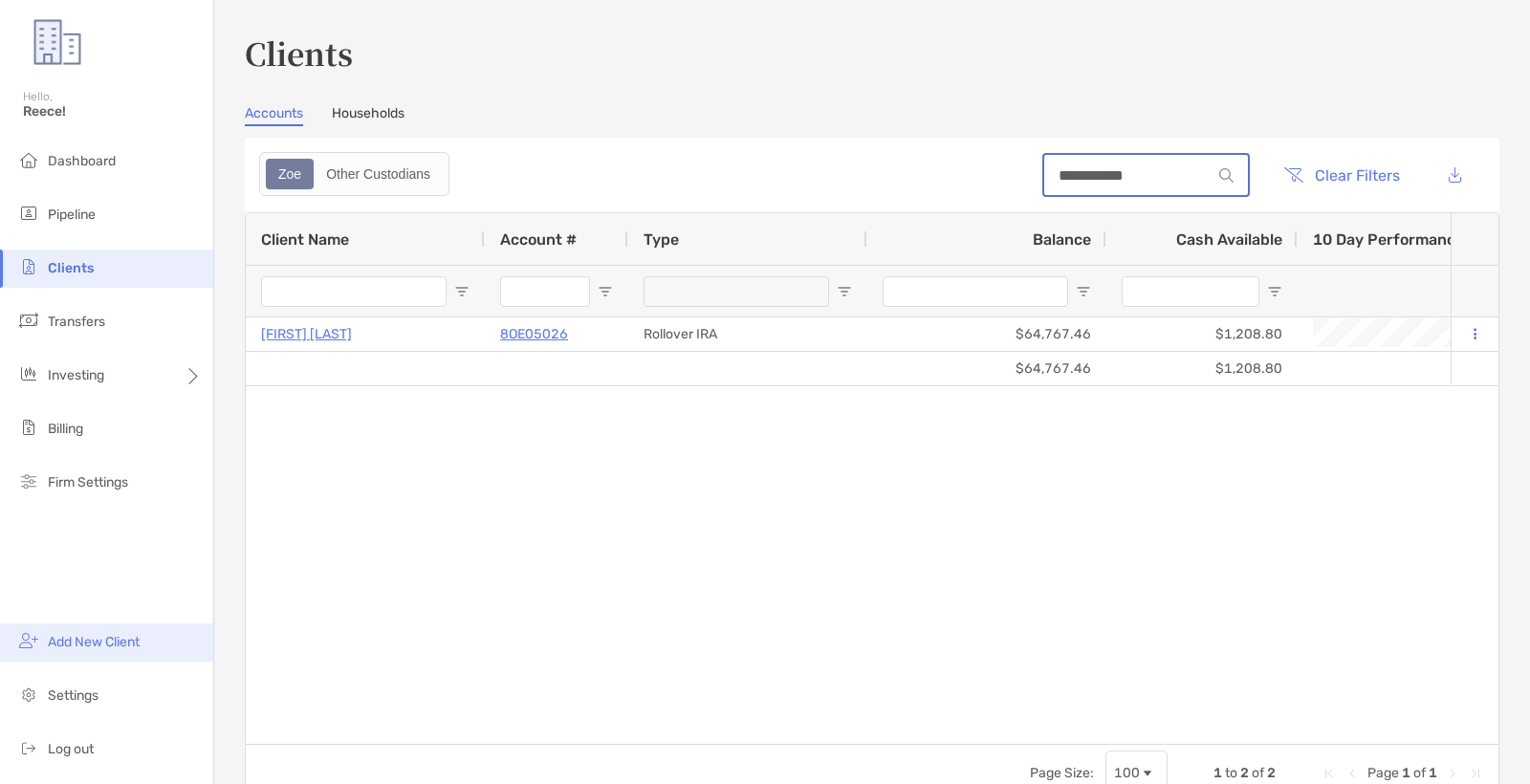 type on "**********" 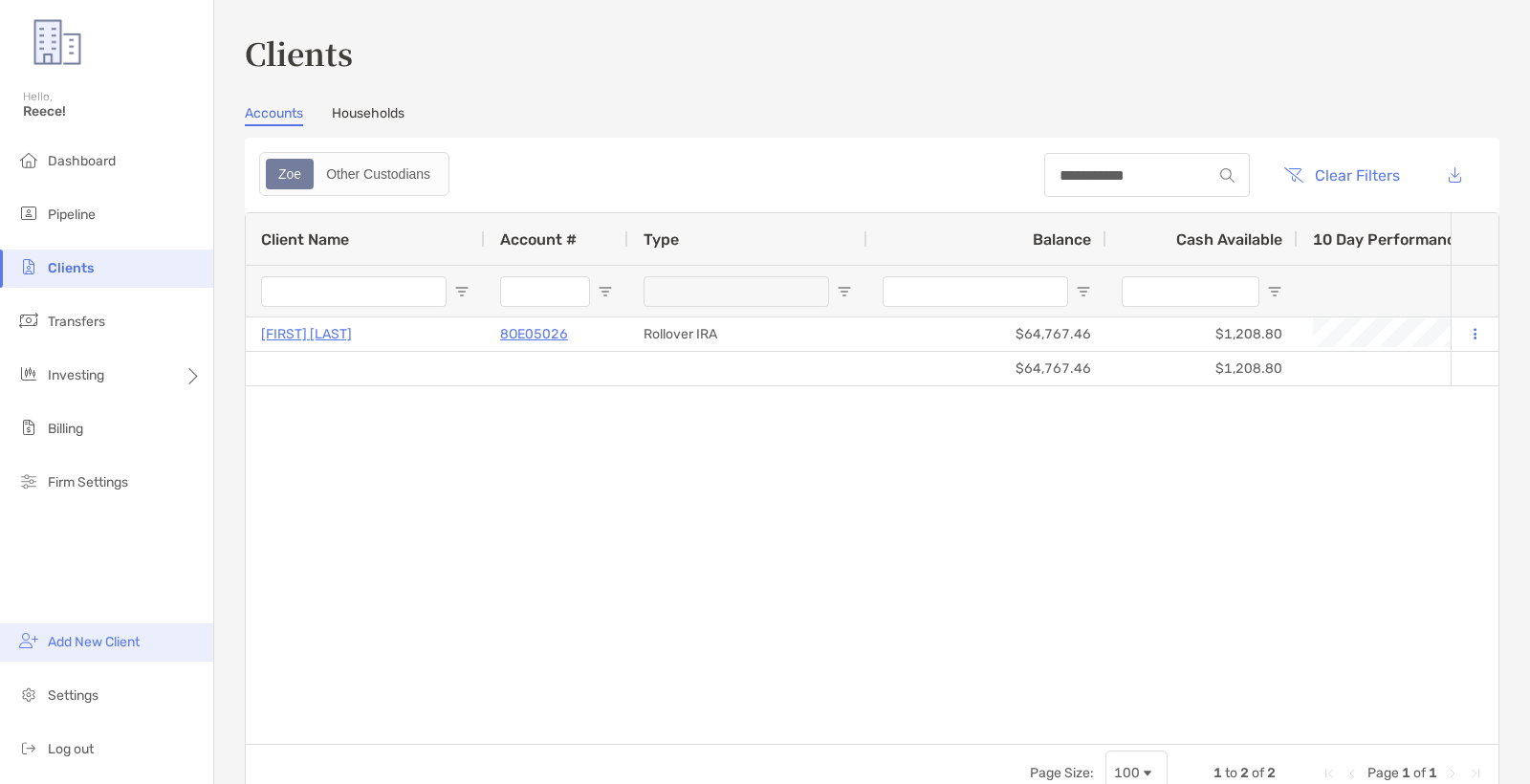 drag, startPoint x: 161, startPoint y: 634, endPoint x: 184, endPoint y: 634, distance: 23 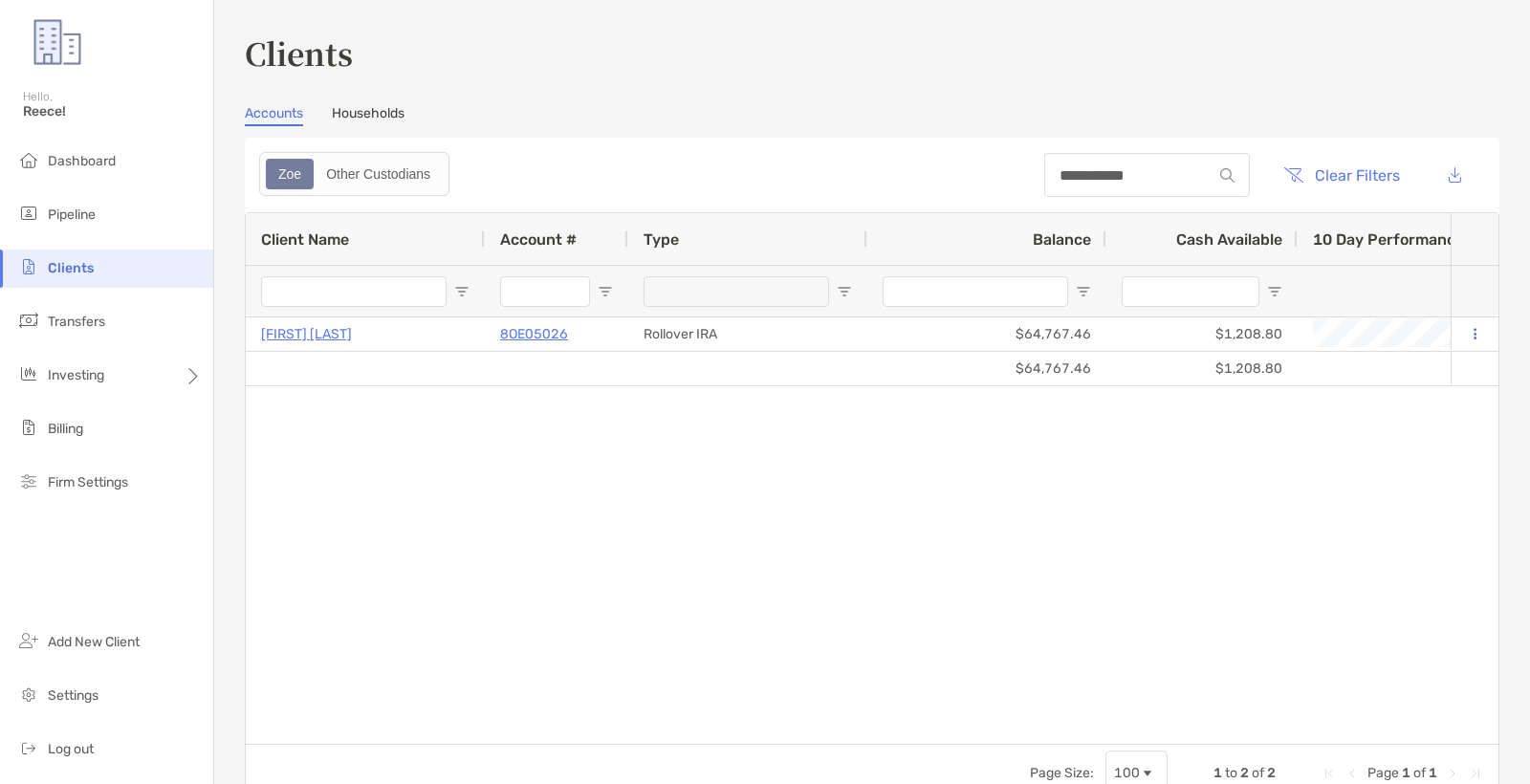 scroll, scrollTop: 0, scrollLeft: 0, axis: both 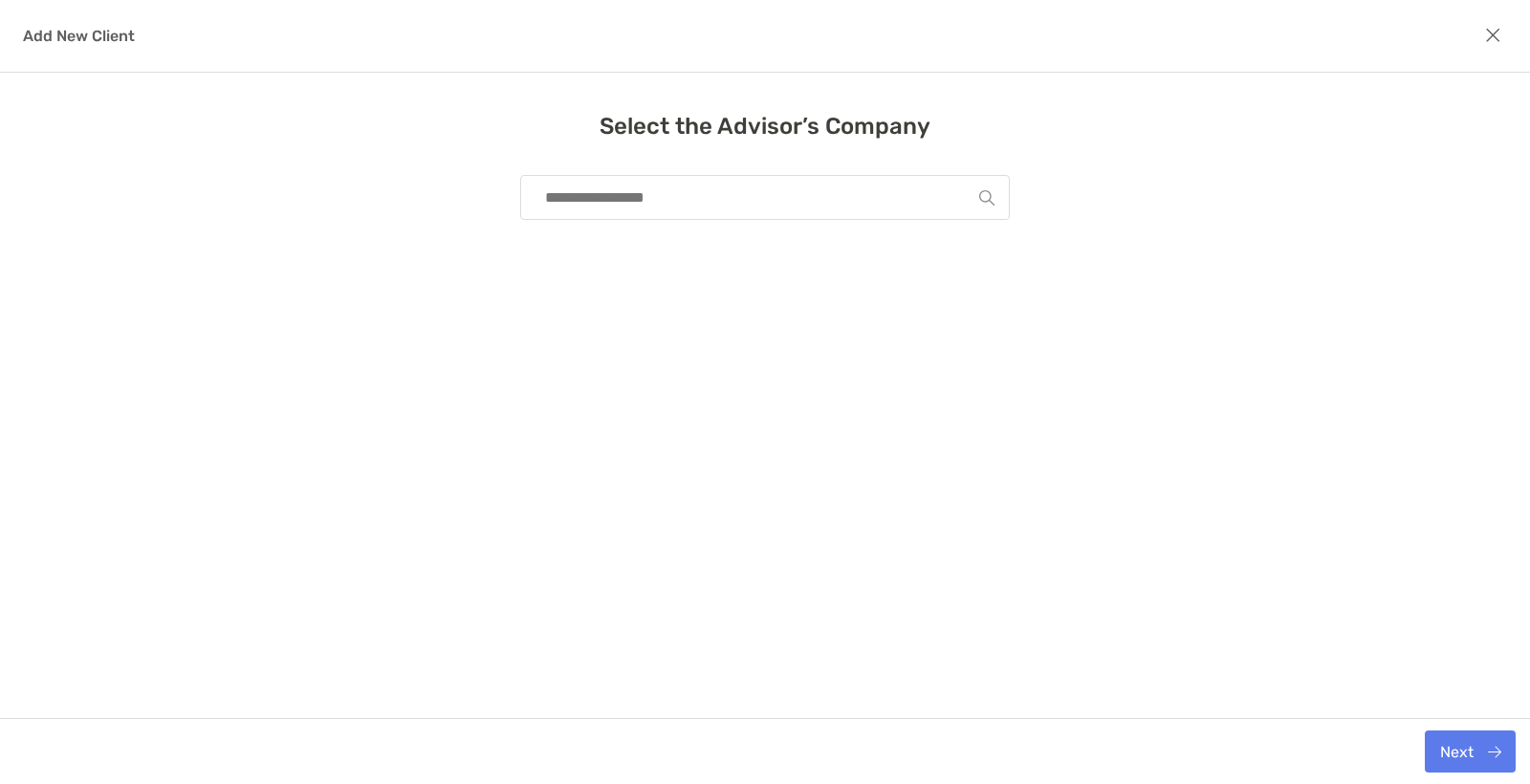 click at bounding box center [757, 197] 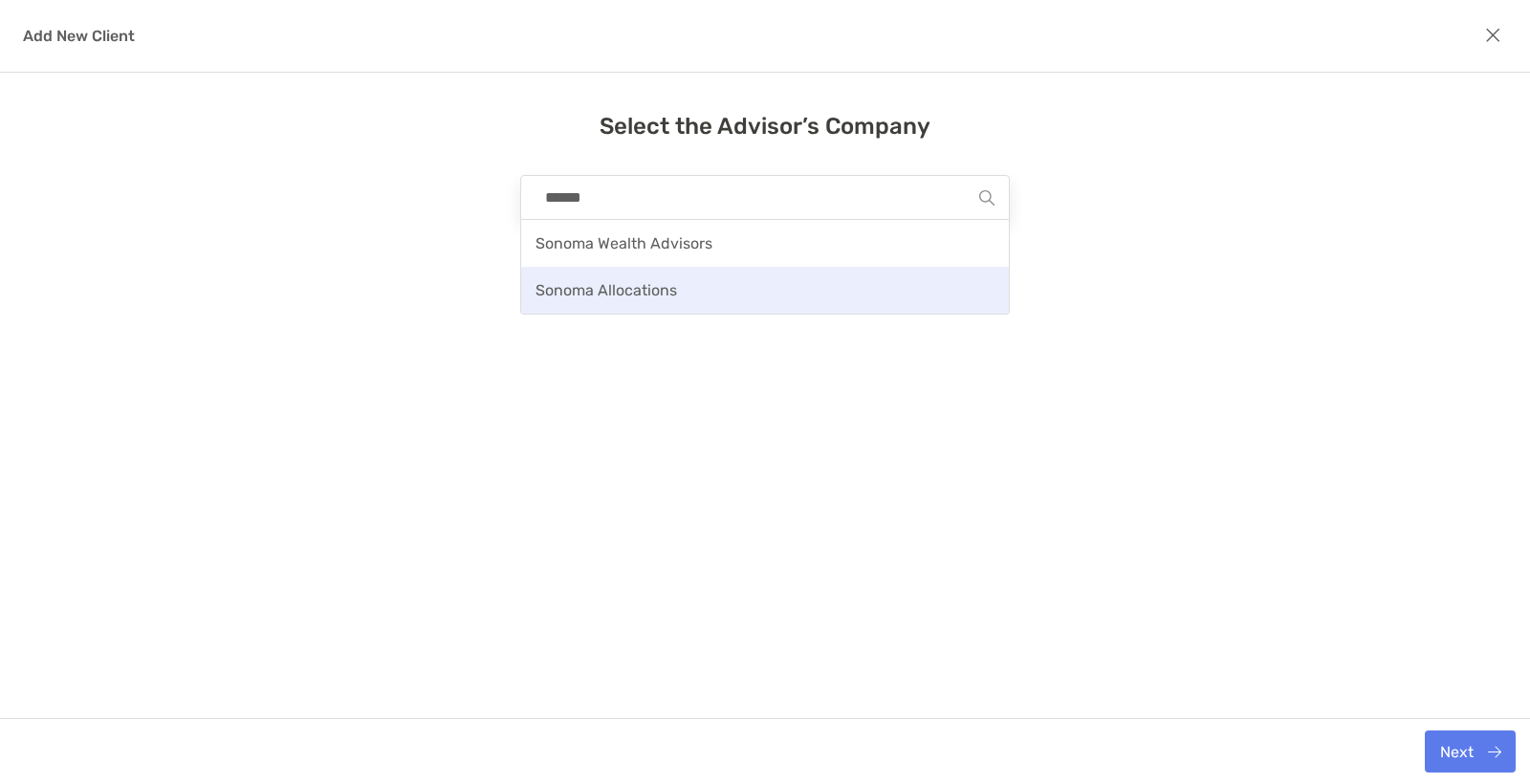 drag, startPoint x: 793, startPoint y: 222, endPoint x: 661, endPoint y: 288, distance: 147.5805 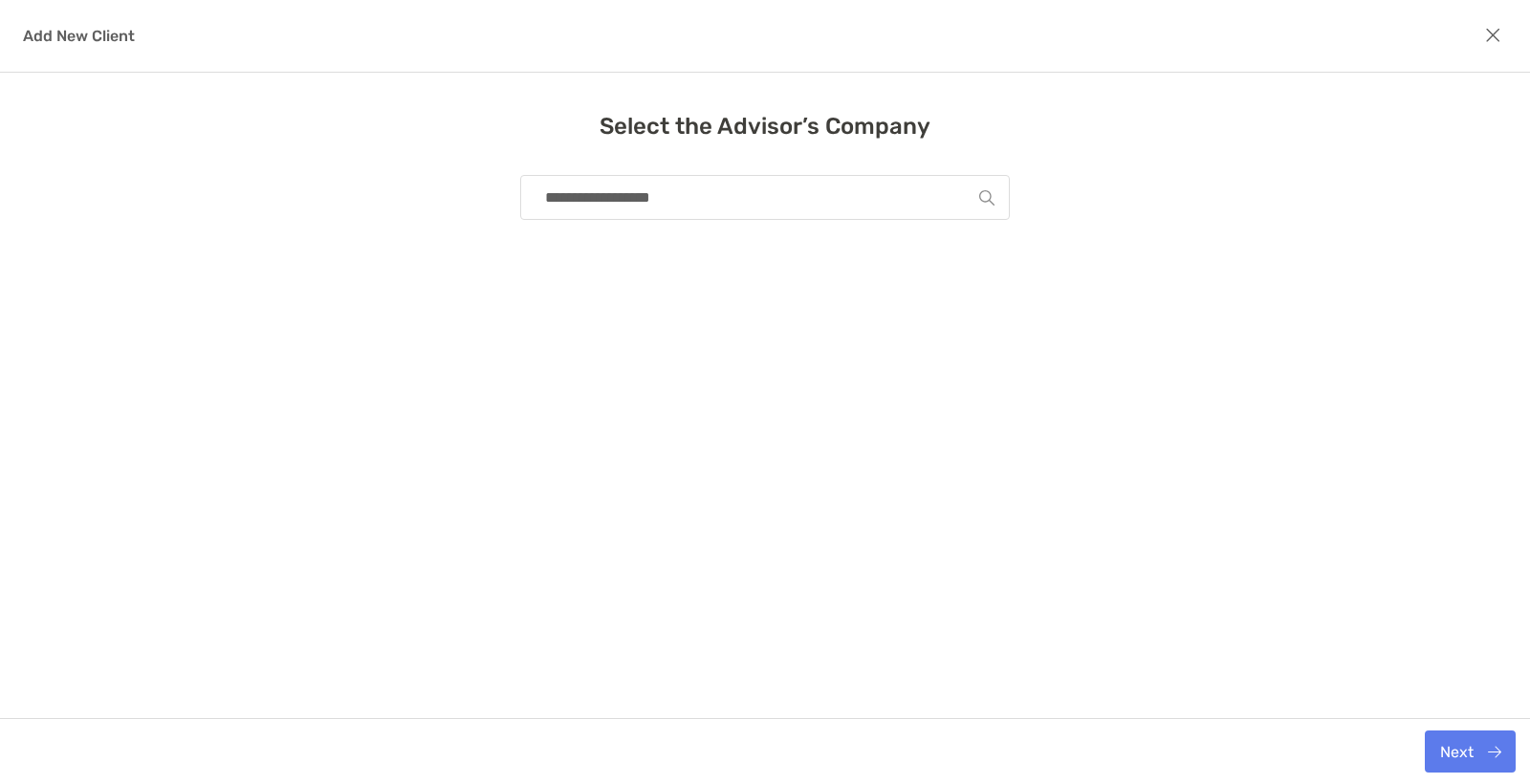 click on "Next" at bounding box center (1470, 751) 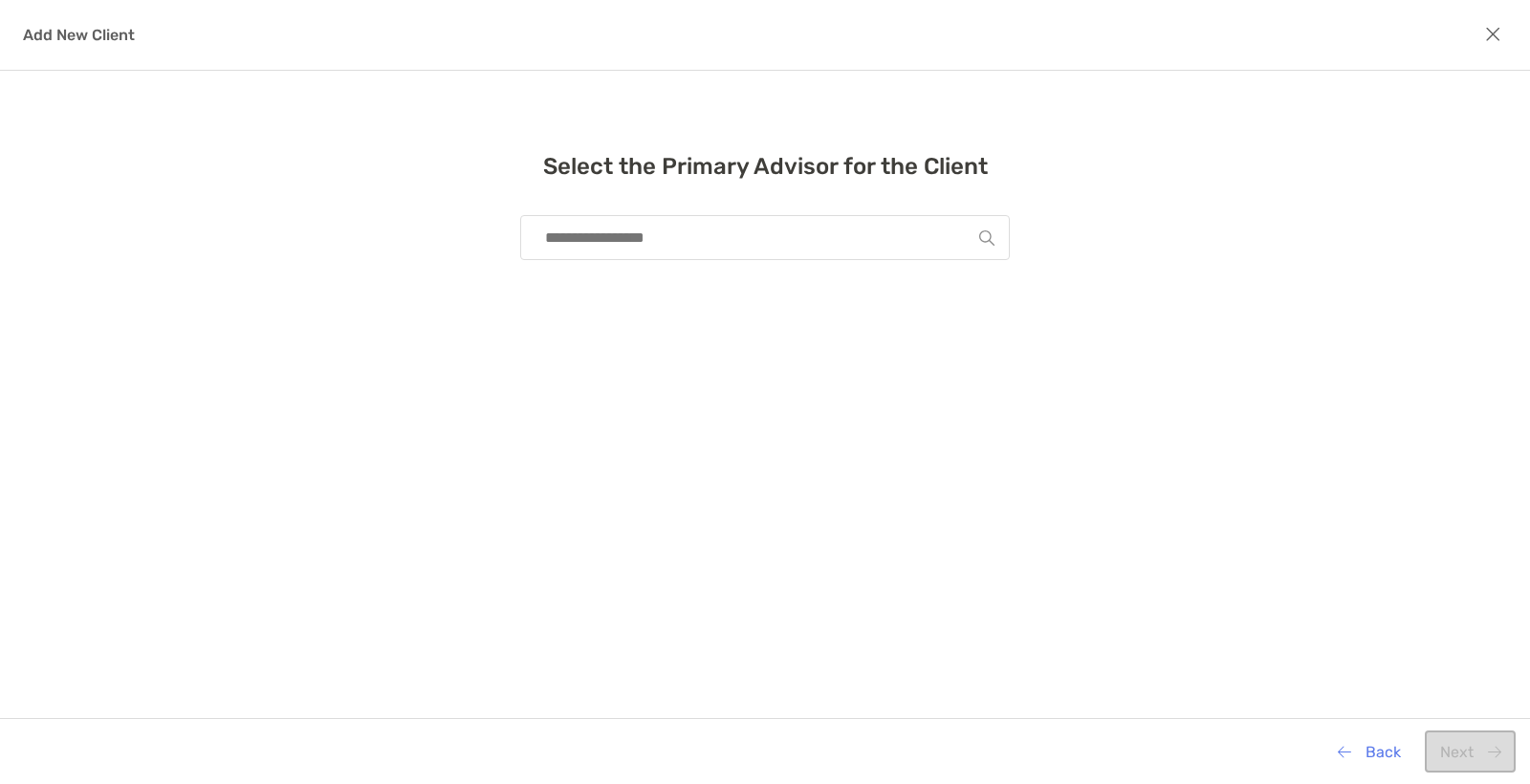 click at bounding box center (757, 237) 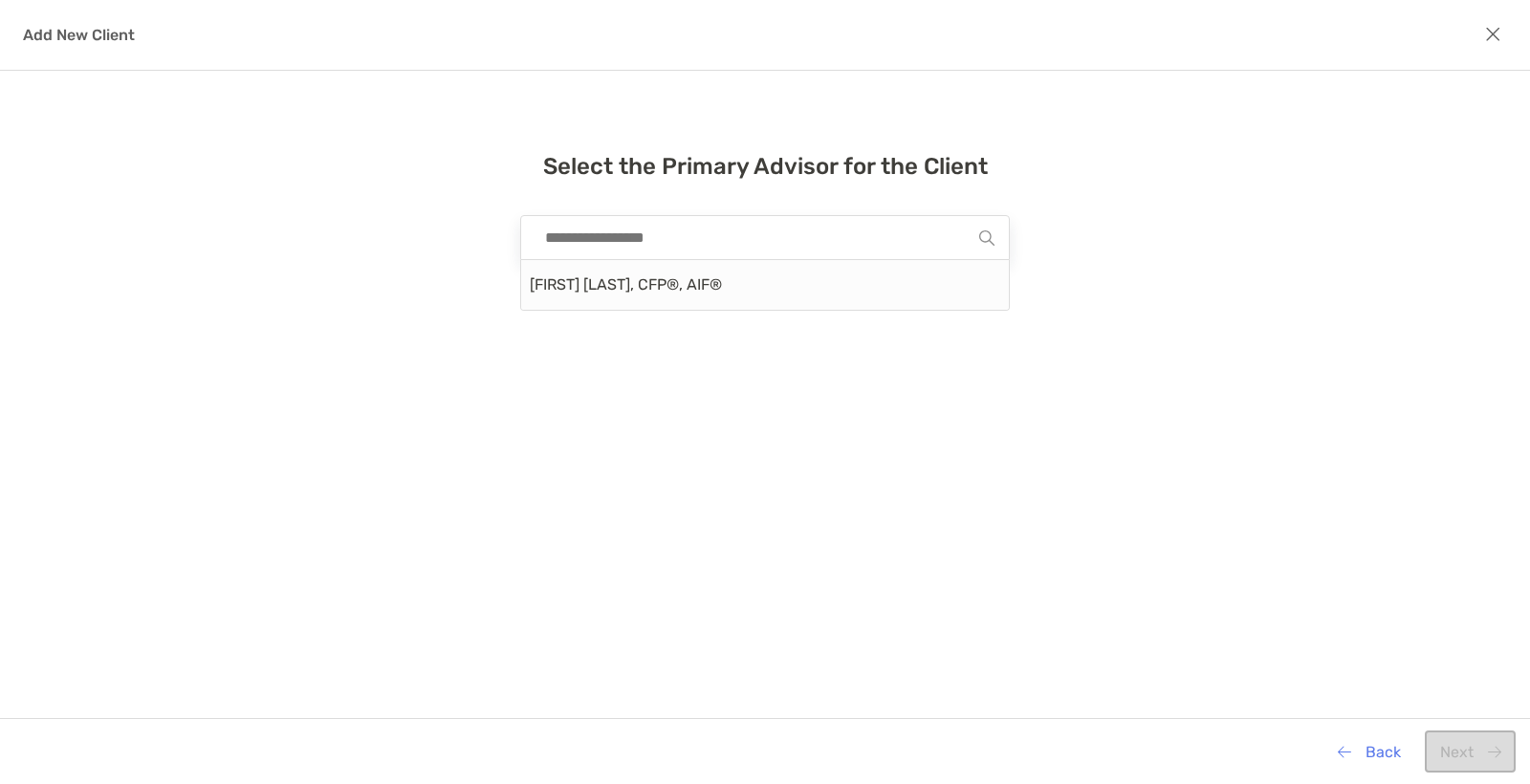 drag, startPoint x: 688, startPoint y: 296, endPoint x: 994, endPoint y: 503, distance: 369.43876 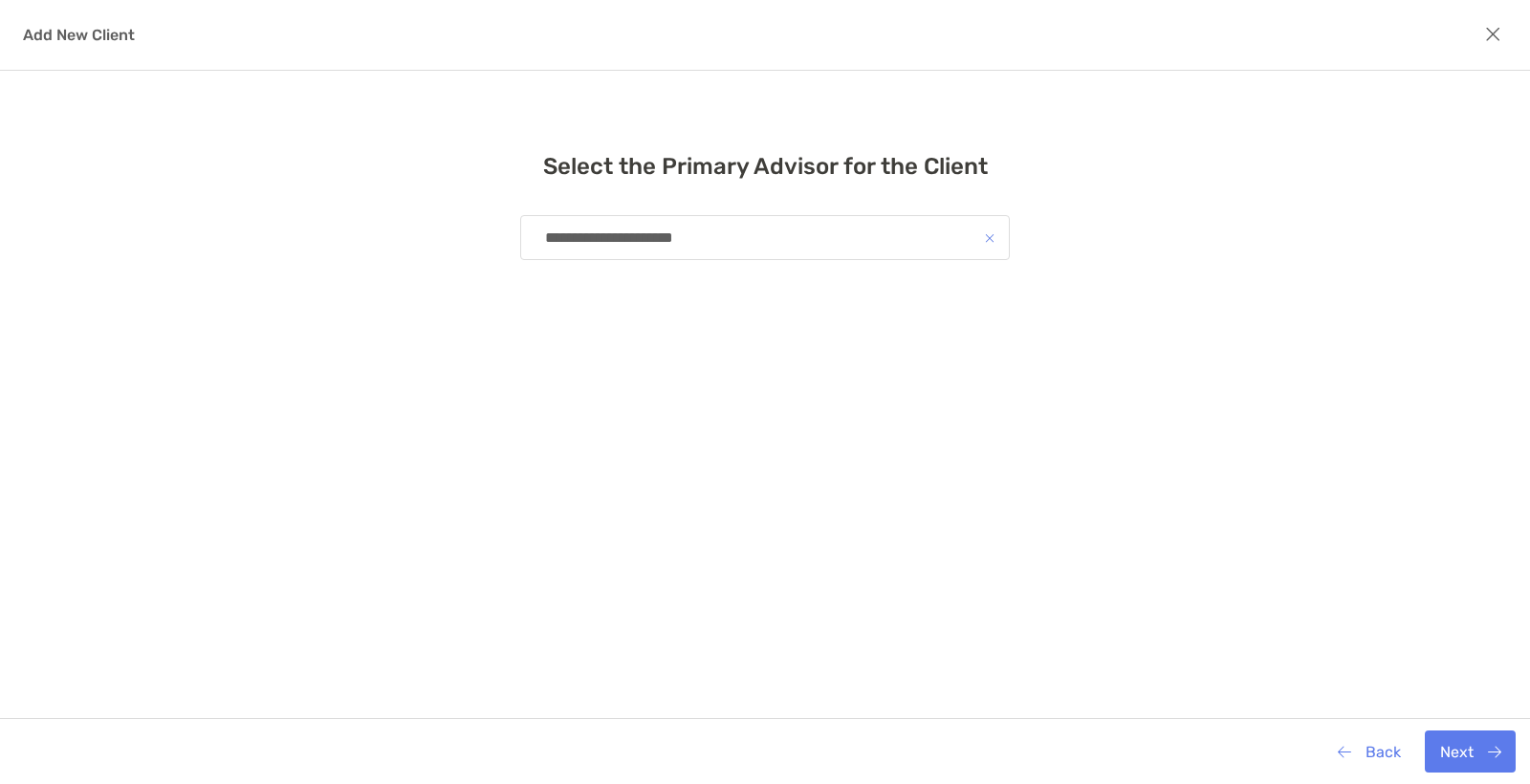 click on "Back Next" at bounding box center (765, 751) 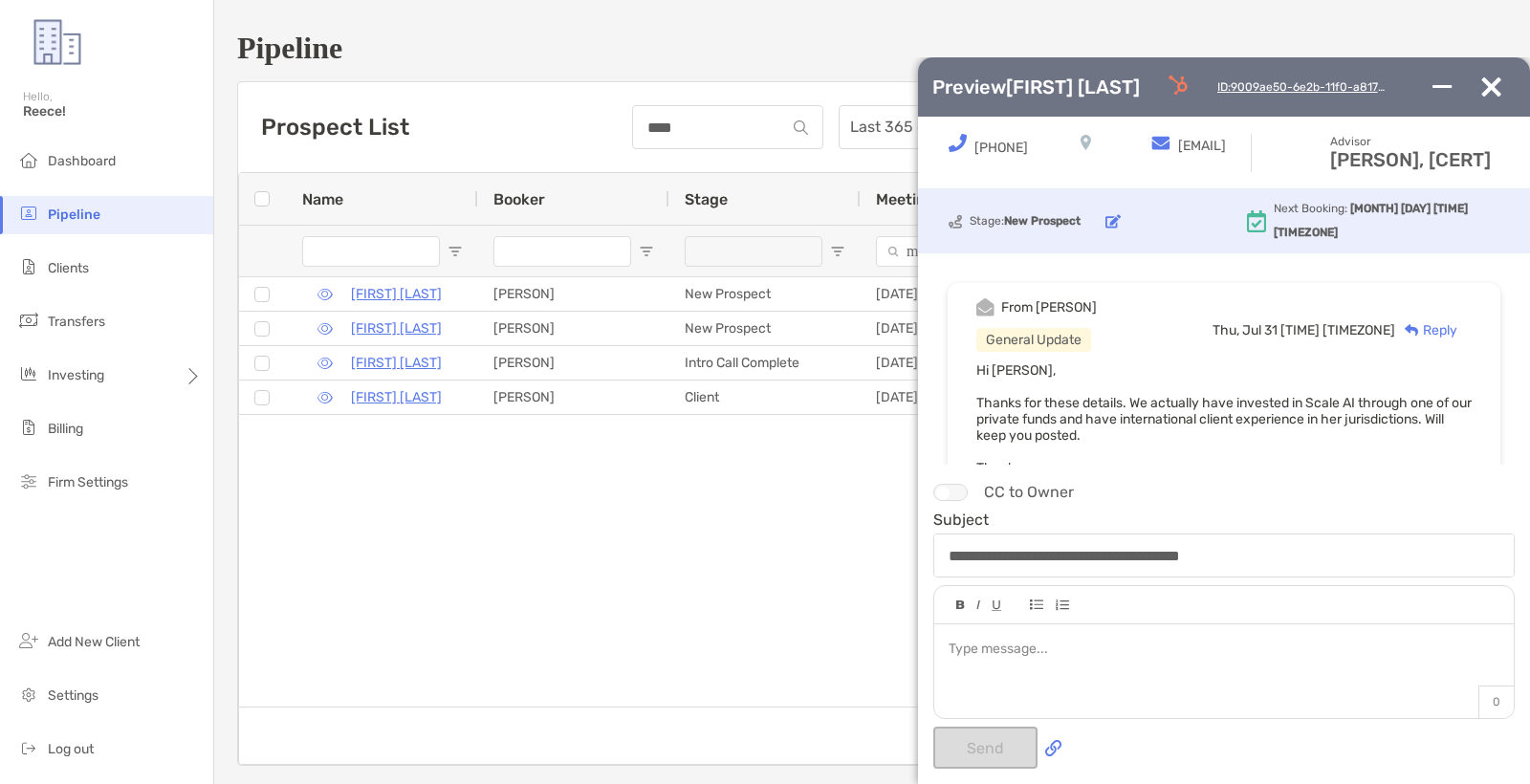 scroll, scrollTop: 0, scrollLeft: 0, axis: both 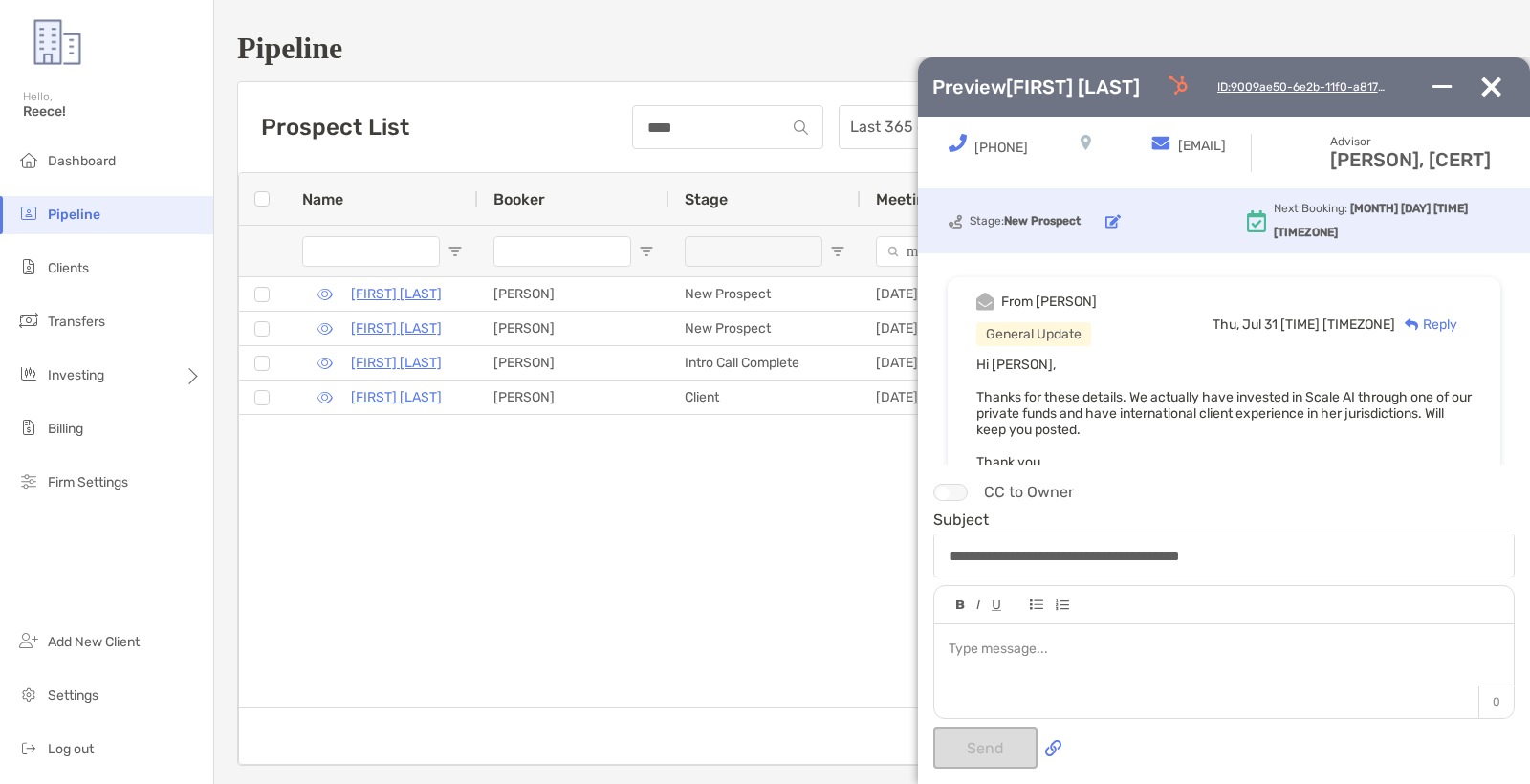 click on "Pipeline Prospect List **** Last 365 days No Show Only Clear Filters Delete Press SPACE to select this row                   Name                                       Booker                                       Stage                                       Meeting Date                                       Advisor Name                                       Advisor Email                                                                                                                                               [FIRST] [LAST] [PERSON] New Prospect [DATE] - [TIME] [FIRST] [LAST], [CERT] [EMAIL]               [FIRST] [LAST] [PERSON] New Prospect [DATE] - [TIME] [FIRST] [LAST], [CERT] [EMAIL]               [FIRST] [LAST] [PERSON] Intro Call Complete [DATE] - [TIME] [FIRST] [LAST], [CERT] [EMAIL]               [FIRST] [LAST] [PERSON] Client [DATE] - [TIME] [FIRST] [LAST], [CERT] [EMAIL]" at bounding box center (872, 398) 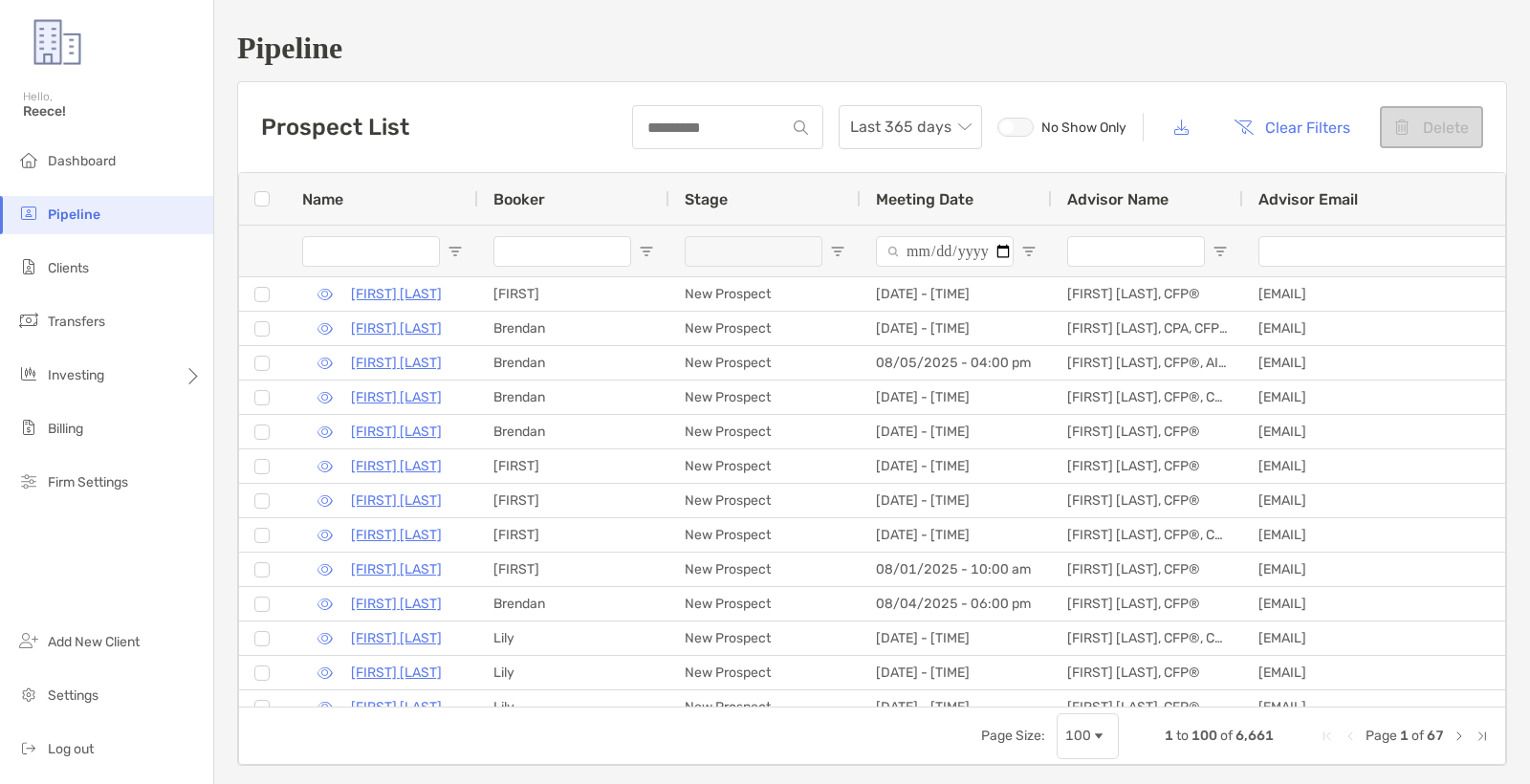 scroll, scrollTop: 0, scrollLeft: 0, axis: both 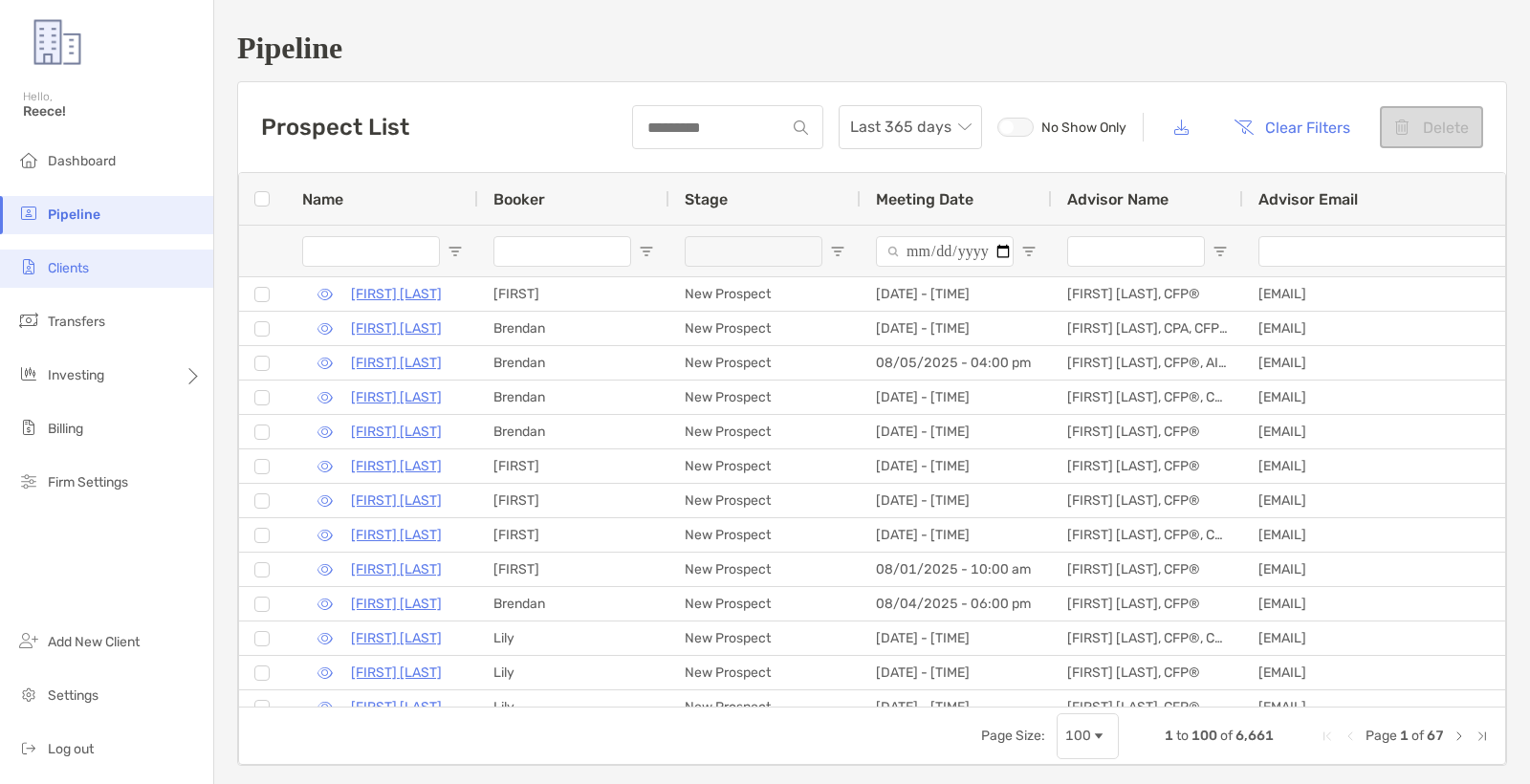 click on "Clients" at bounding box center (106, 269) 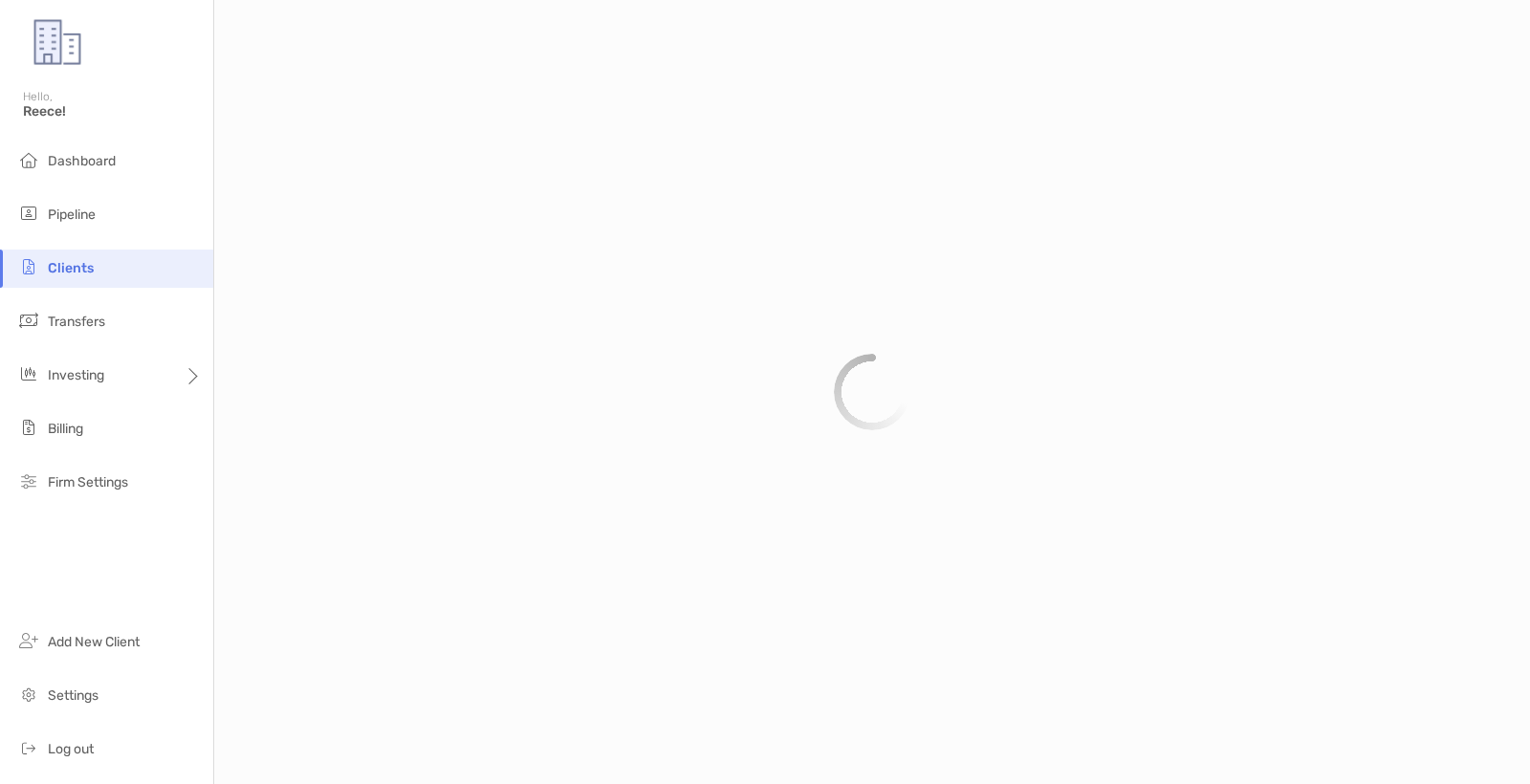 click on "Clients" at bounding box center (106, 269) 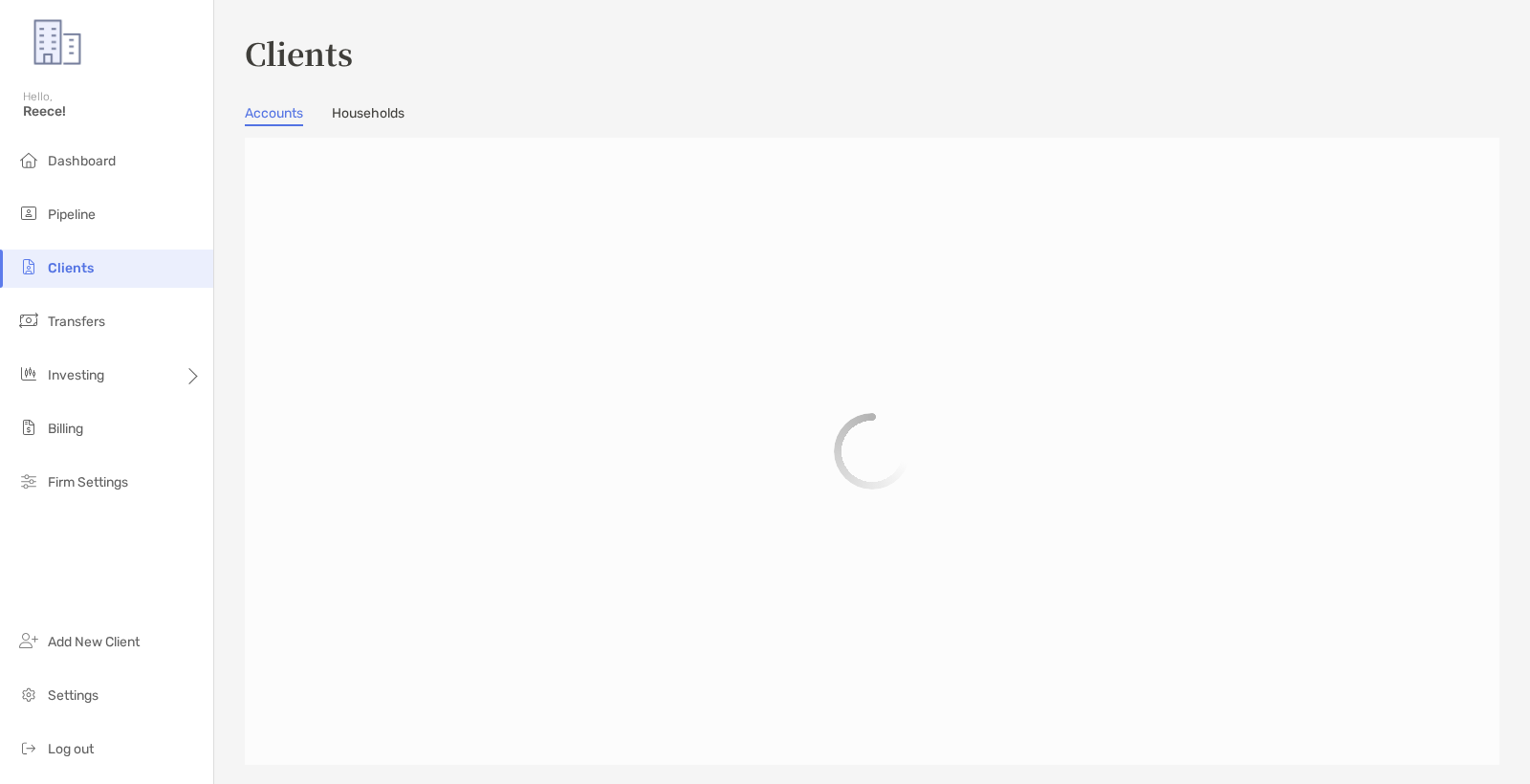 scroll, scrollTop: 0, scrollLeft: 0, axis: both 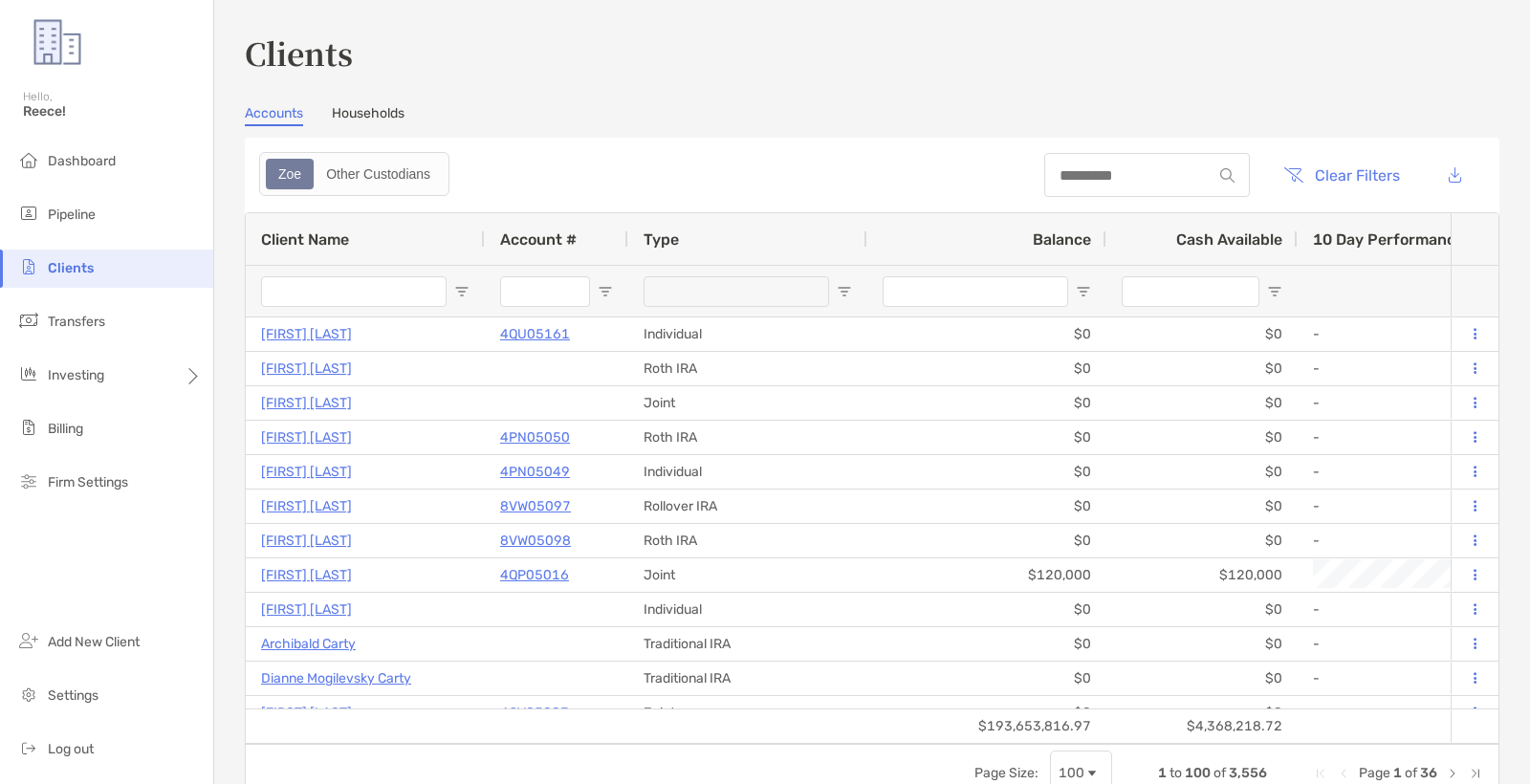 drag, startPoint x: 1167, startPoint y: 195, endPoint x: 1147, endPoint y: 174, distance: 29 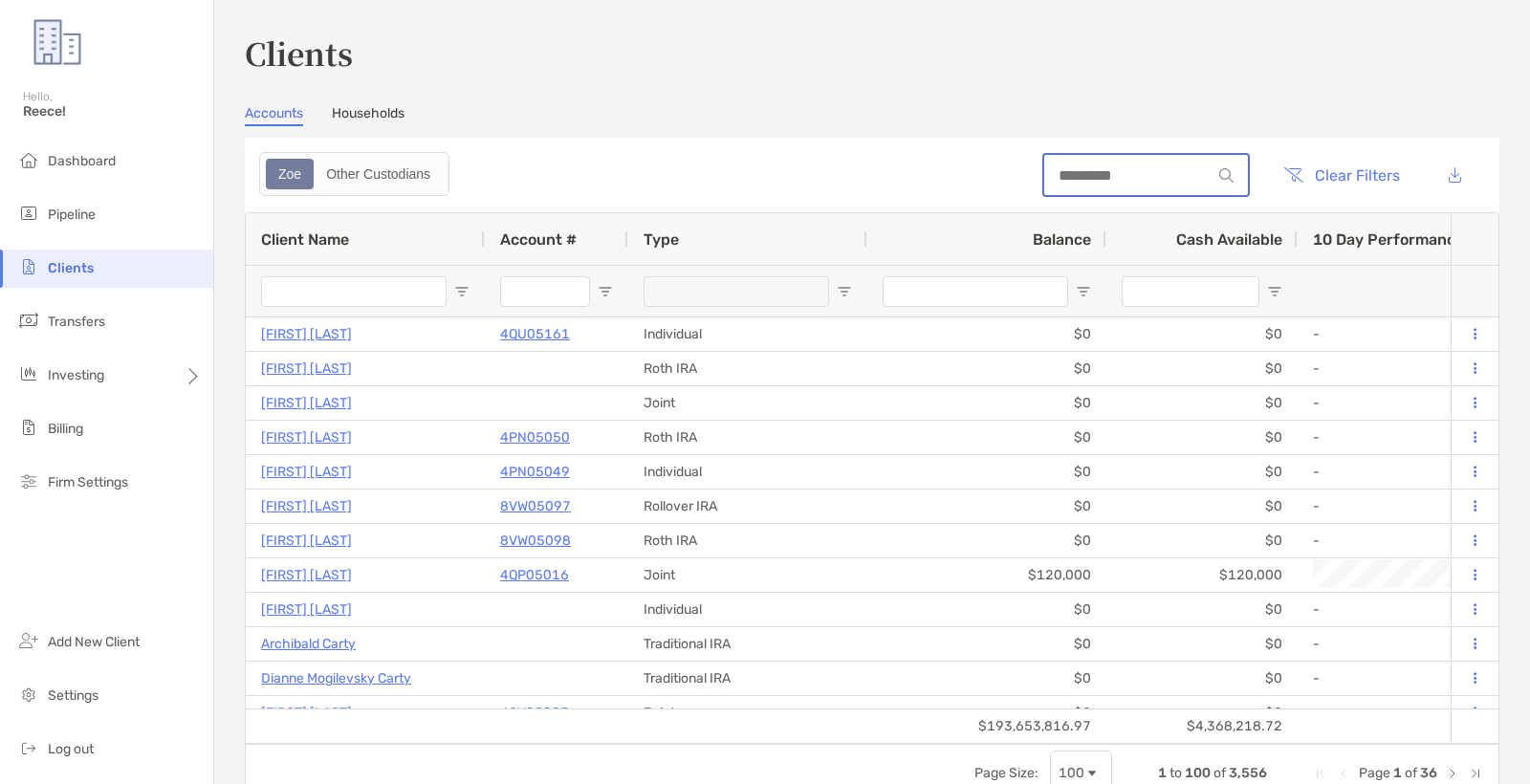 click at bounding box center (1127, 175) 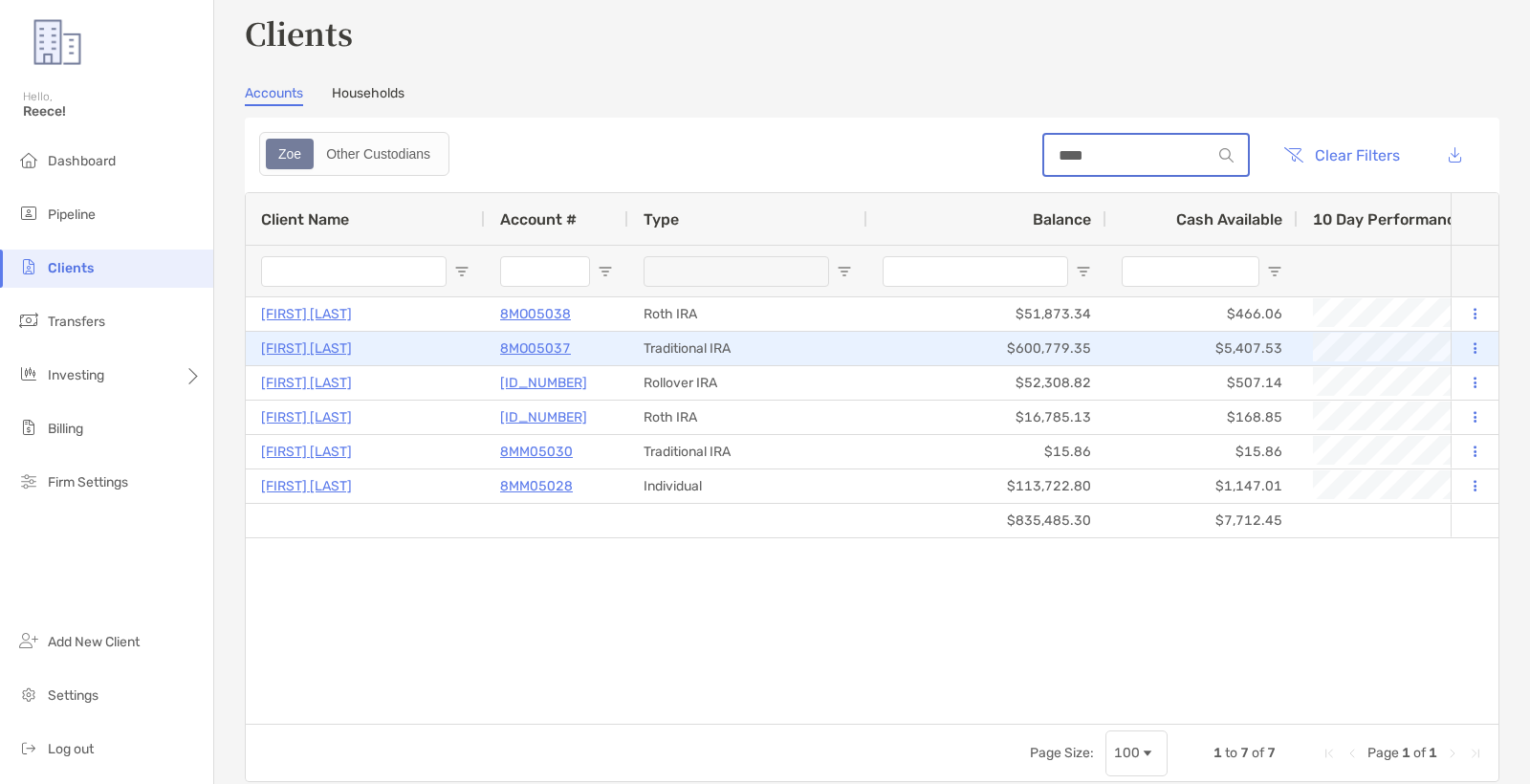 scroll, scrollTop: 24, scrollLeft: 0, axis: vertical 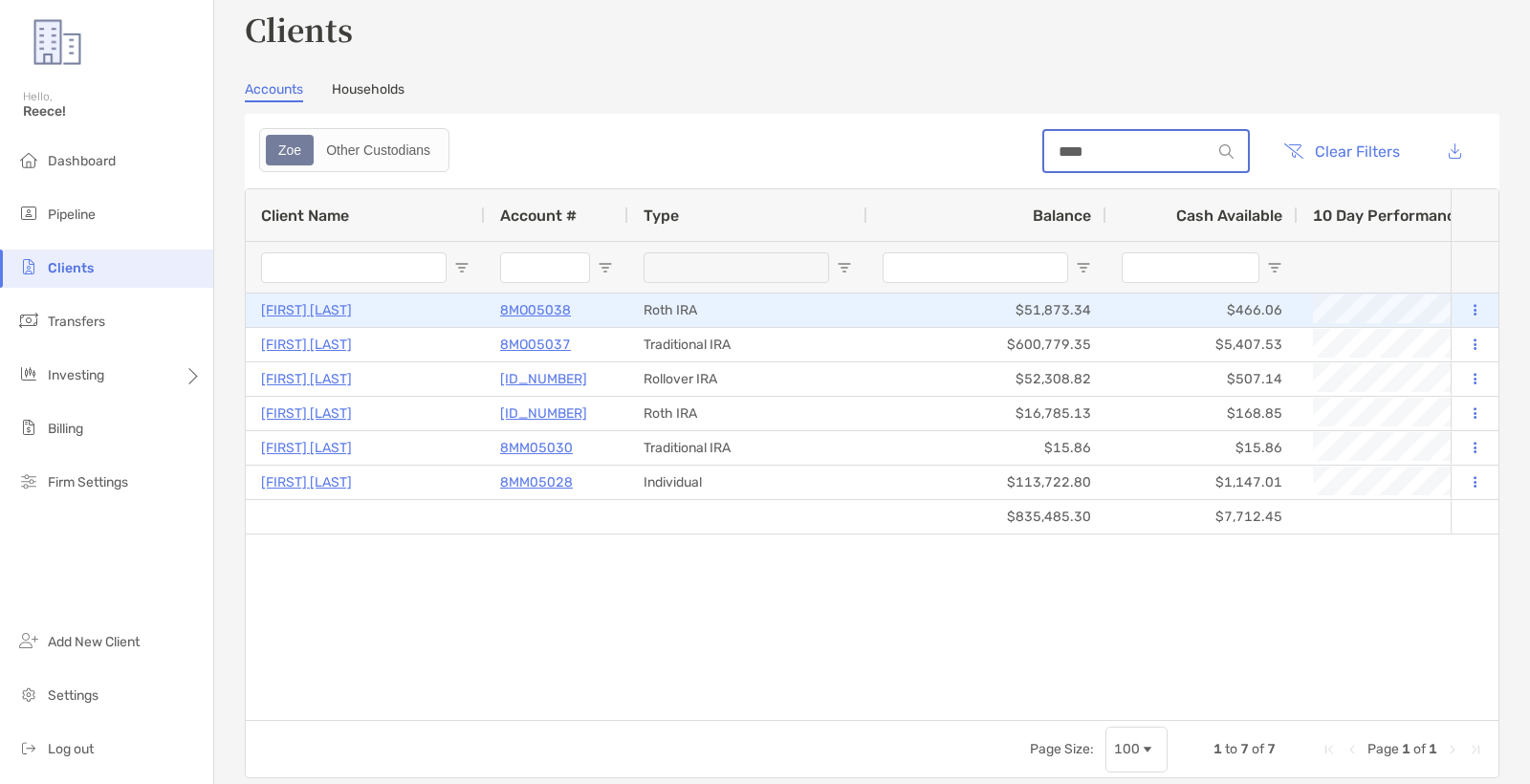type on "****" 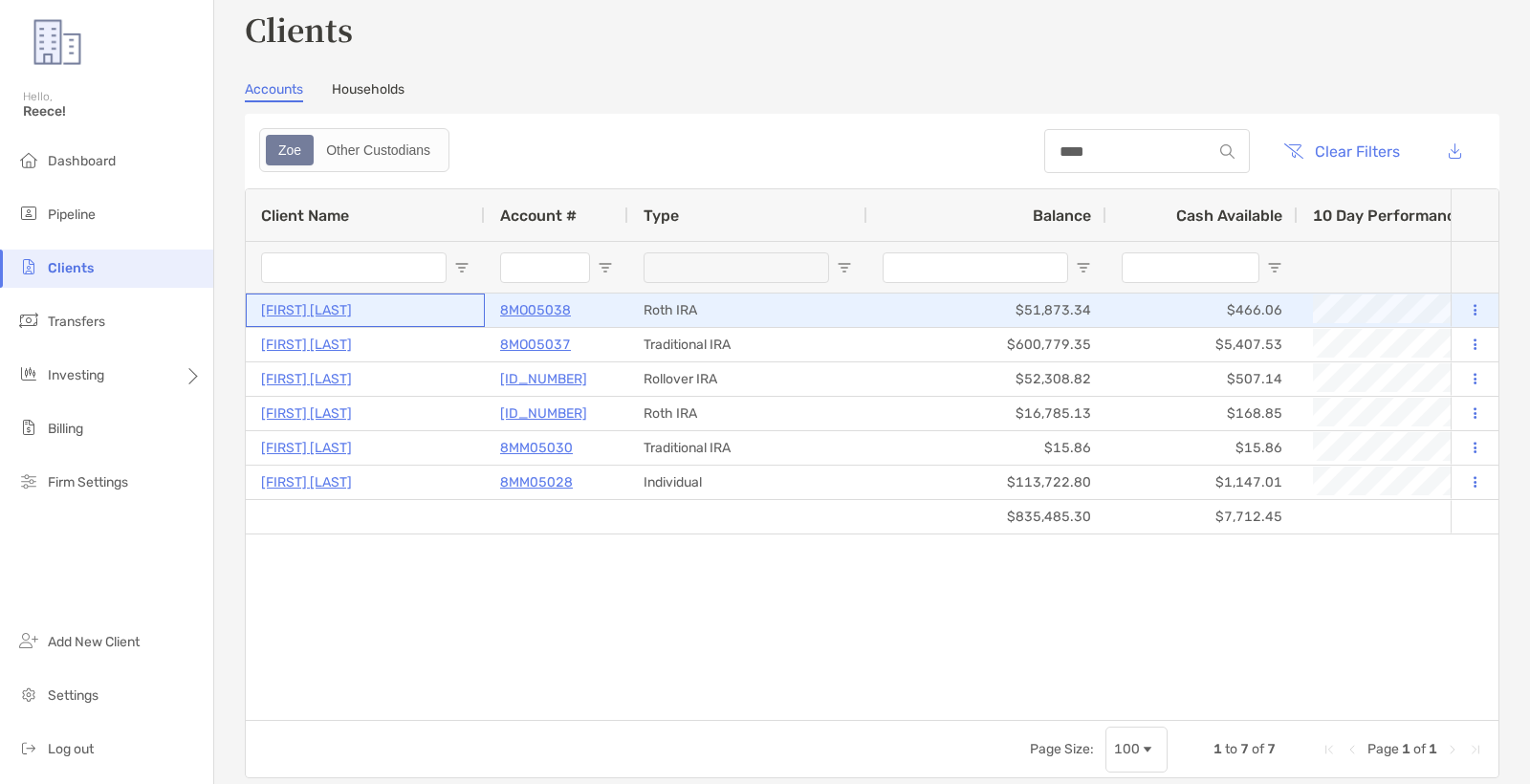 click on "[FIRST] [LAST]" at bounding box center (306, 310) 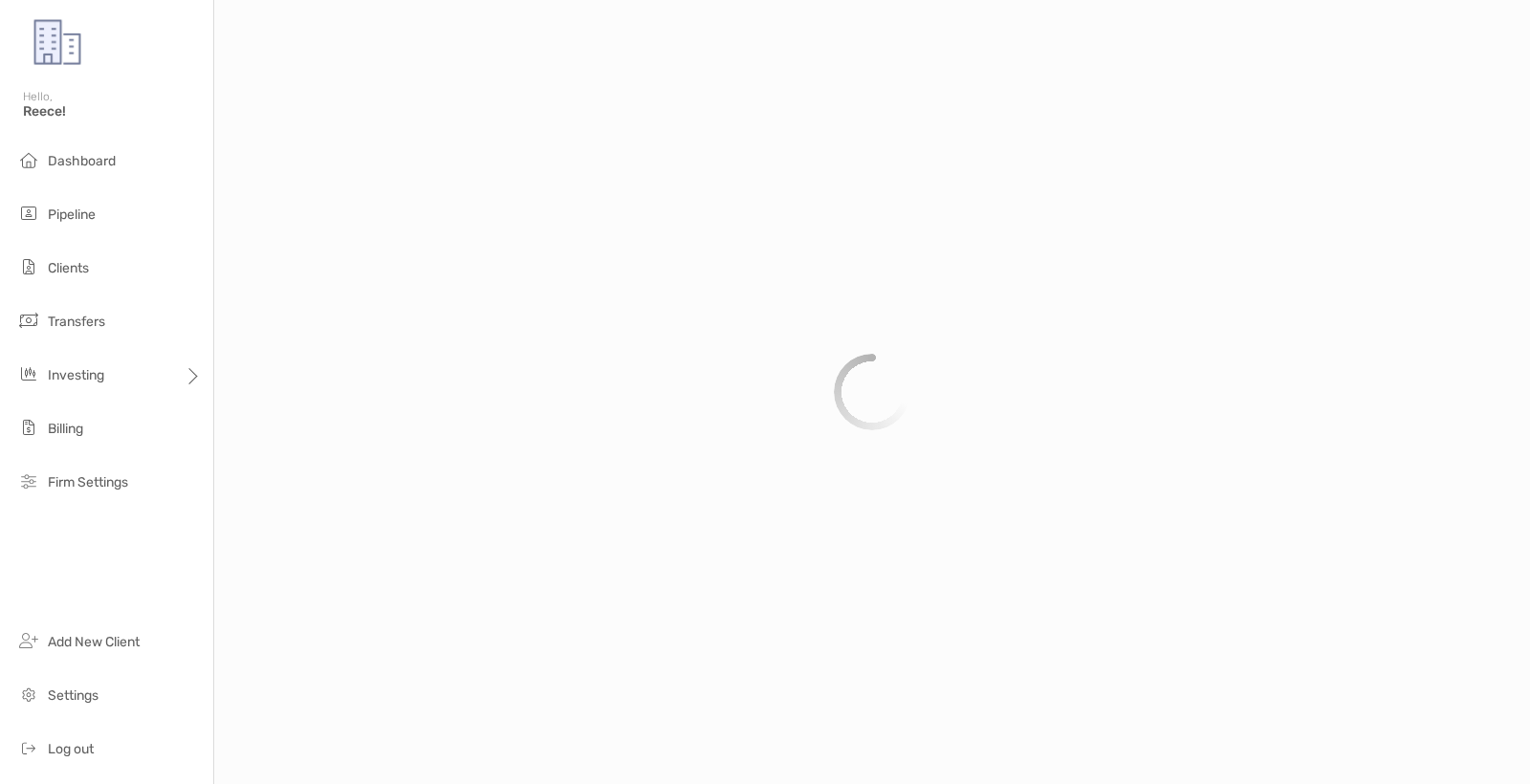 scroll, scrollTop: 0, scrollLeft: 0, axis: both 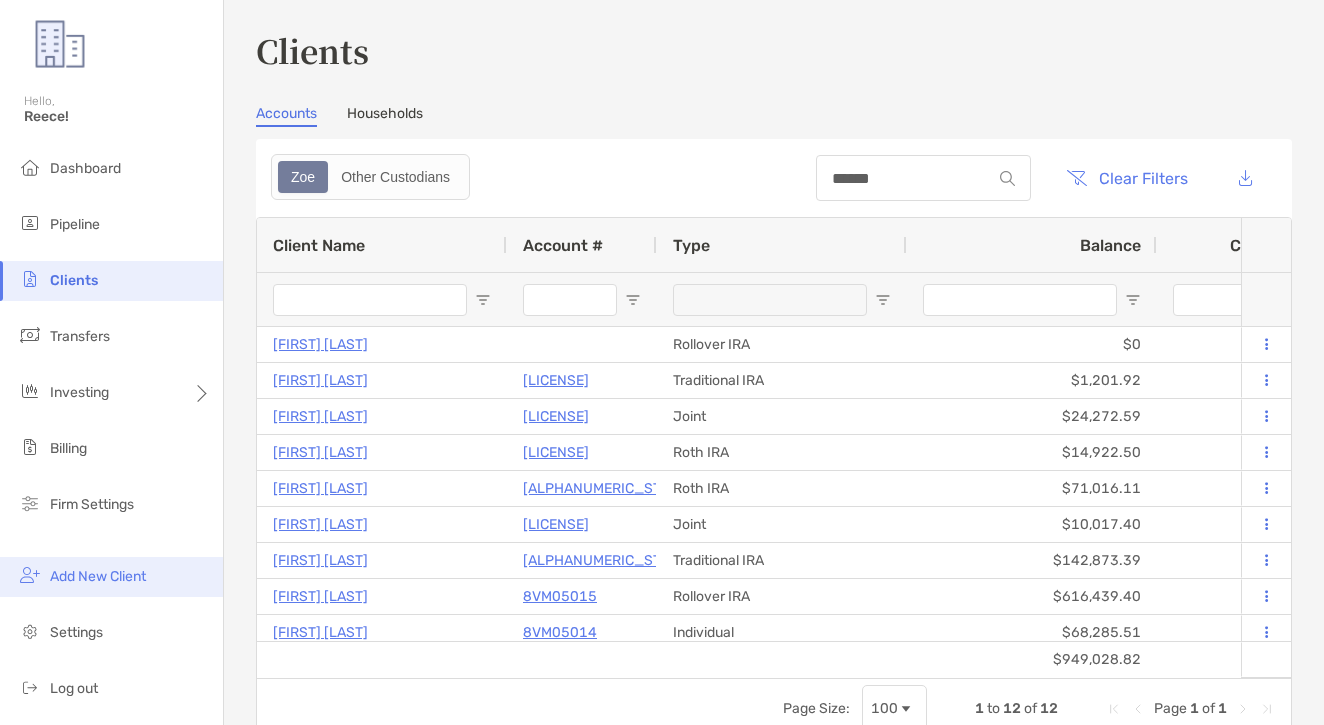 type on "******" 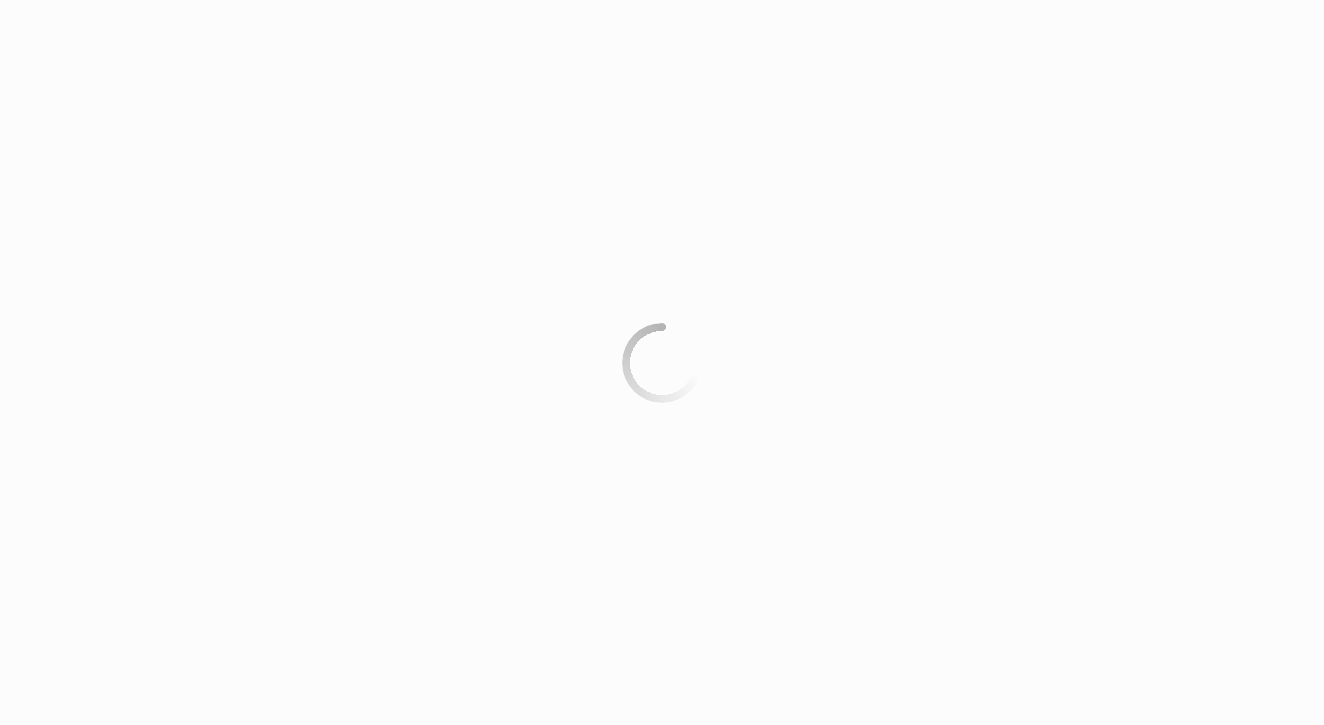 scroll, scrollTop: 0, scrollLeft: 0, axis: both 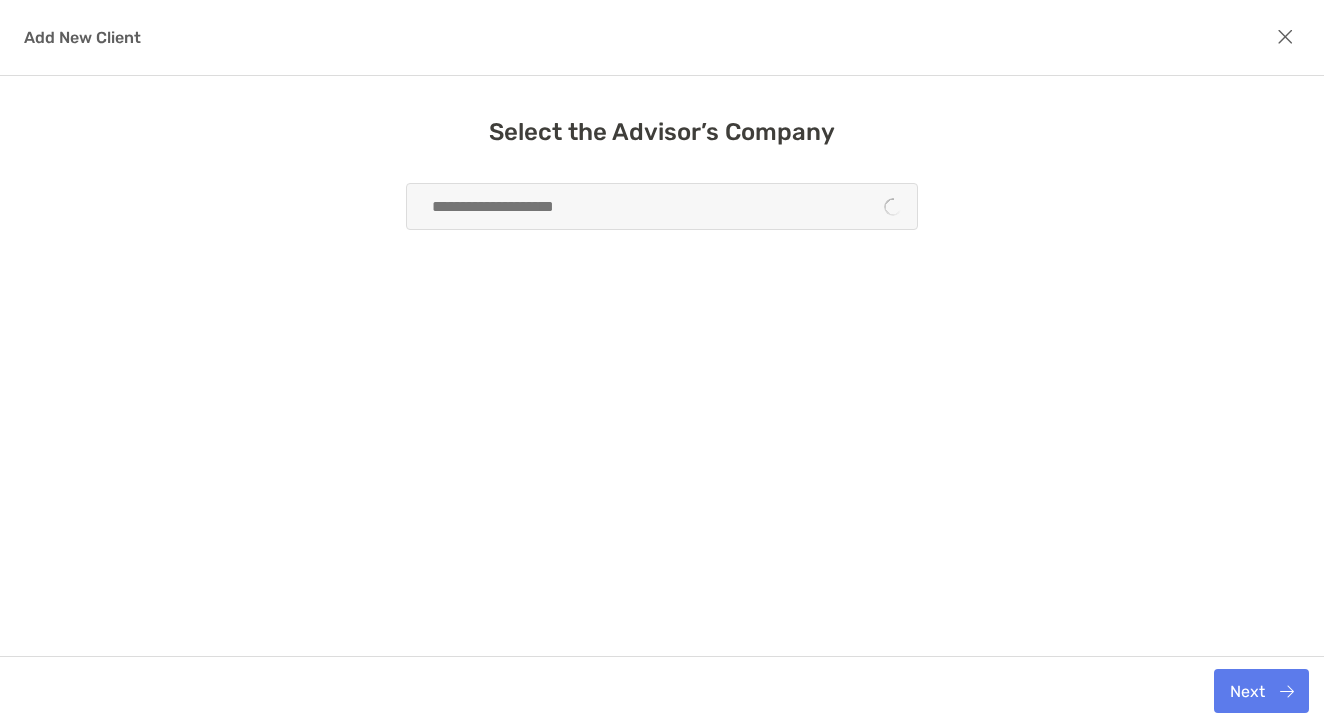 click at bounding box center (662, 206) 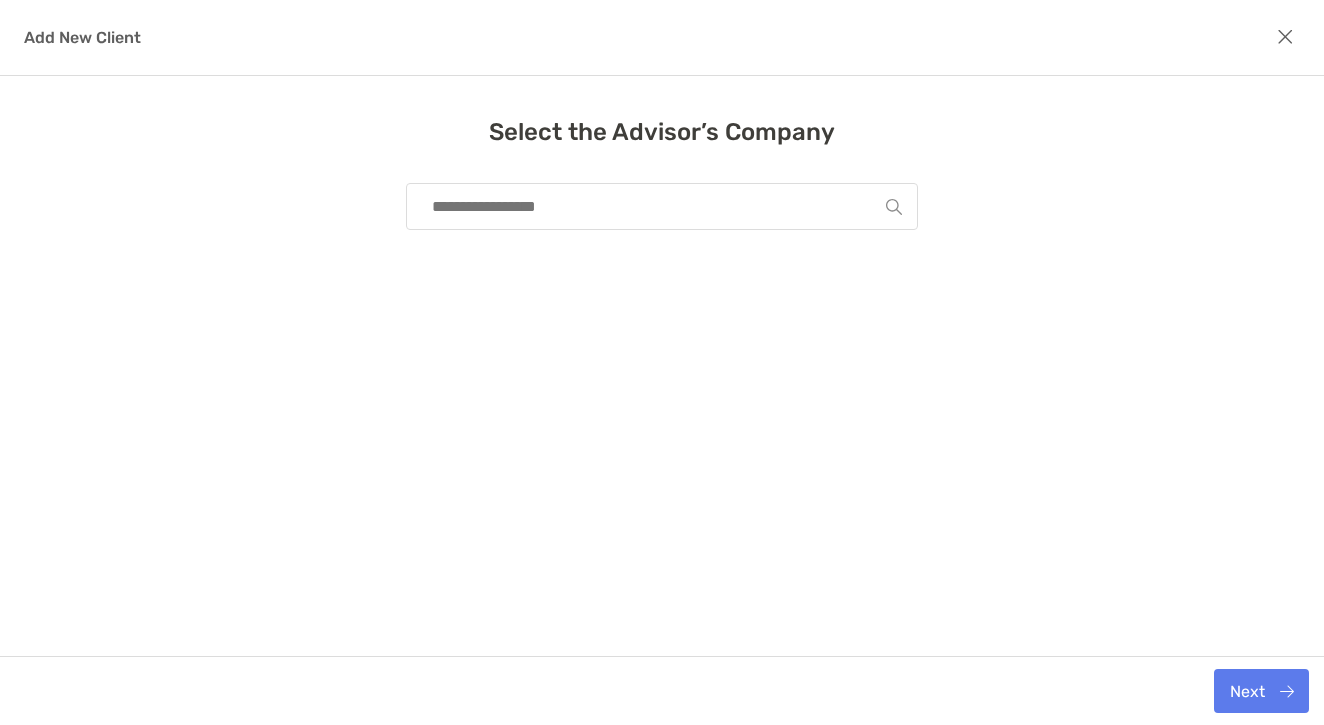 click at bounding box center [654, 206] 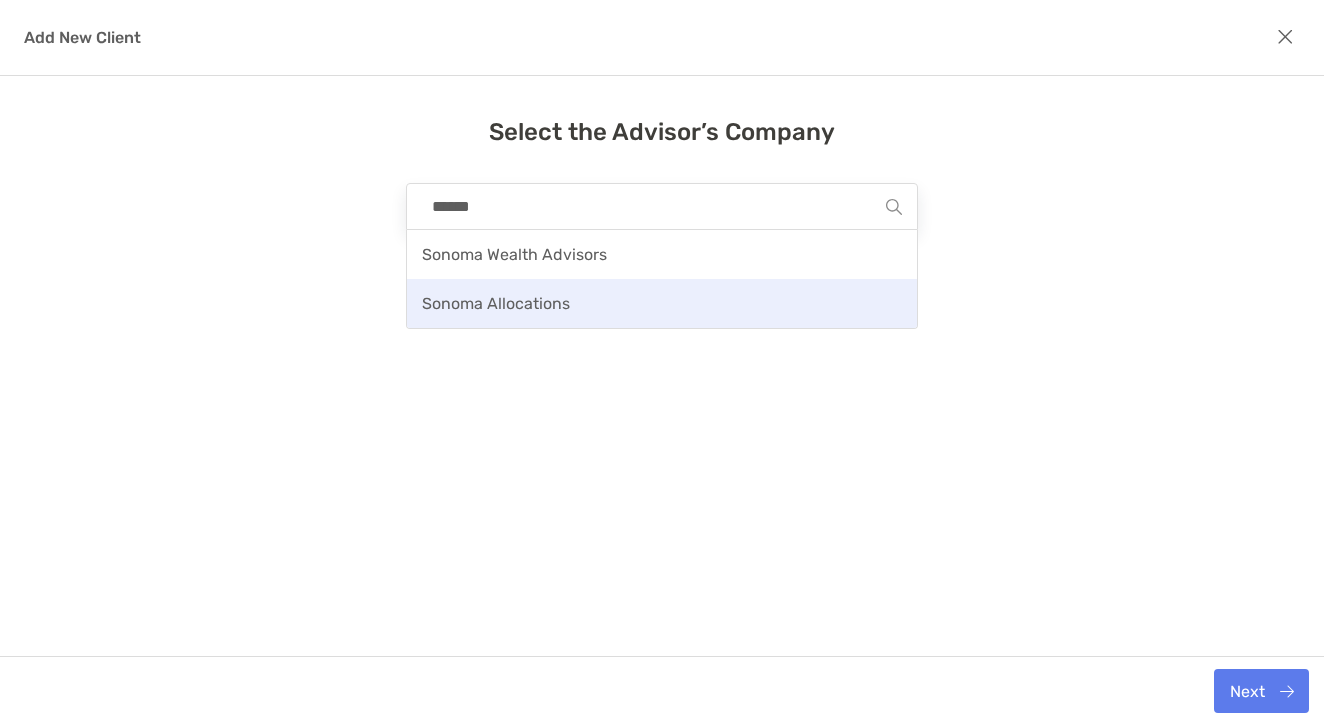 click on "Sonoma Allocations" at bounding box center [662, 303] 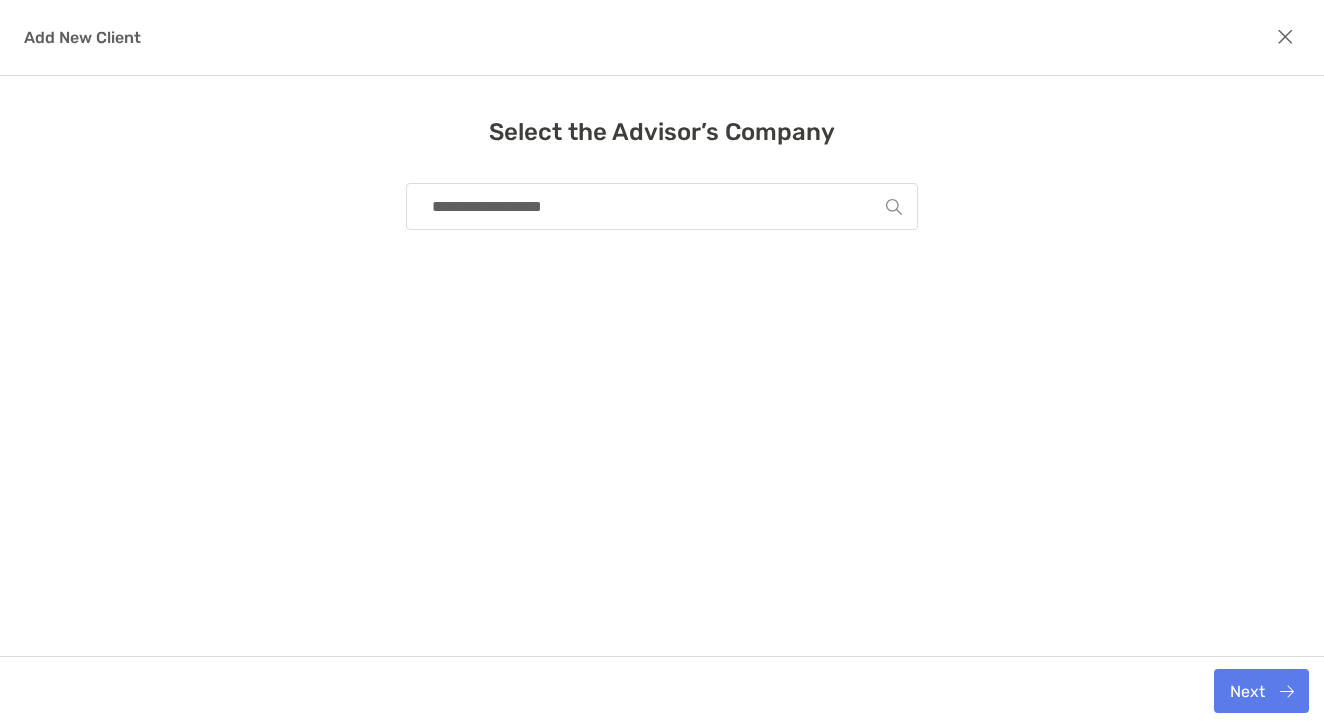 click on "Next" at bounding box center [1261, 691] 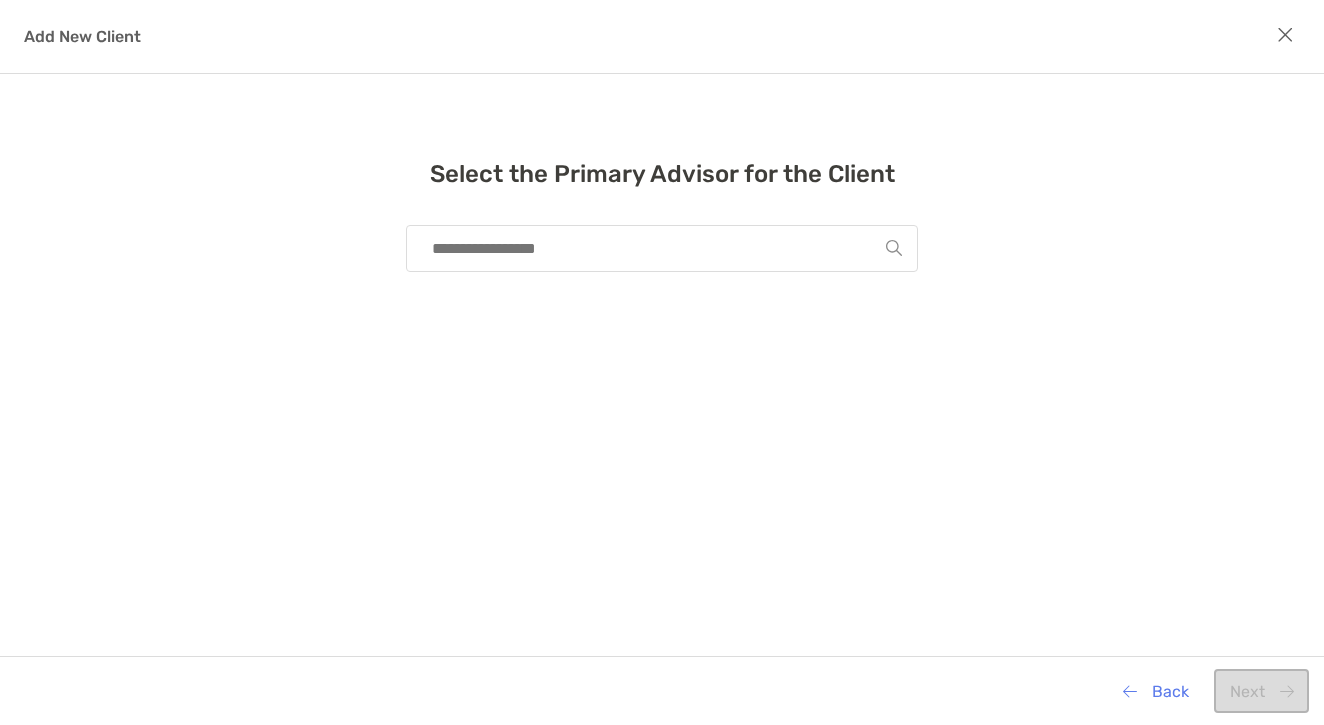 drag, startPoint x: 717, startPoint y: 272, endPoint x: 690, endPoint y: 255, distance: 31.906113 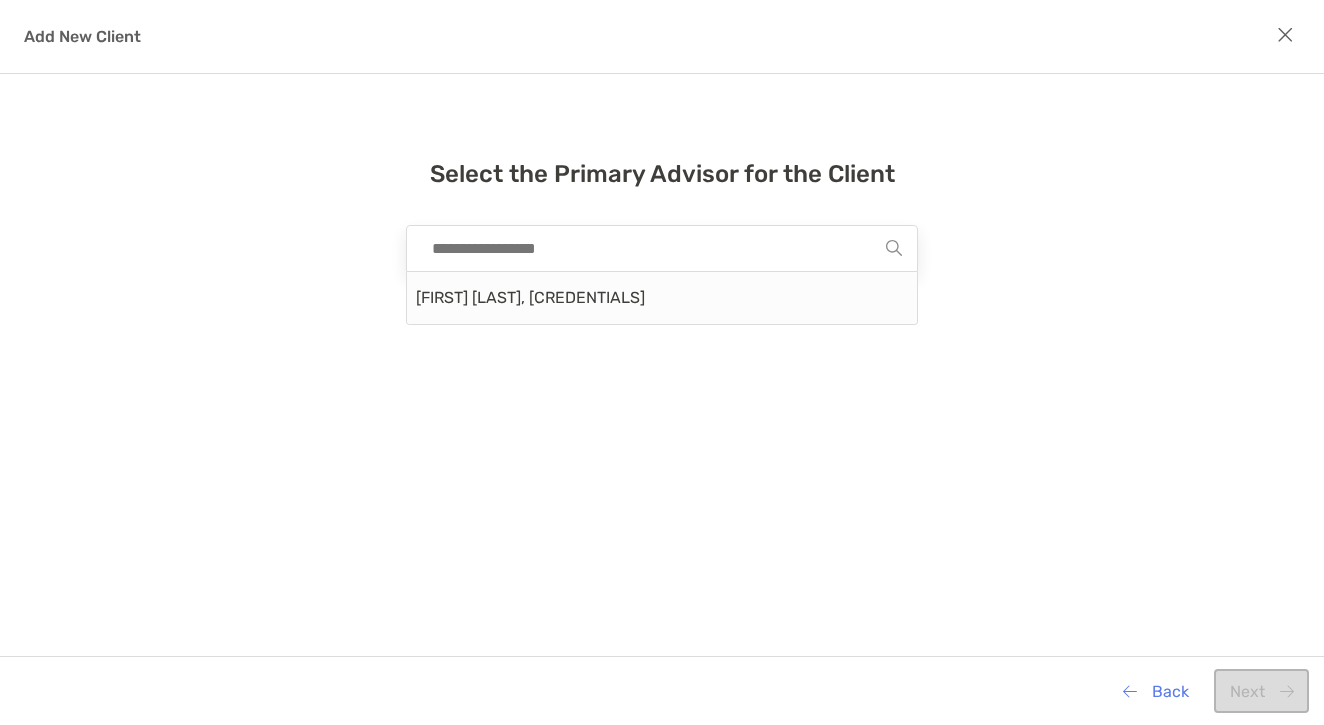 click at bounding box center [654, 248] 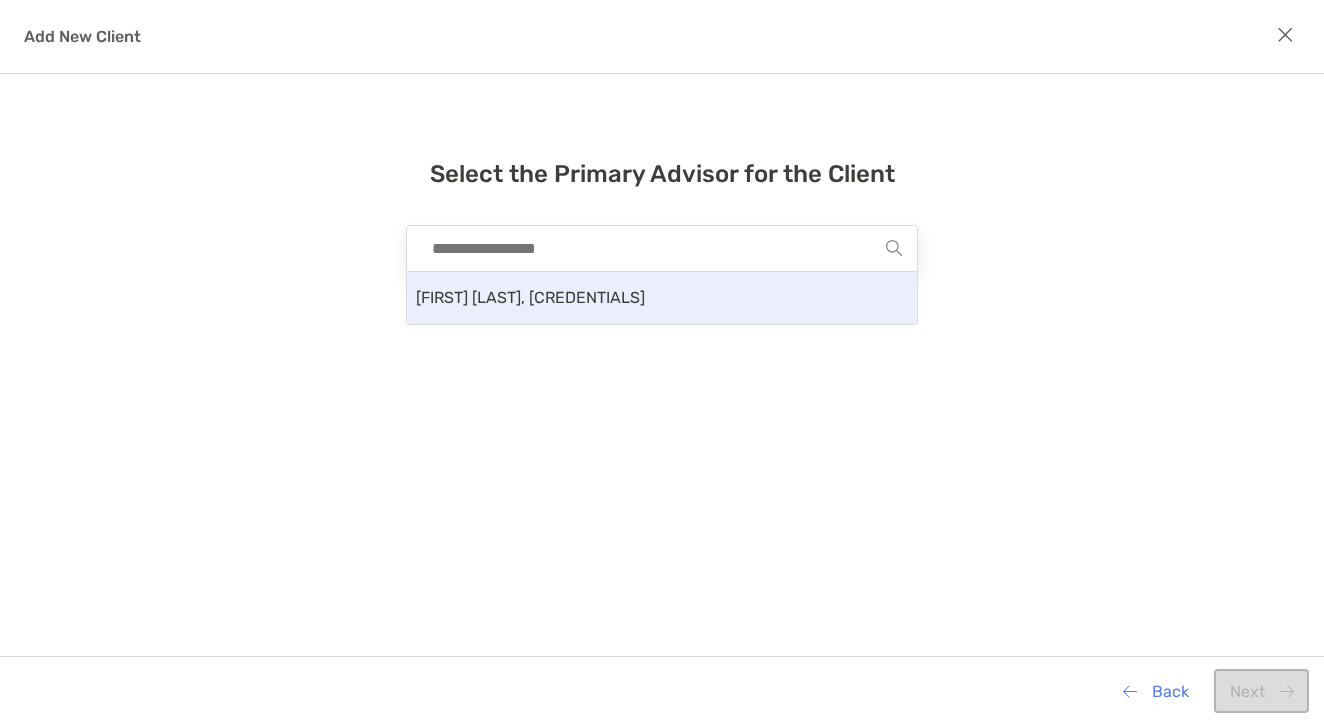 click on "Todd Gomes, CFP®, AIF®" at bounding box center [662, 298] 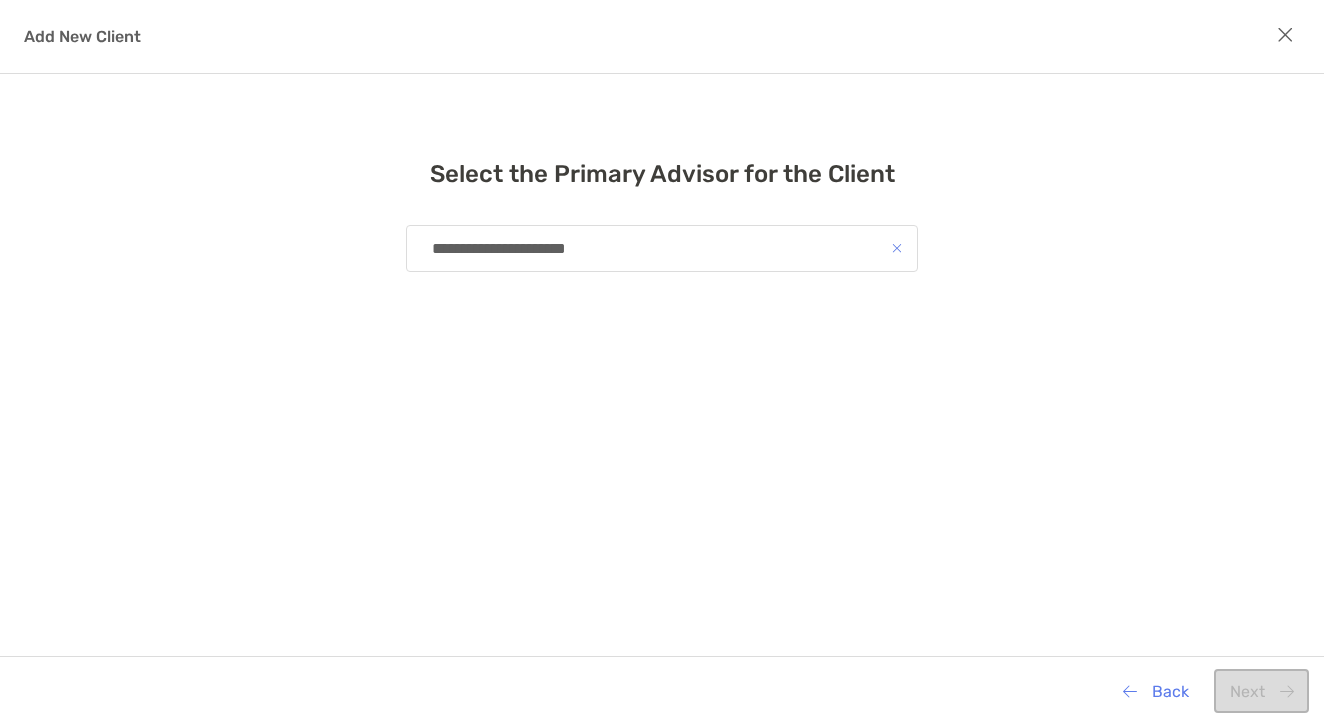 type on "**********" 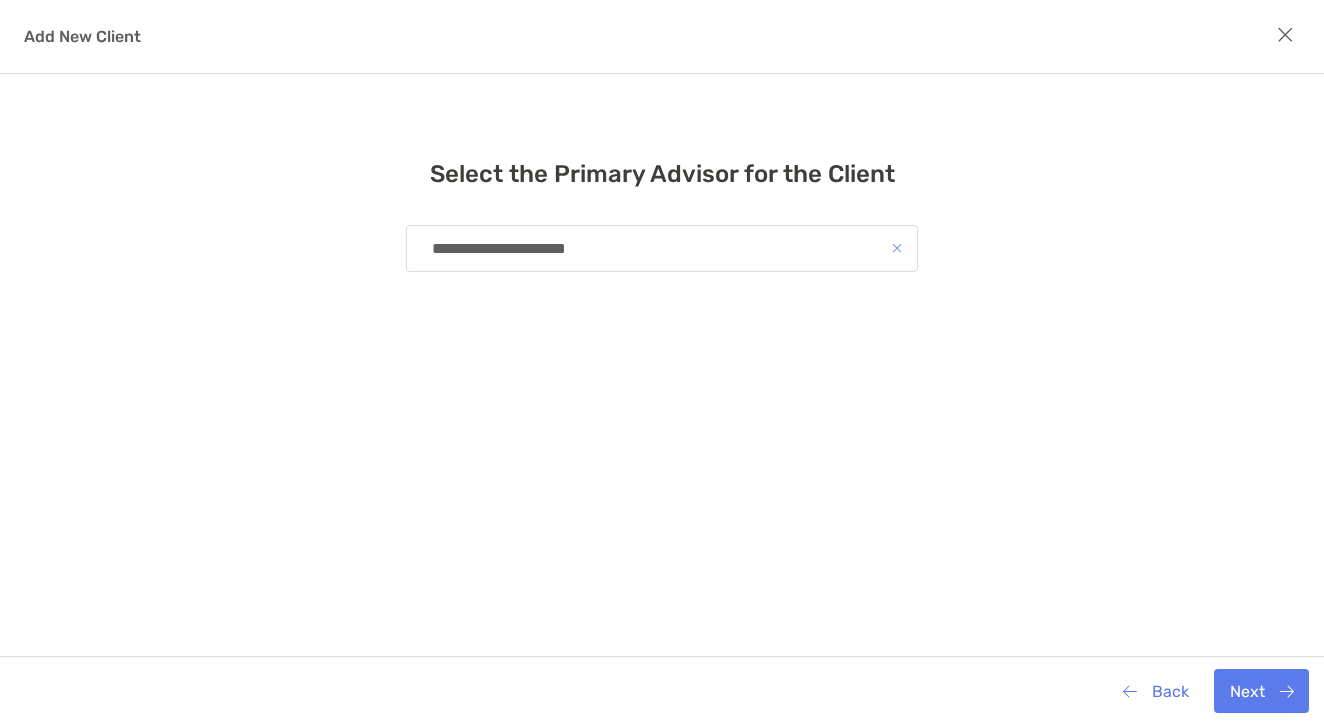 click on "Back Next" at bounding box center [662, 690] 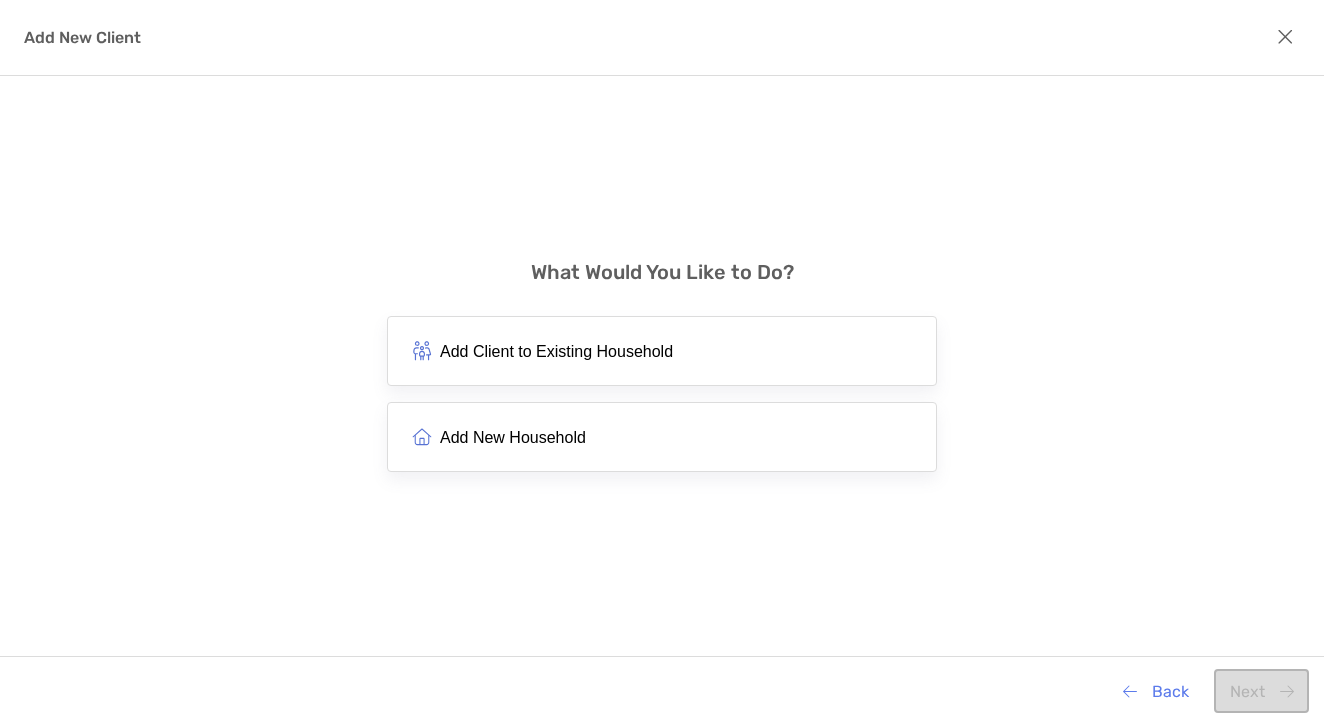 click on "Add New Household" at bounding box center [662, 437] 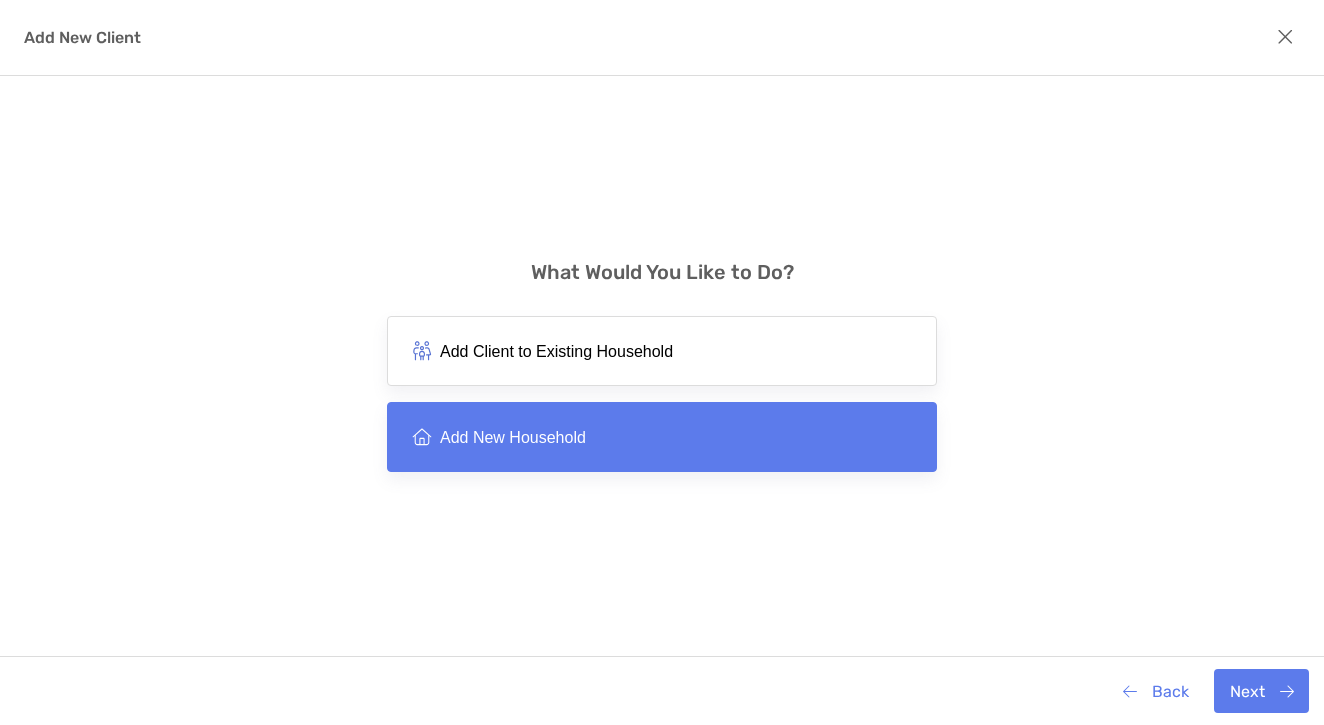 click on "Next" at bounding box center (1261, 691) 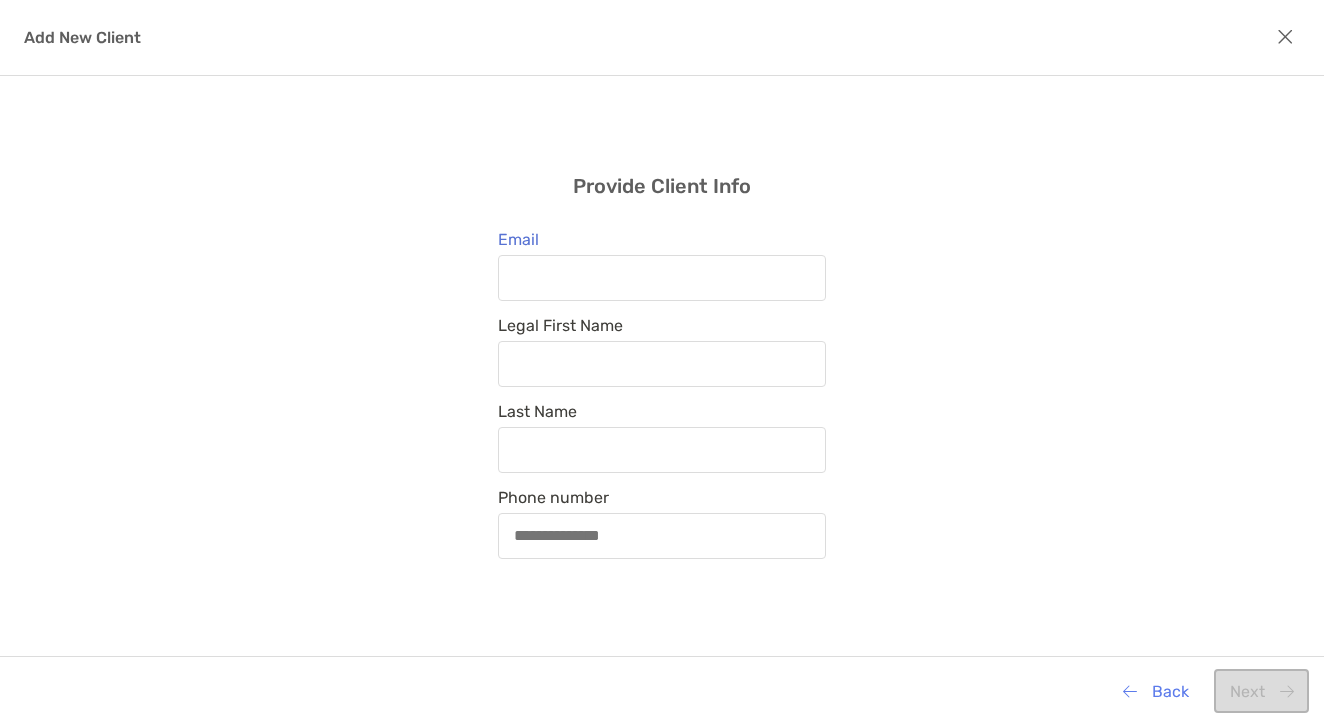 click at bounding box center (1285, 37) 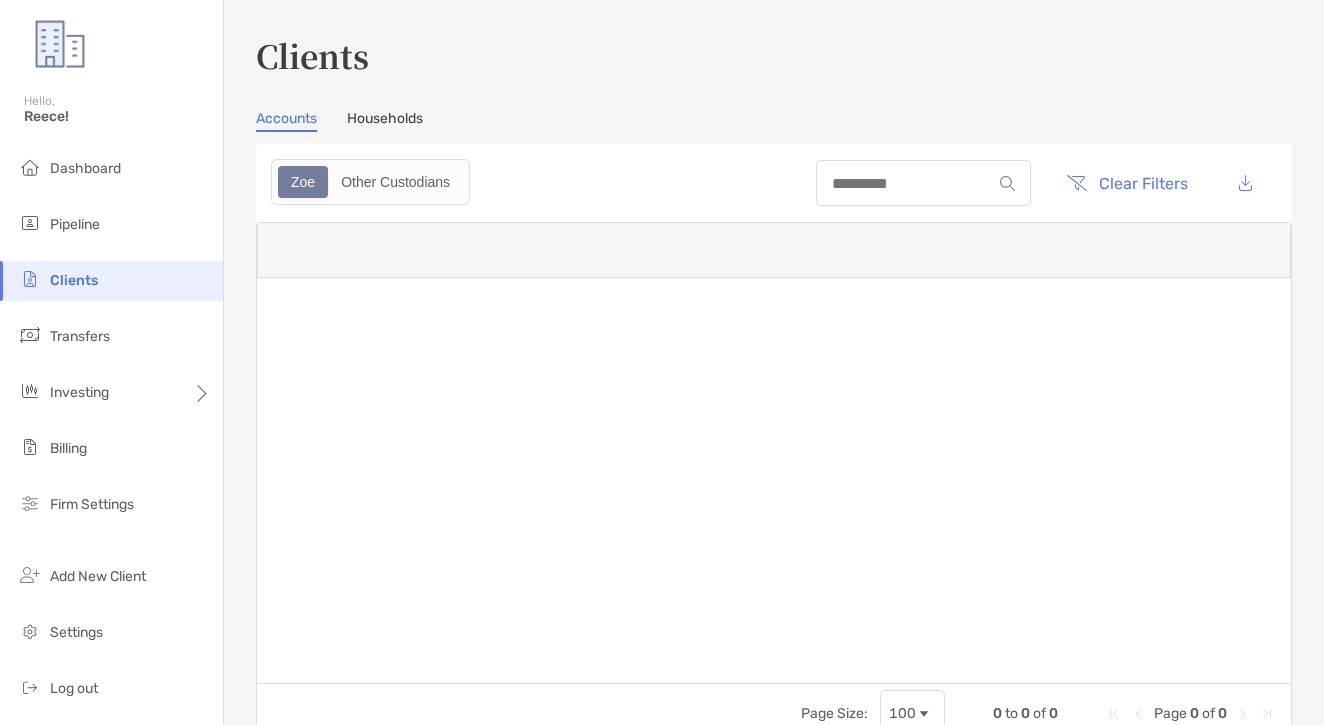 click on "Clients" at bounding box center [774, 55] 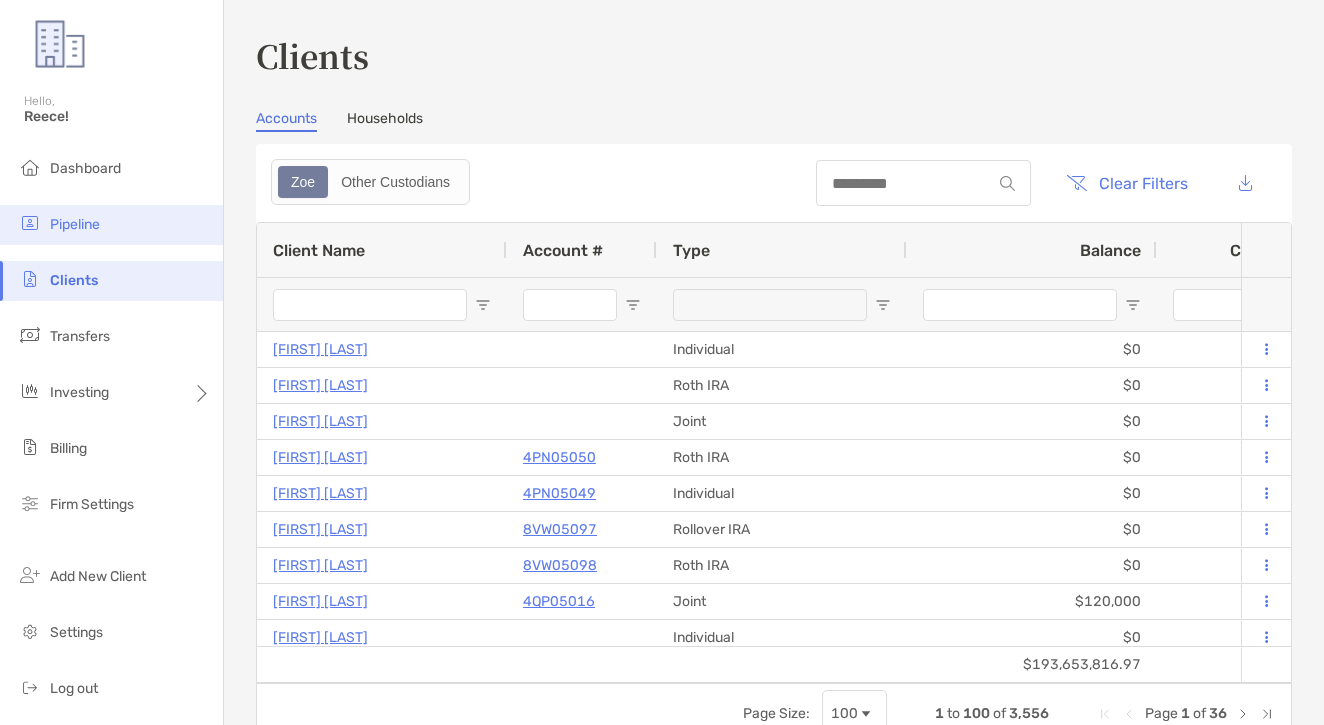 click on "Pipeline" at bounding box center [111, 225] 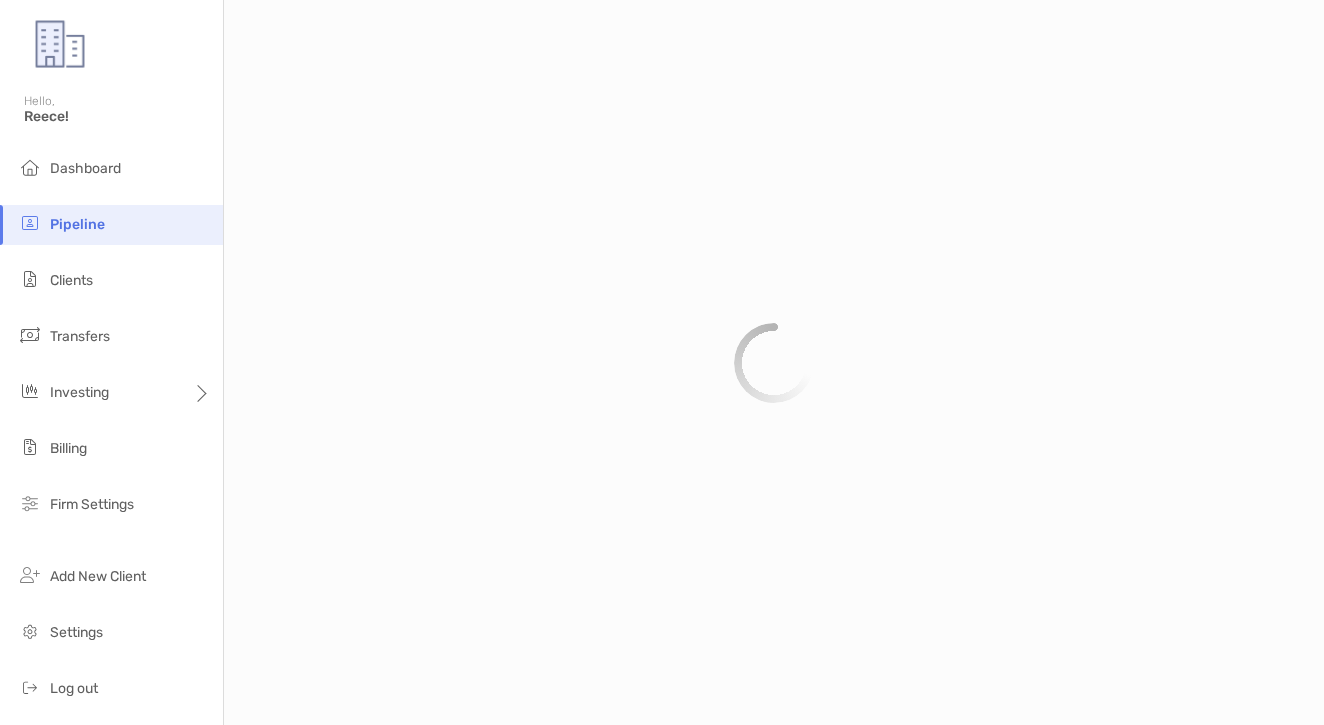 click on "Pipeline" at bounding box center (111, 225) 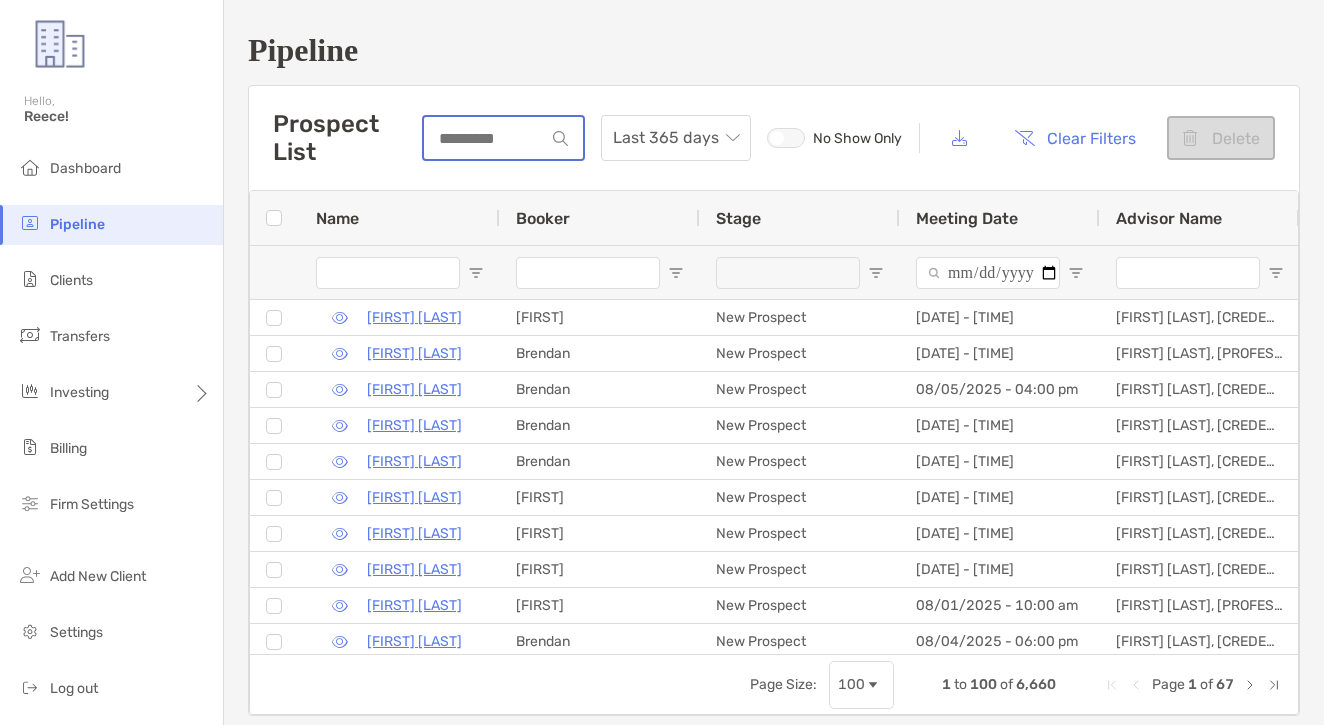 click at bounding box center [485, 138] 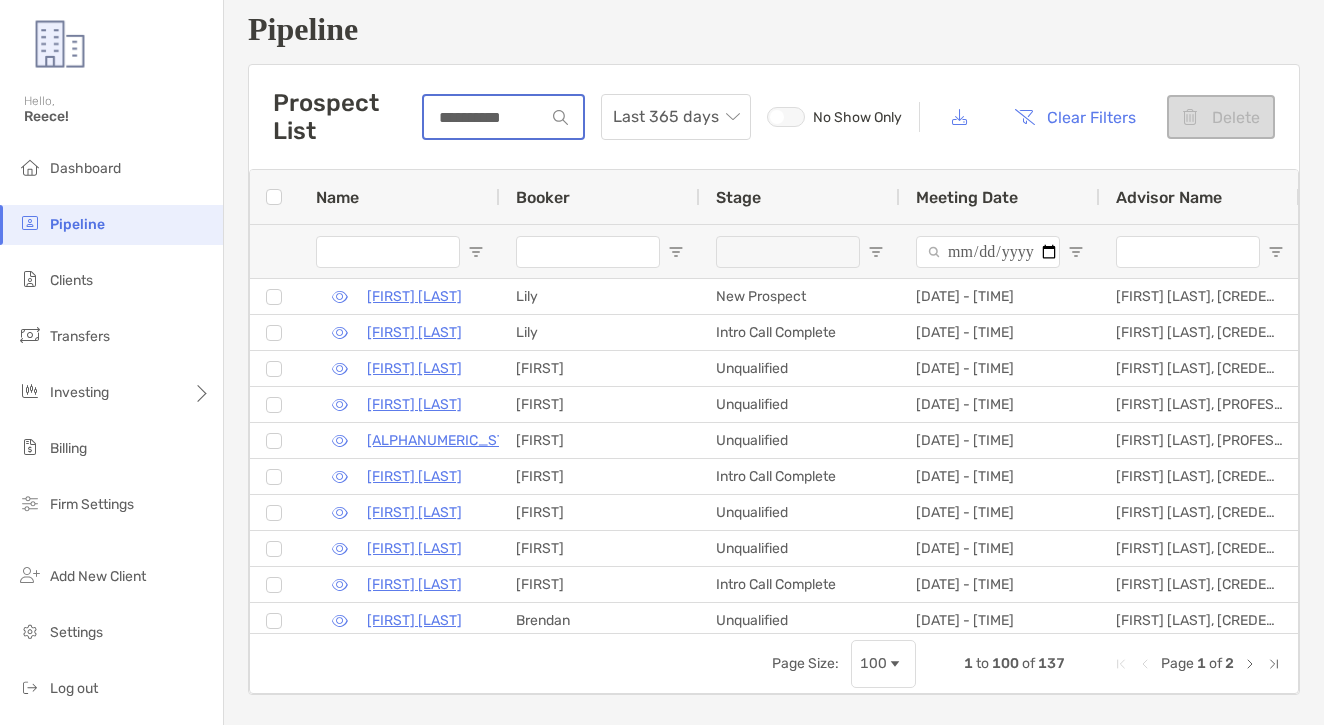 scroll, scrollTop: 20, scrollLeft: 0, axis: vertical 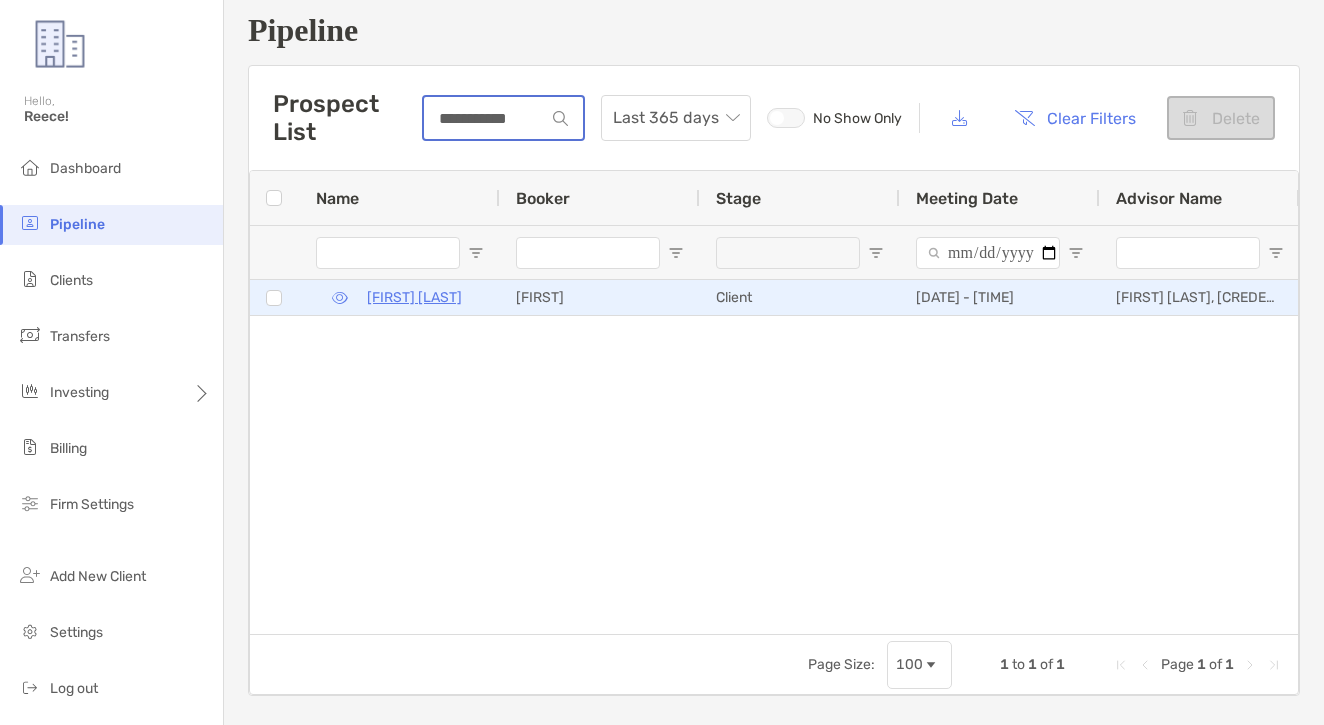 type on "**********" 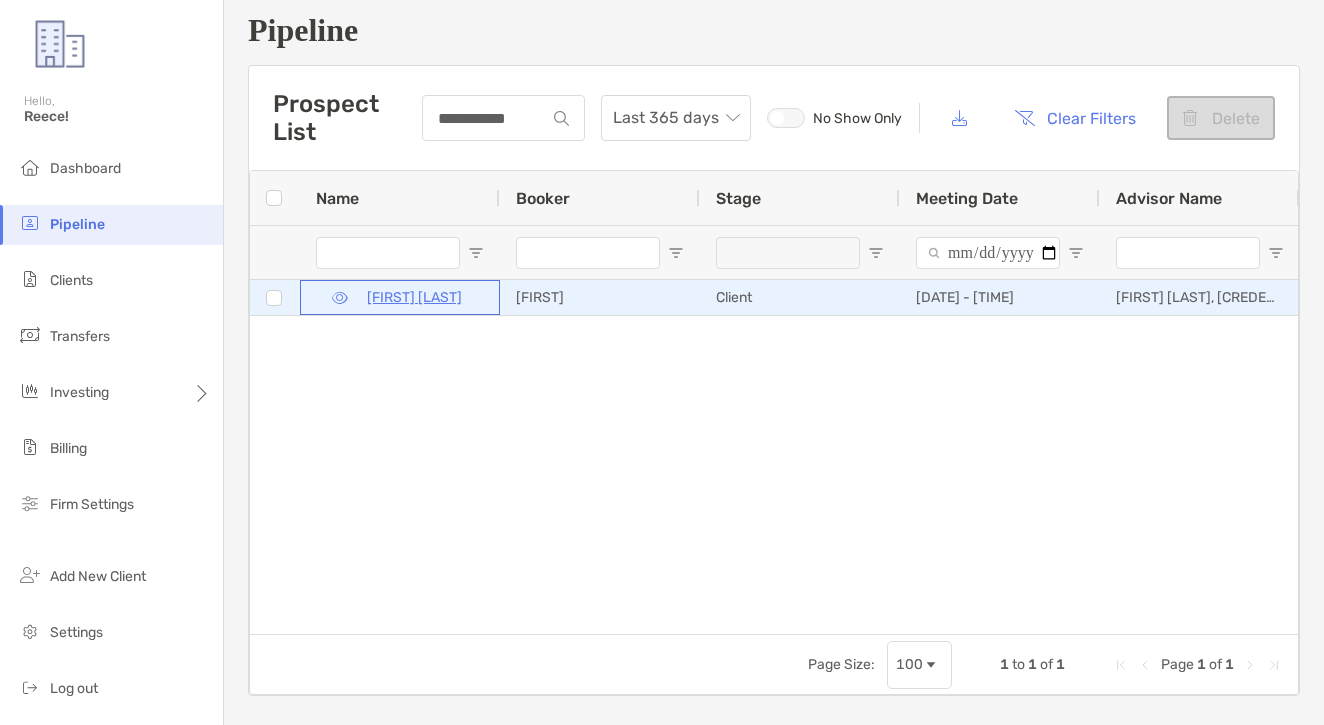 click on "Richard Costello" at bounding box center [414, 297] 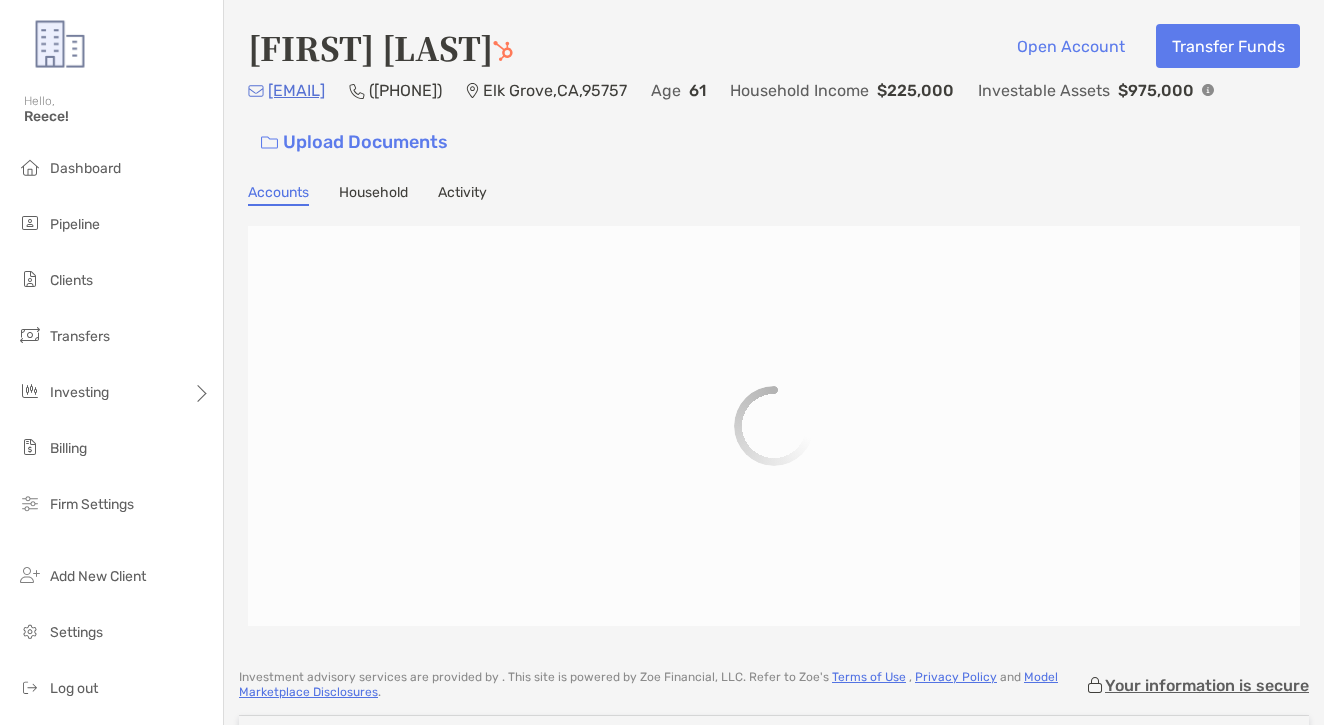 scroll, scrollTop: 0, scrollLeft: 0, axis: both 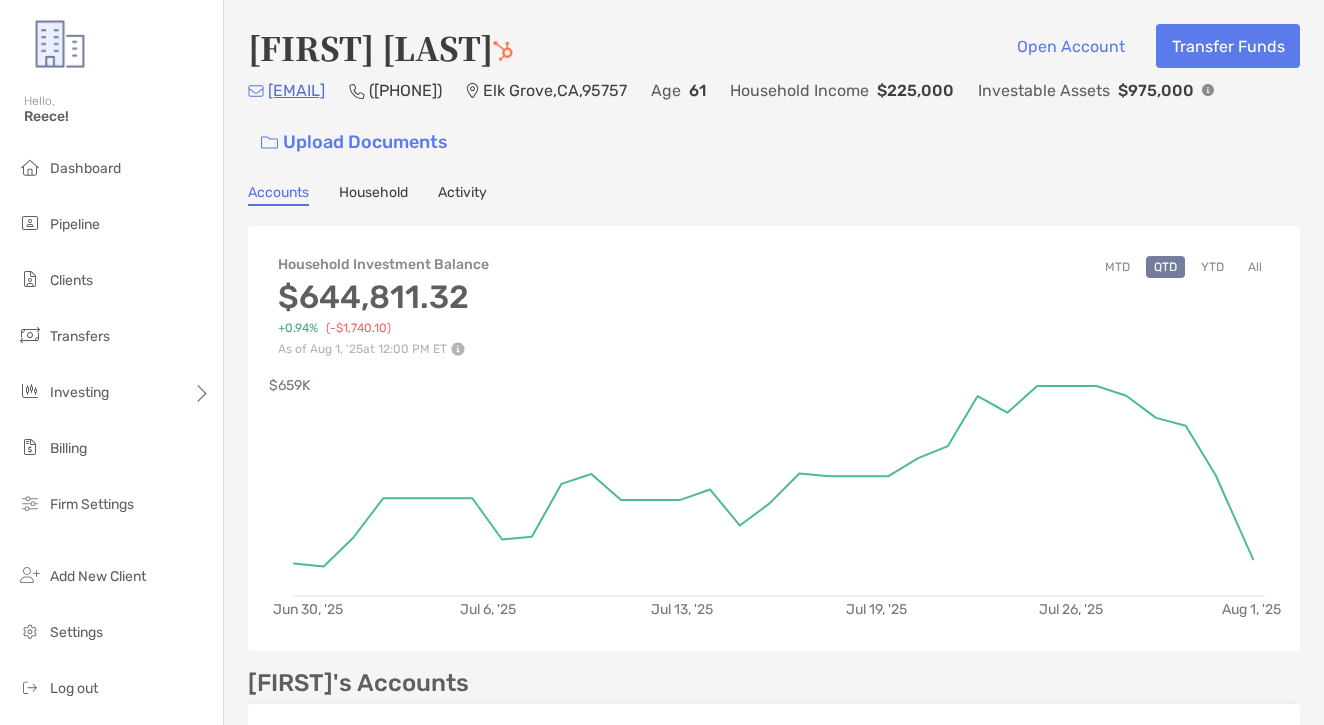 drag, startPoint x: 1060, startPoint y: 52, endPoint x: 1043, endPoint y: 53, distance: 17.029387 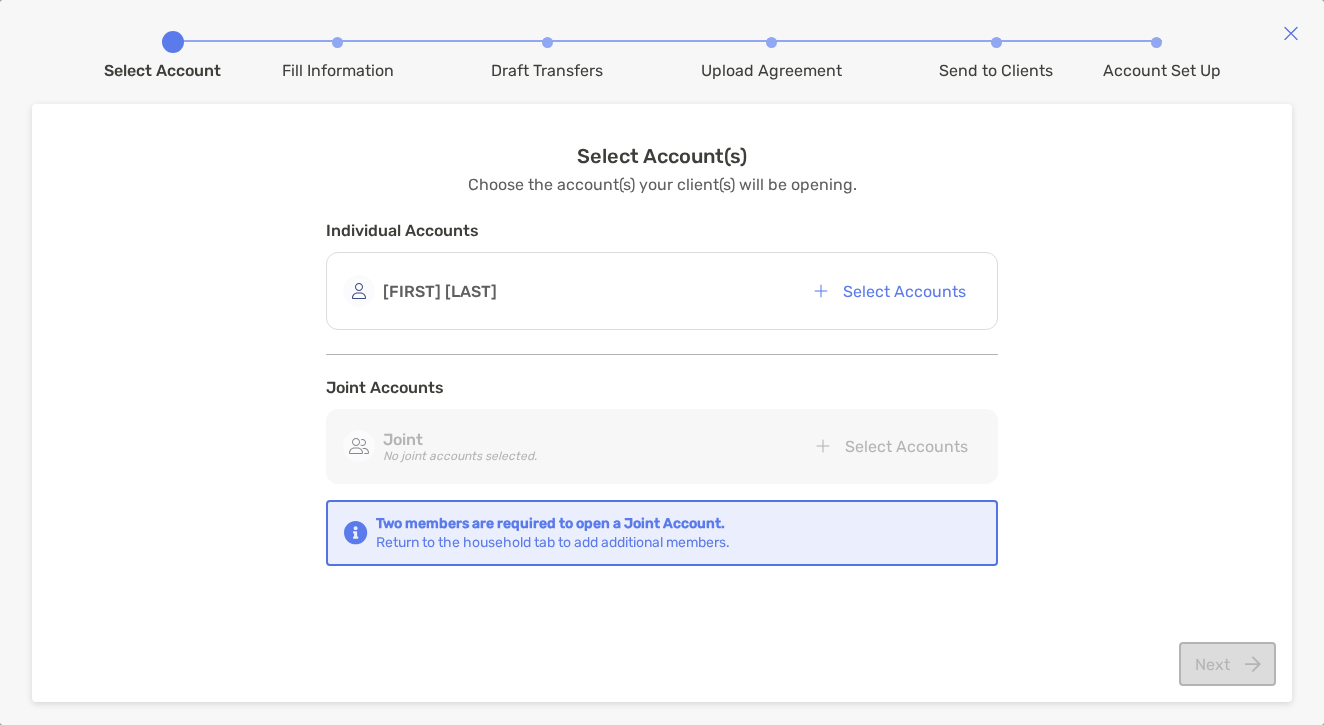 click on "Select Accounts" at bounding box center (889, 291) 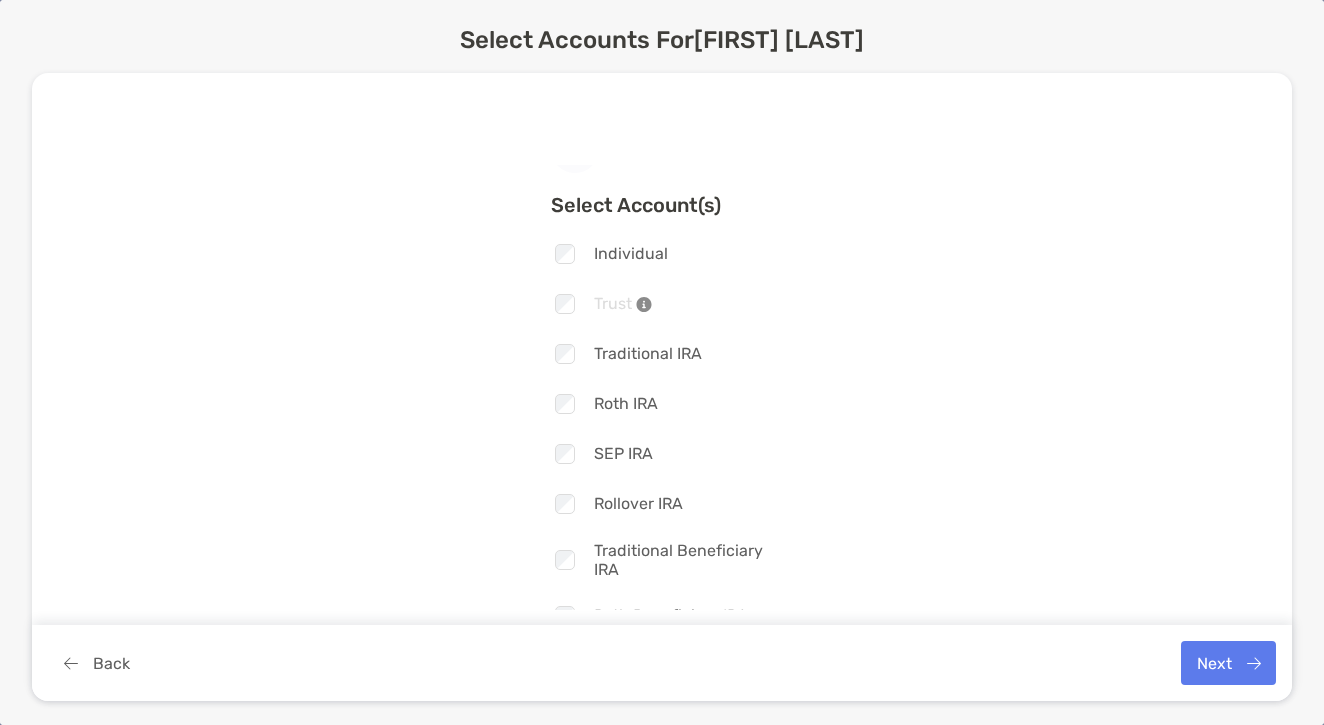 scroll, scrollTop: 39, scrollLeft: 0, axis: vertical 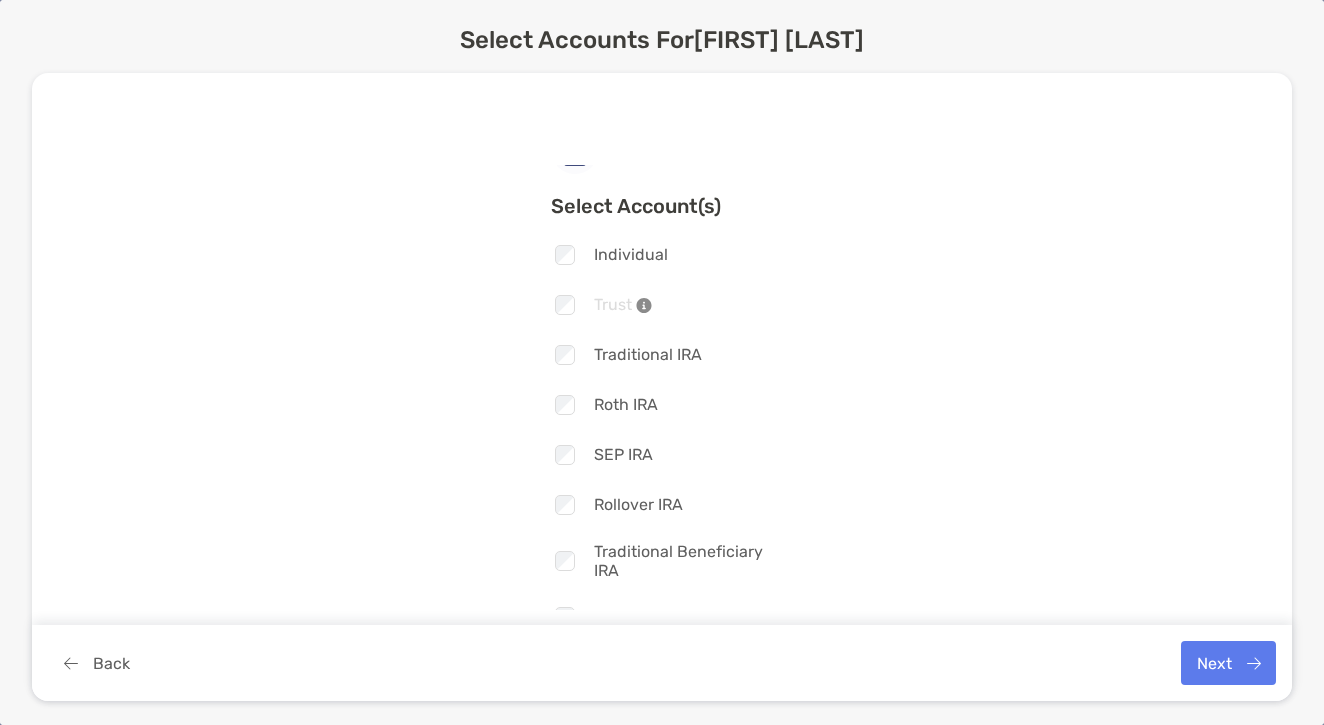 click on "Next" at bounding box center [1228, 663] 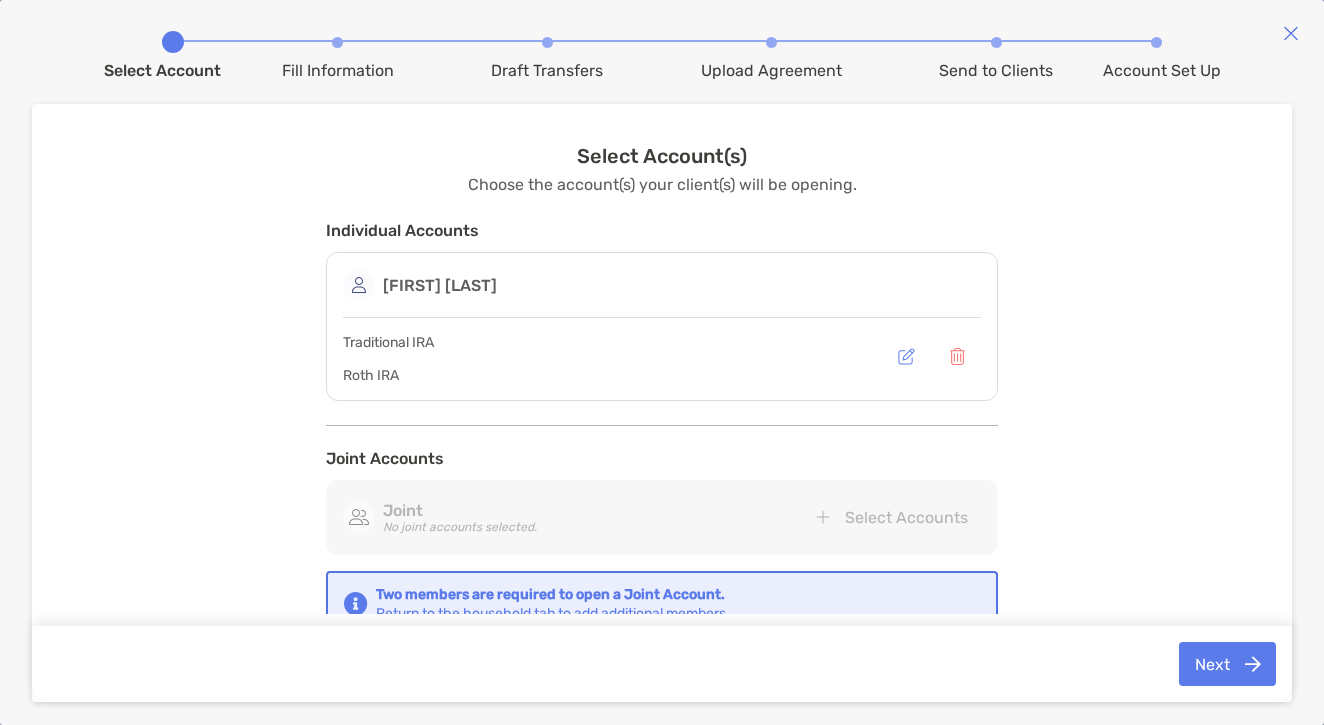 click on "Next" at bounding box center (1227, 664) 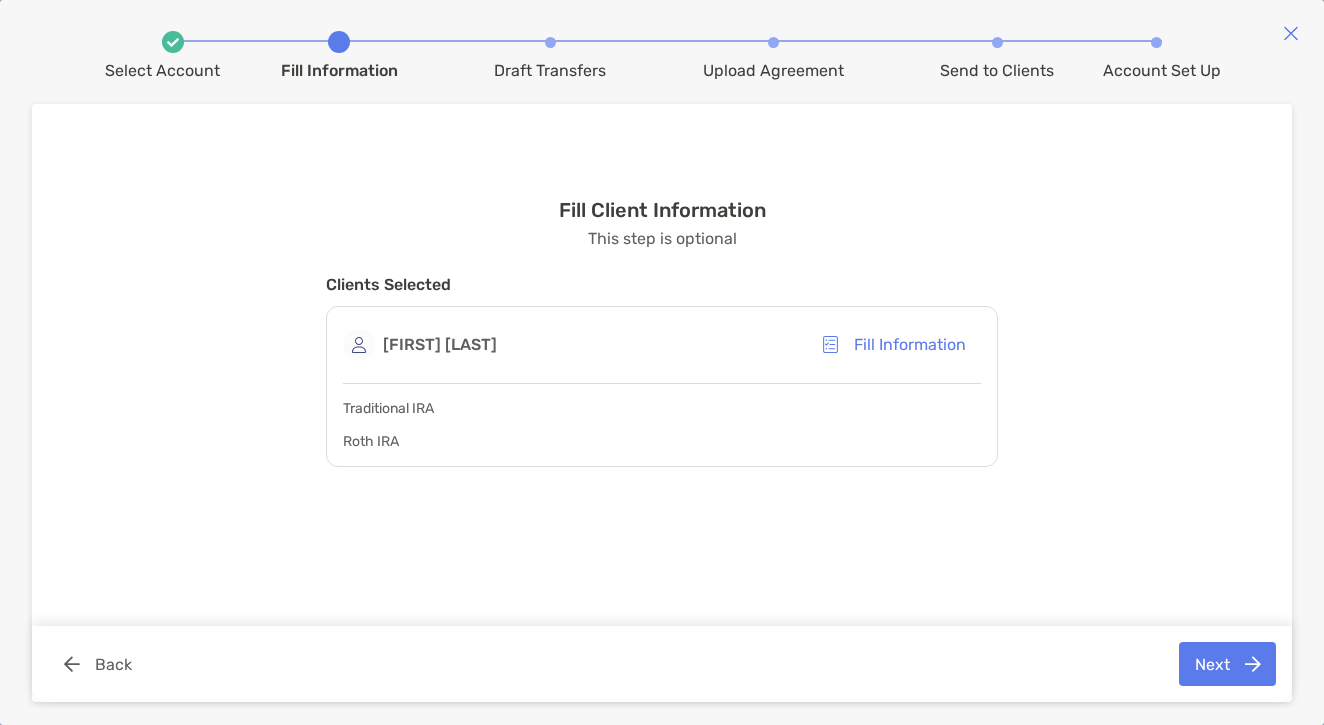 click on "Fill Information" at bounding box center [893, 345] 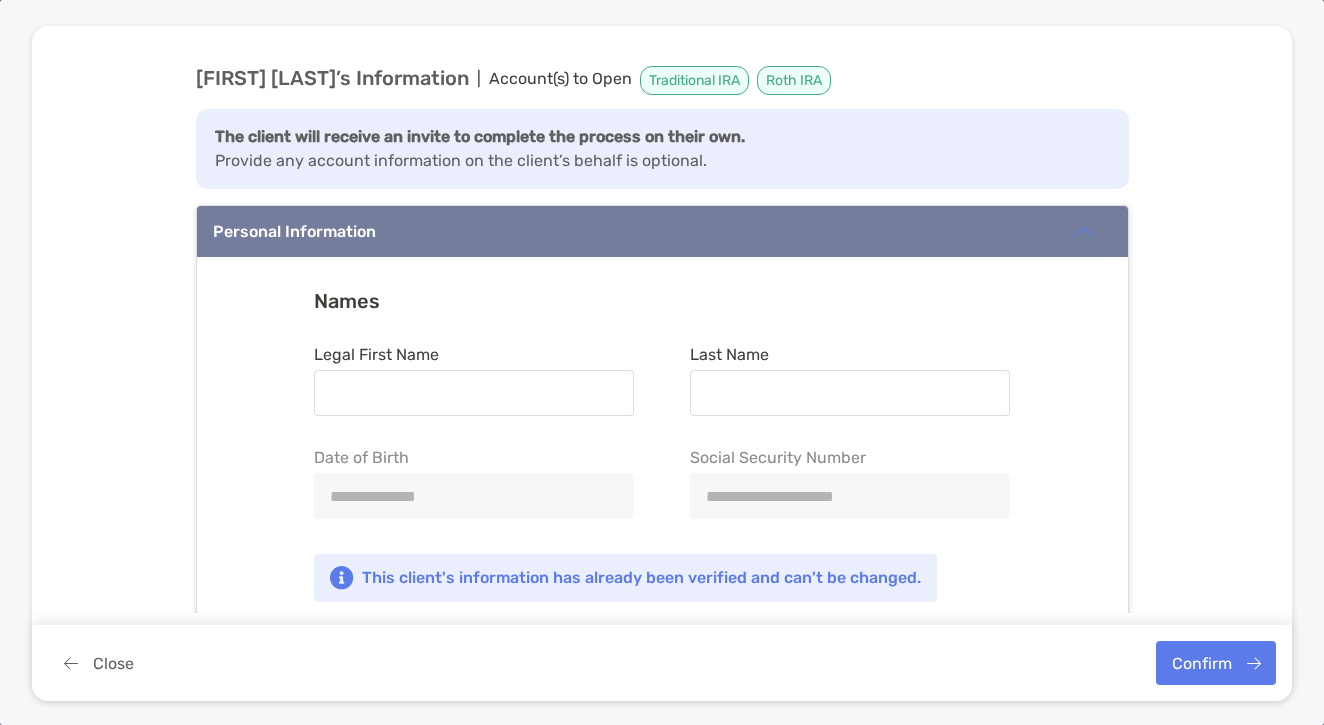 type on "*******" 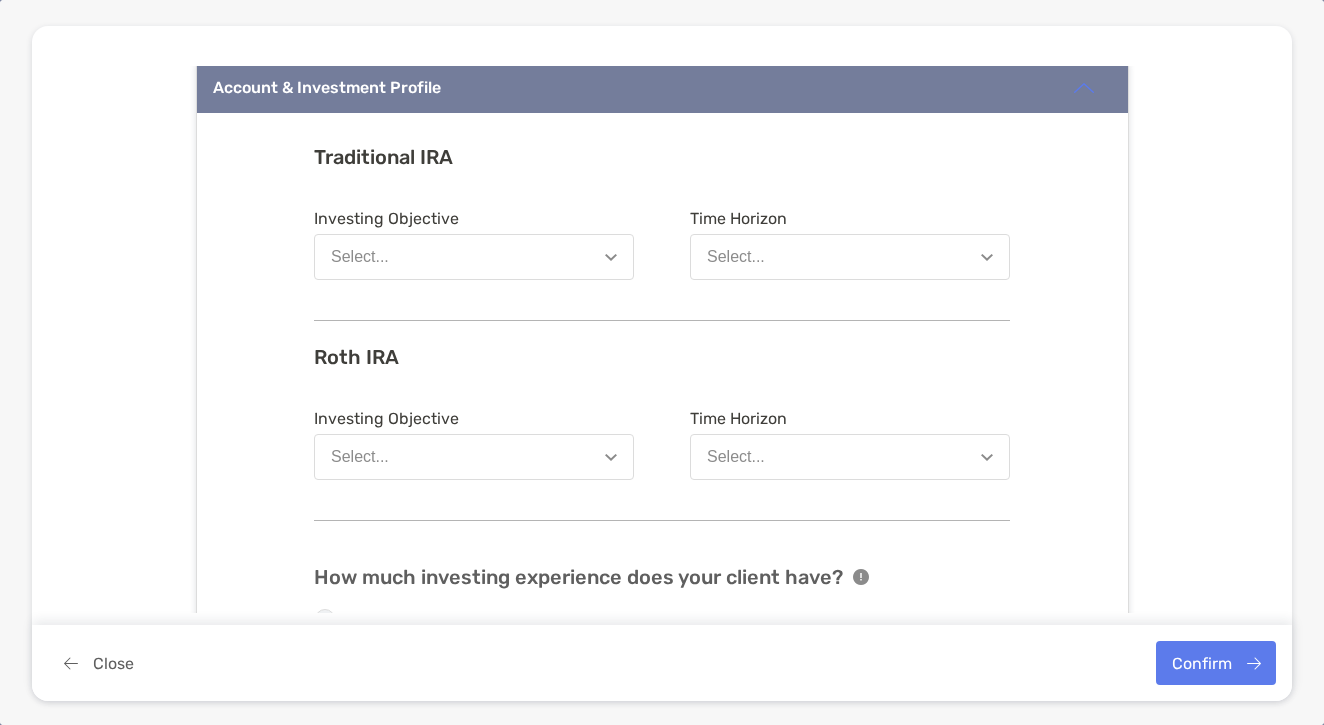scroll, scrollTop: 1824, scrollLeft: 0, axis: vertical 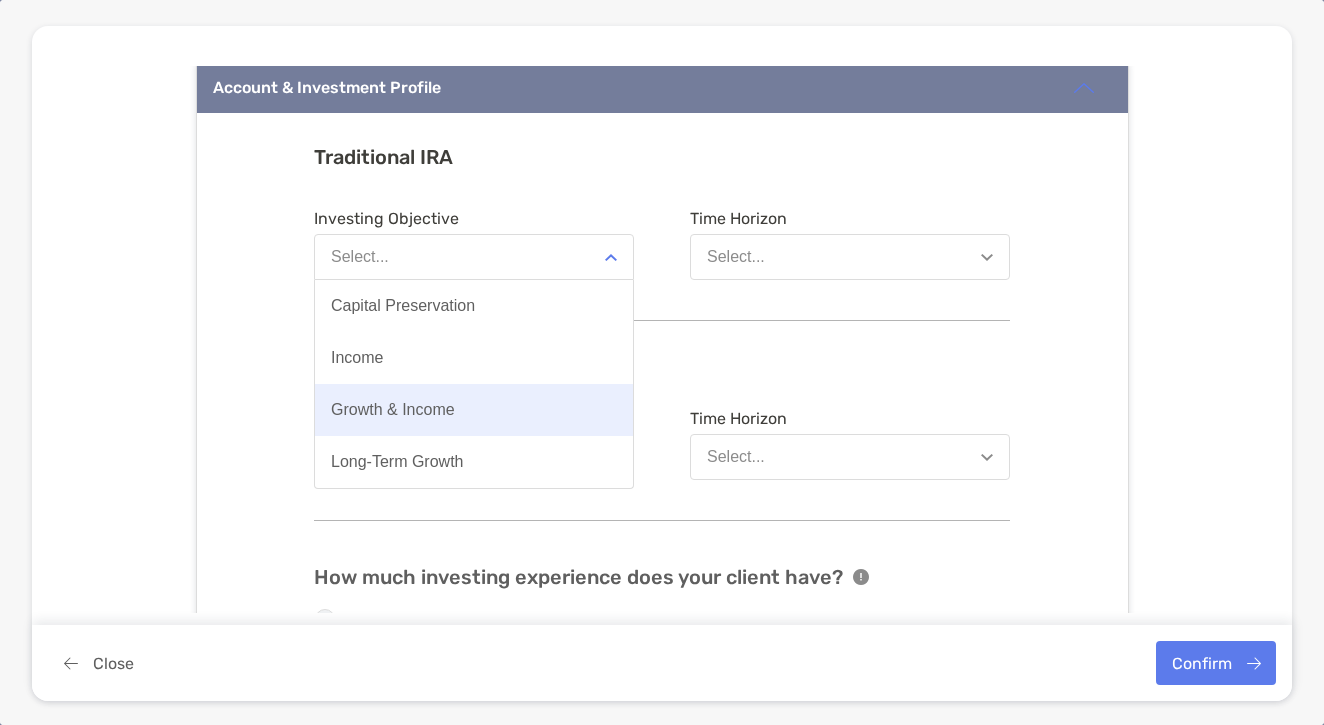 click on "Growth & Income" at bounding box center (474, 410) 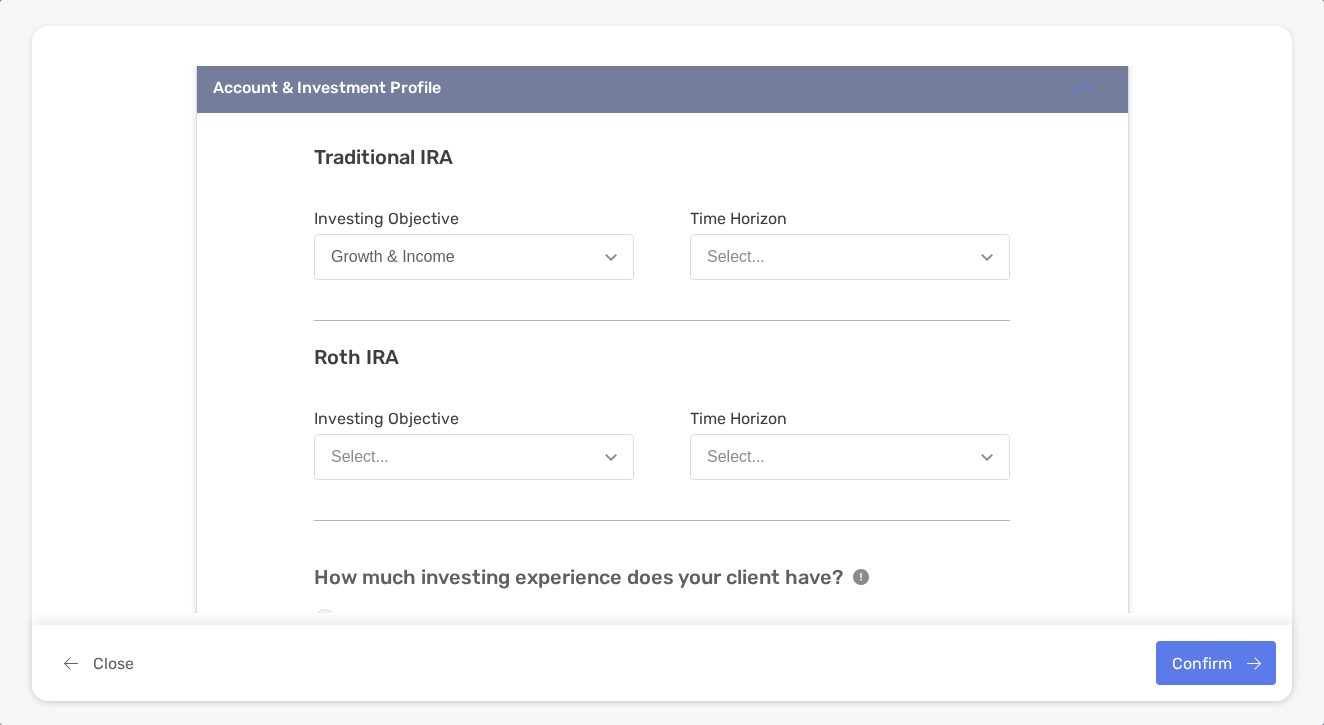 click on "Select..." at bounding box center (474, 457) 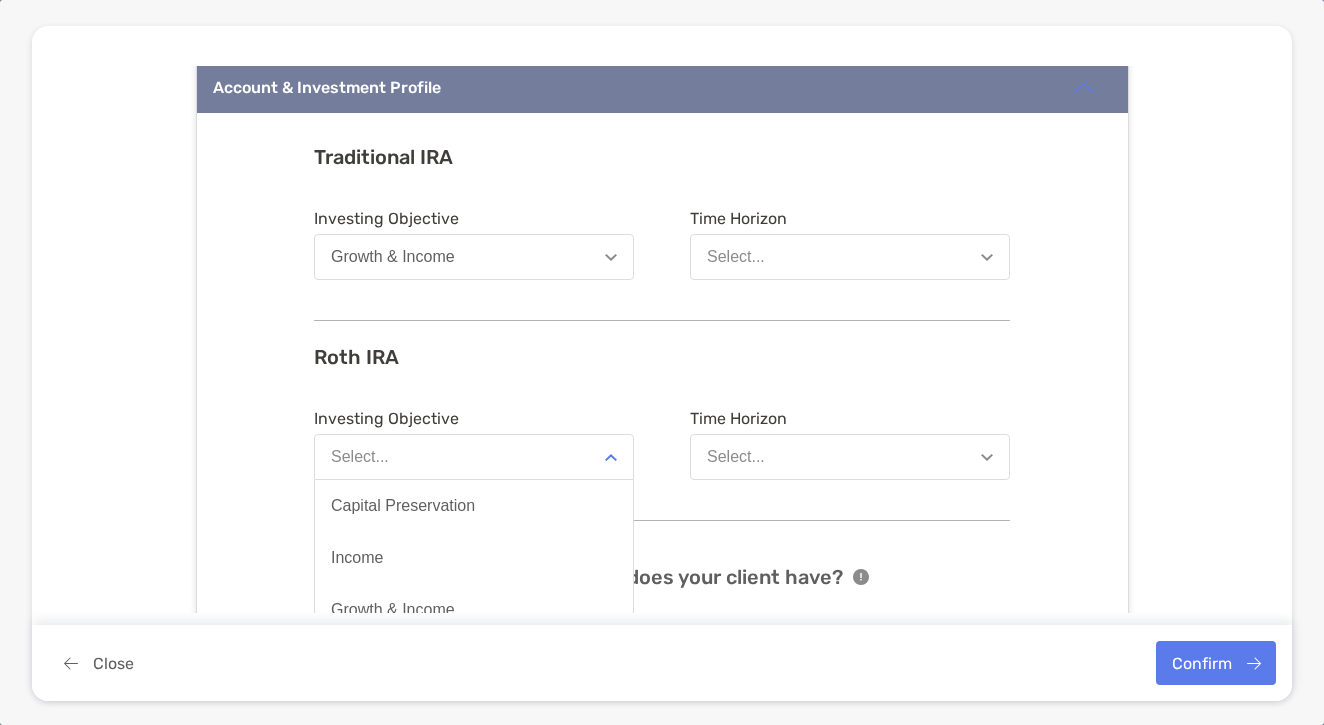 drag, startPoint x: 518, startPoint y: 608, endPoint x: 578, endPoint y: 568, distance: 72.11102 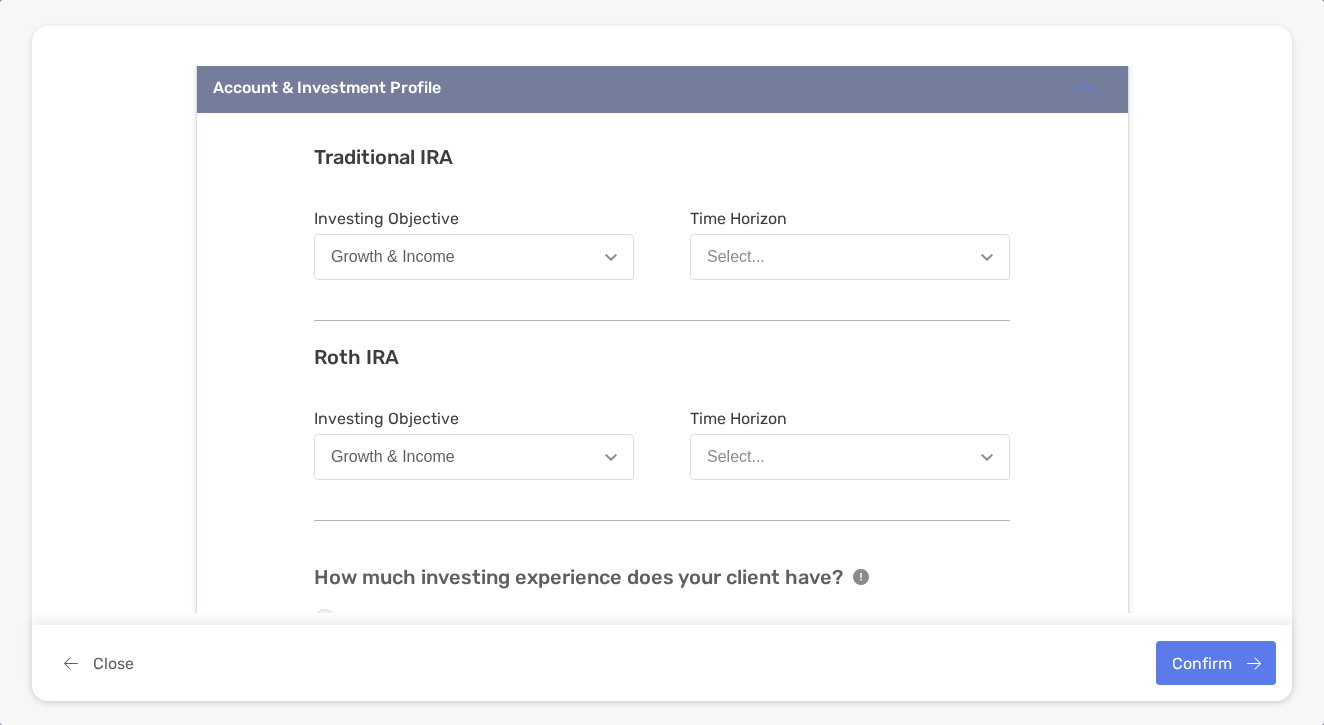 click on "Time Horizon Select..." at bounding box center [850, 244] 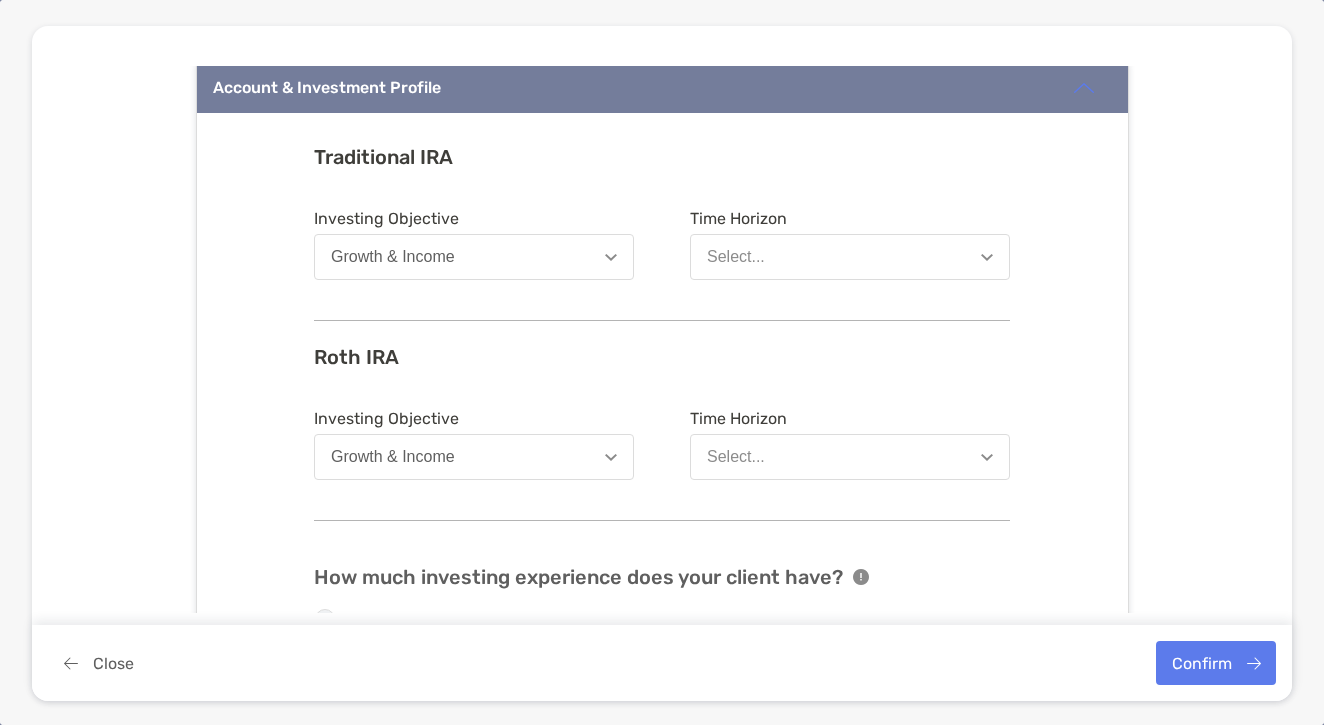 click on "Select..." at bounding box center (850, 257) 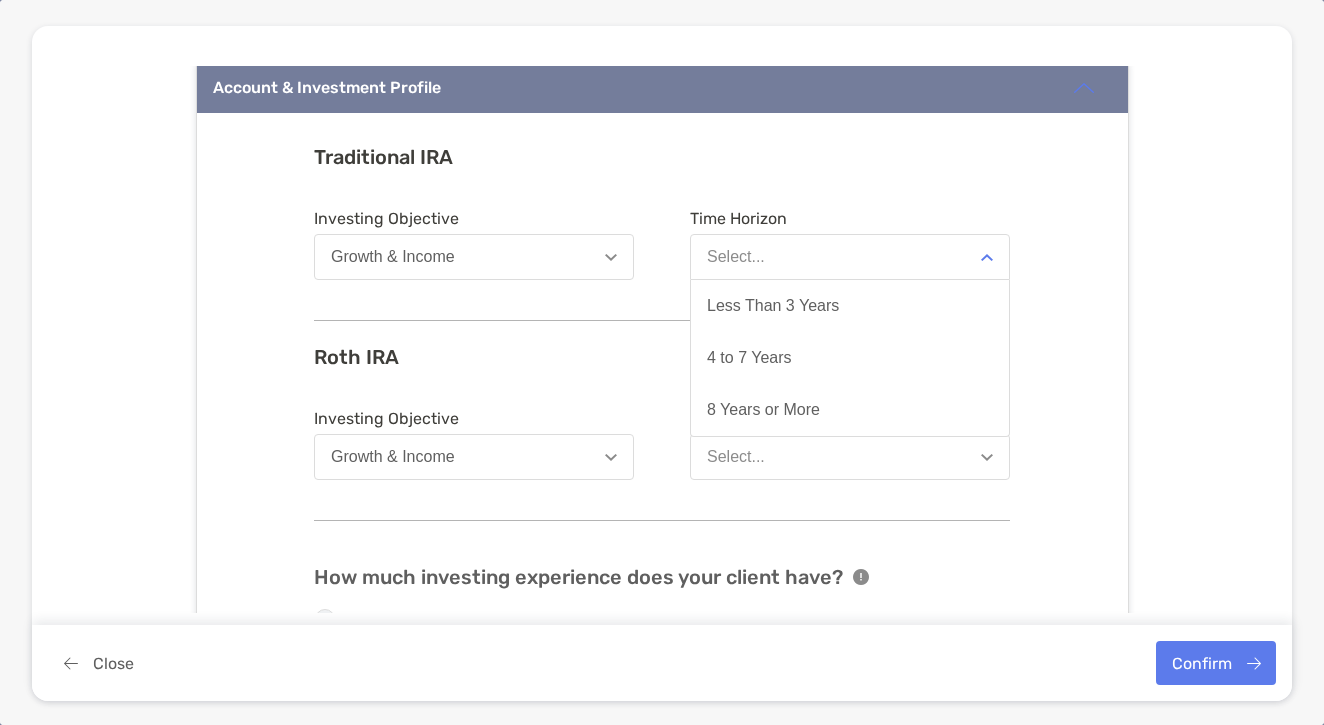 drag, startPoint x: 790, startPoint y: 352, endPoint x: 780, endPoint y: 450, distance: 98.50888 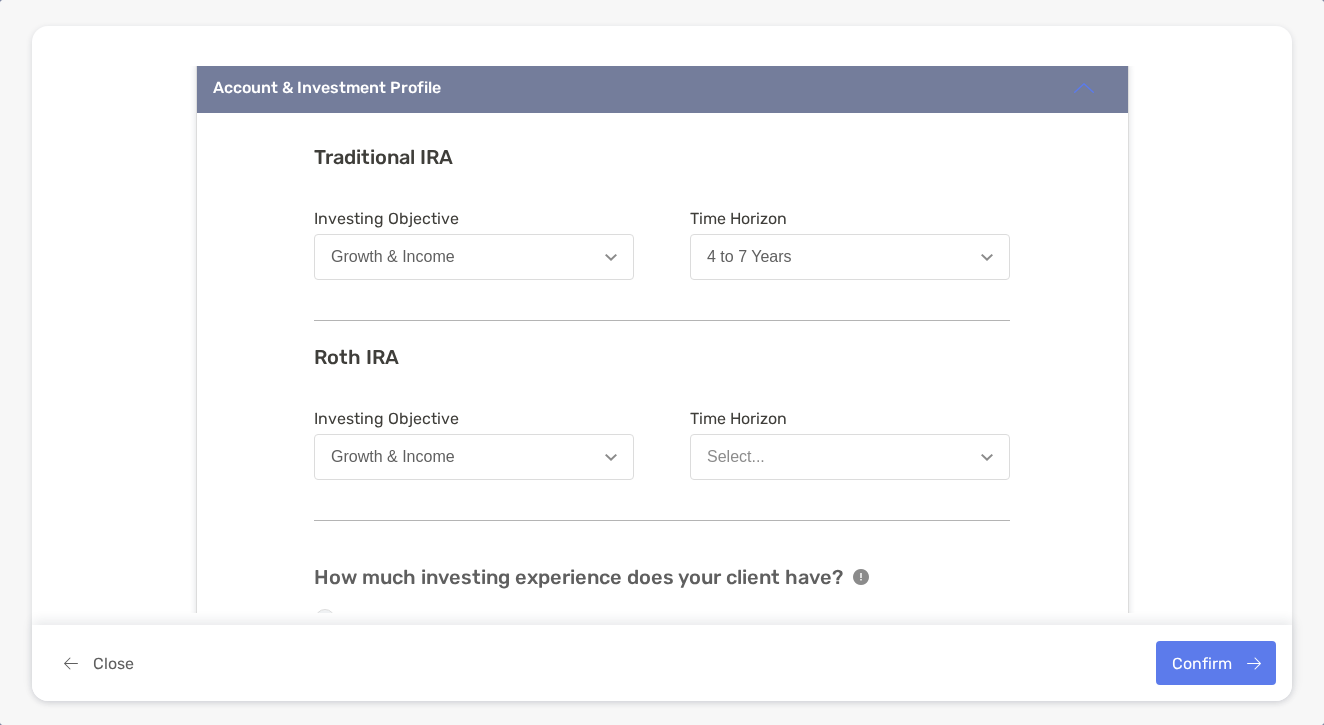 click on "Select..." at bounding box center (850, 457) 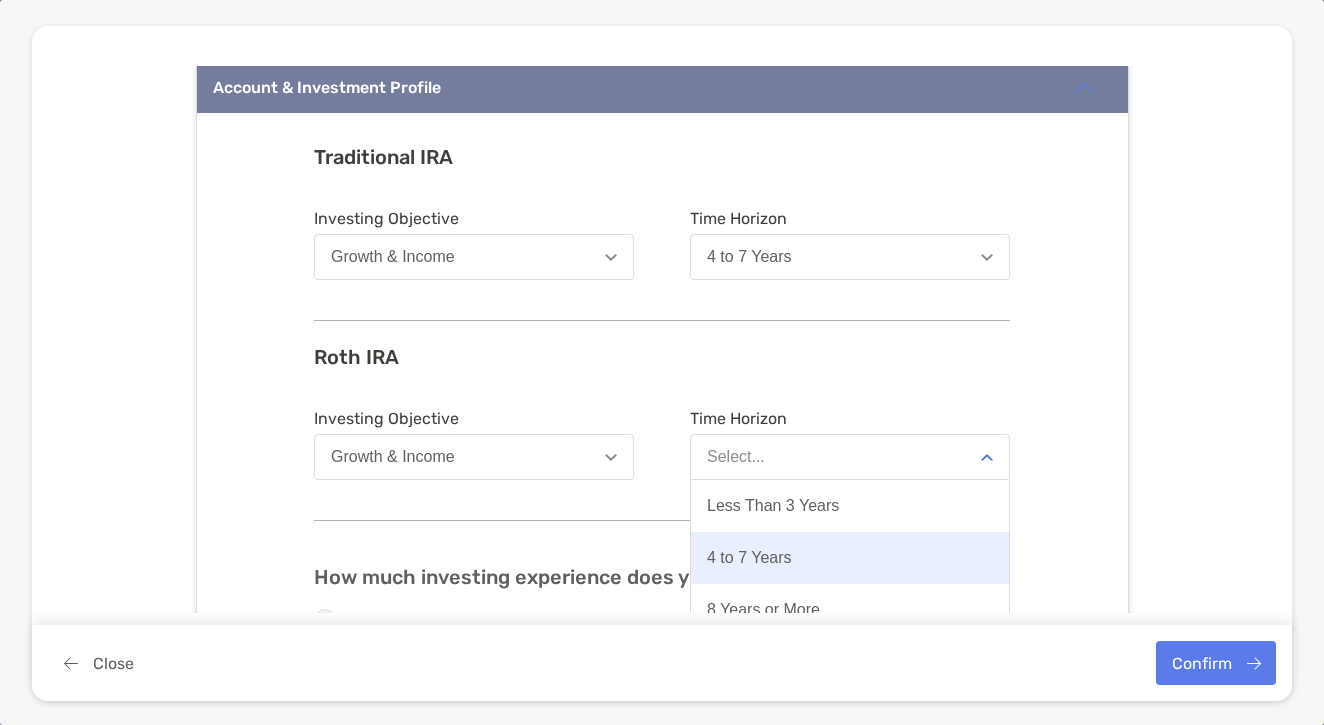 click on "4 to 7 Years" at bounding box center (850, 558) 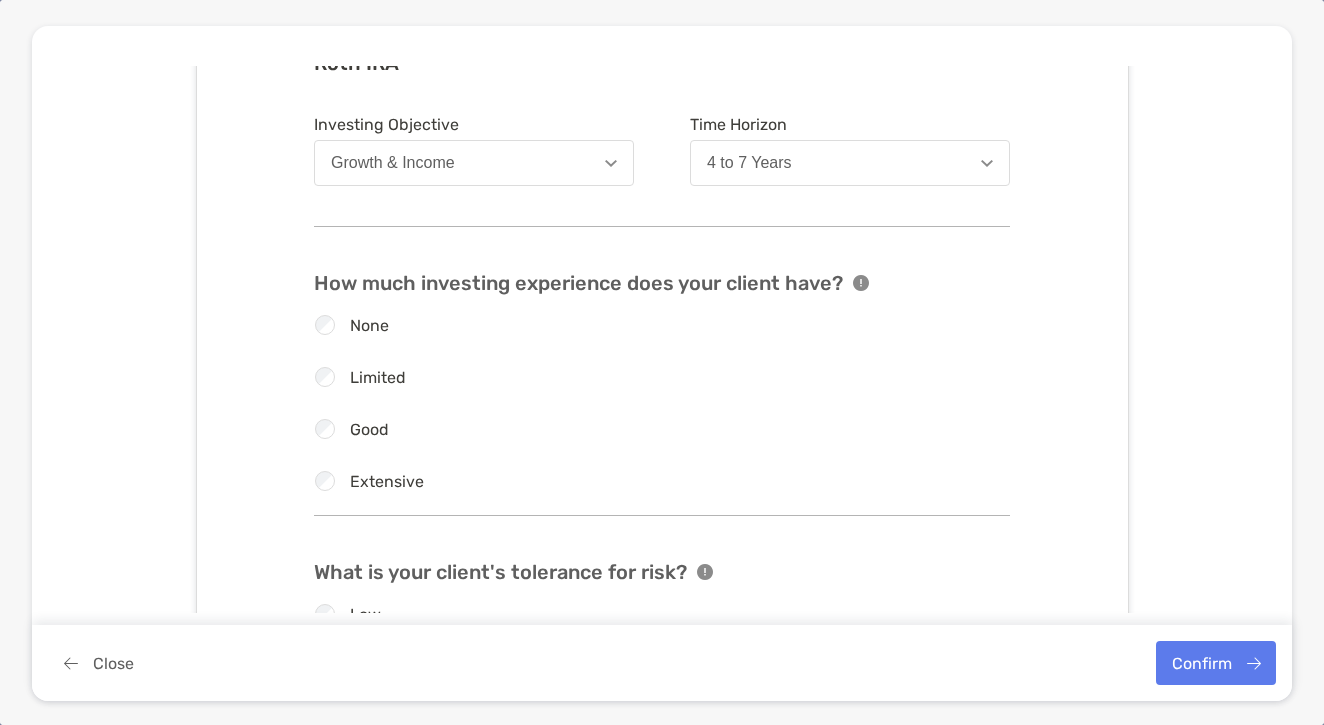 scroll, scrollTop: 2229, scrollLeft: 0, axis: vertical 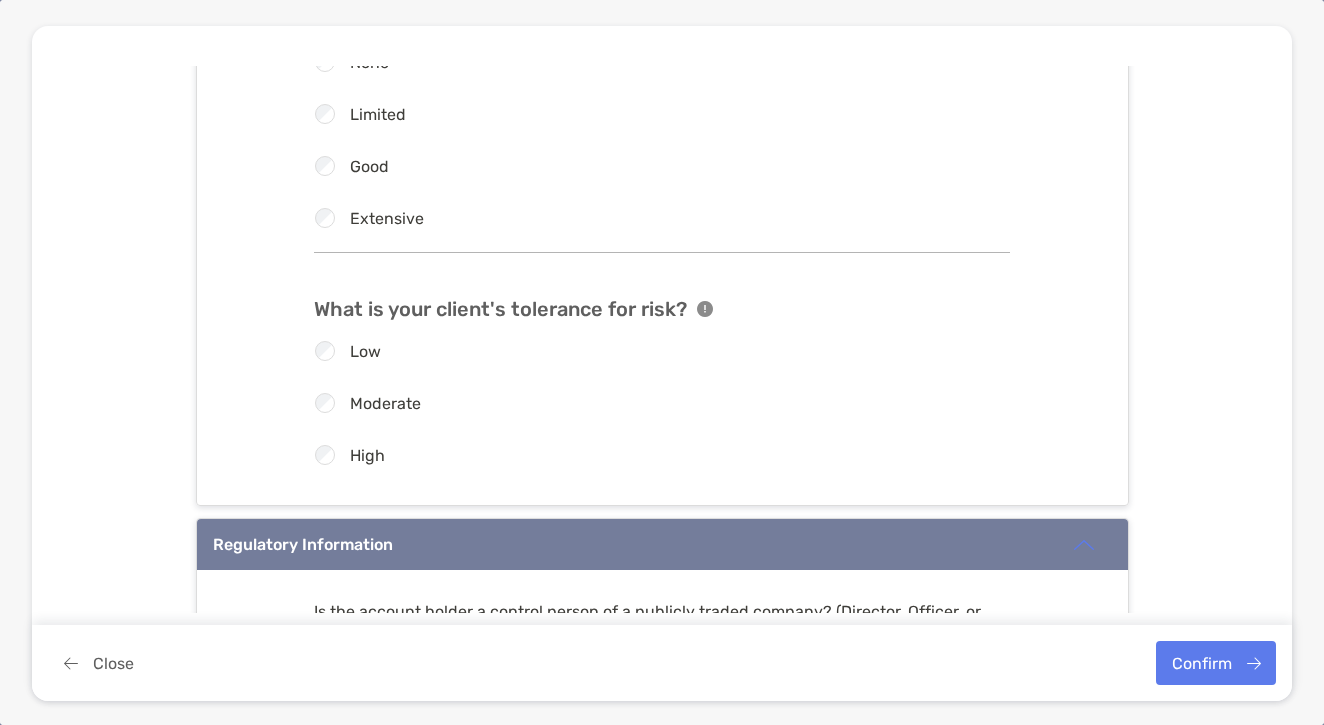 click on "Low Moderate High" at bounding box center [648, 403] 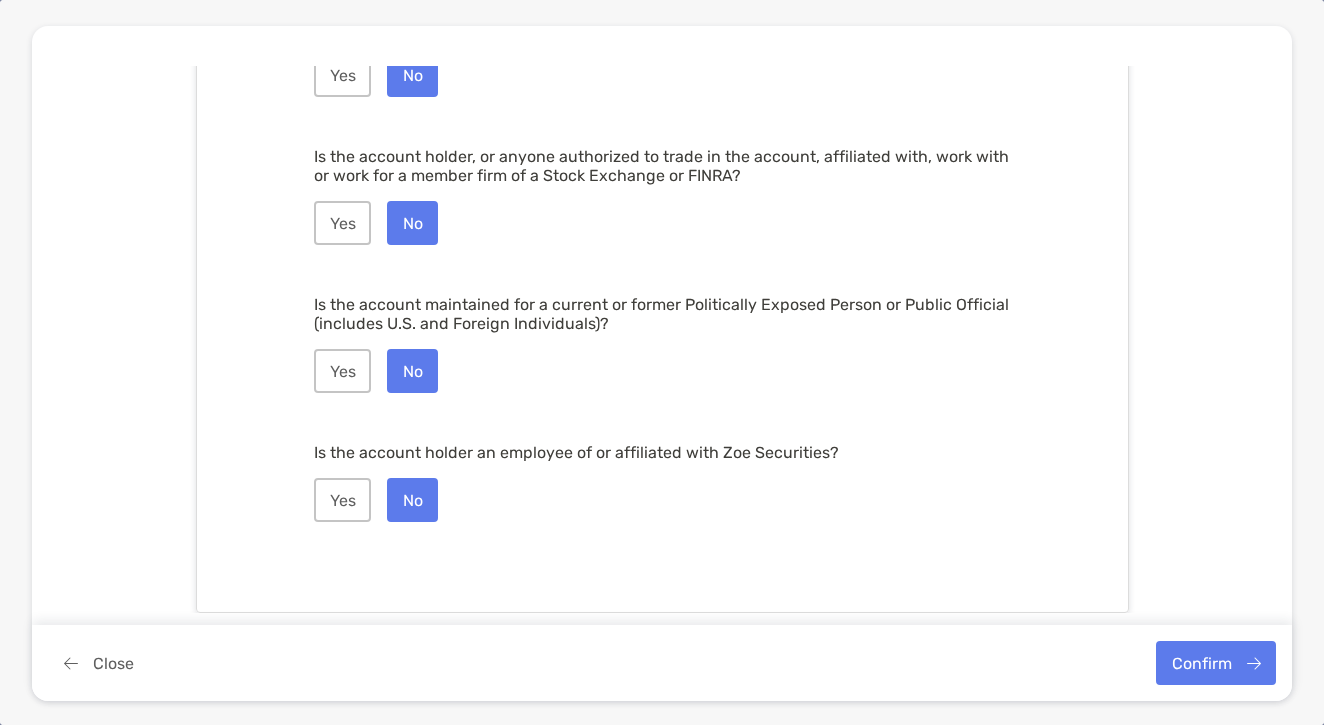 scroll, scrollTop: 2984, scrollLeft: 0, axis: vertical 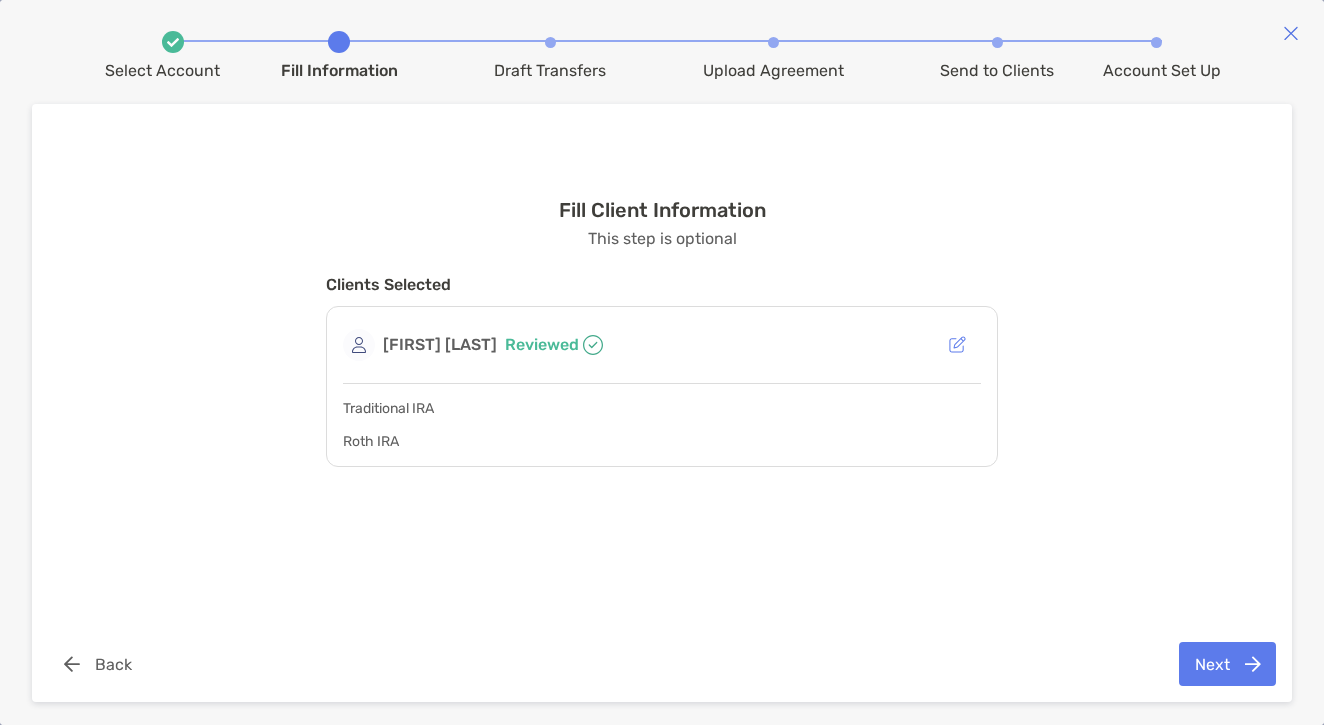 click on "Next" at bounding box center (1227, 664) 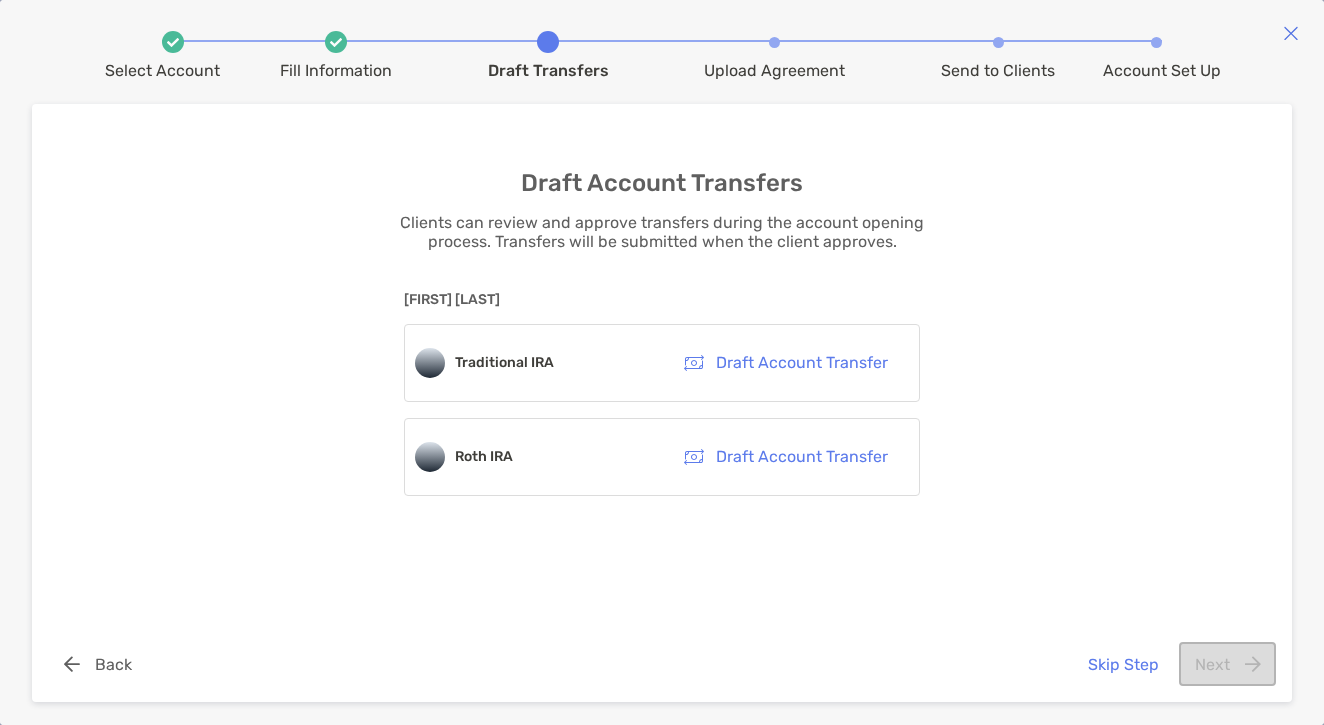 click on "Draft Account Transfer" at bounding box center [785, 363] 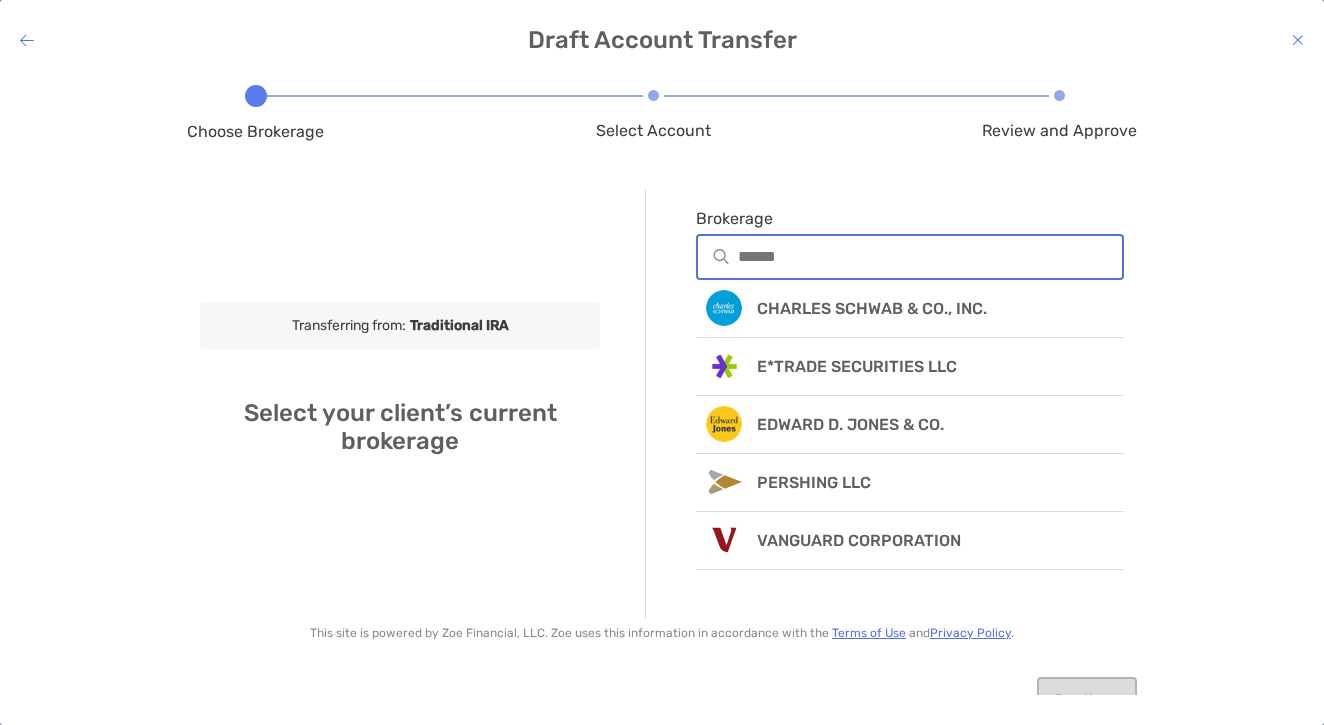 click on "Brokerage" at bounding box center [930, 256] 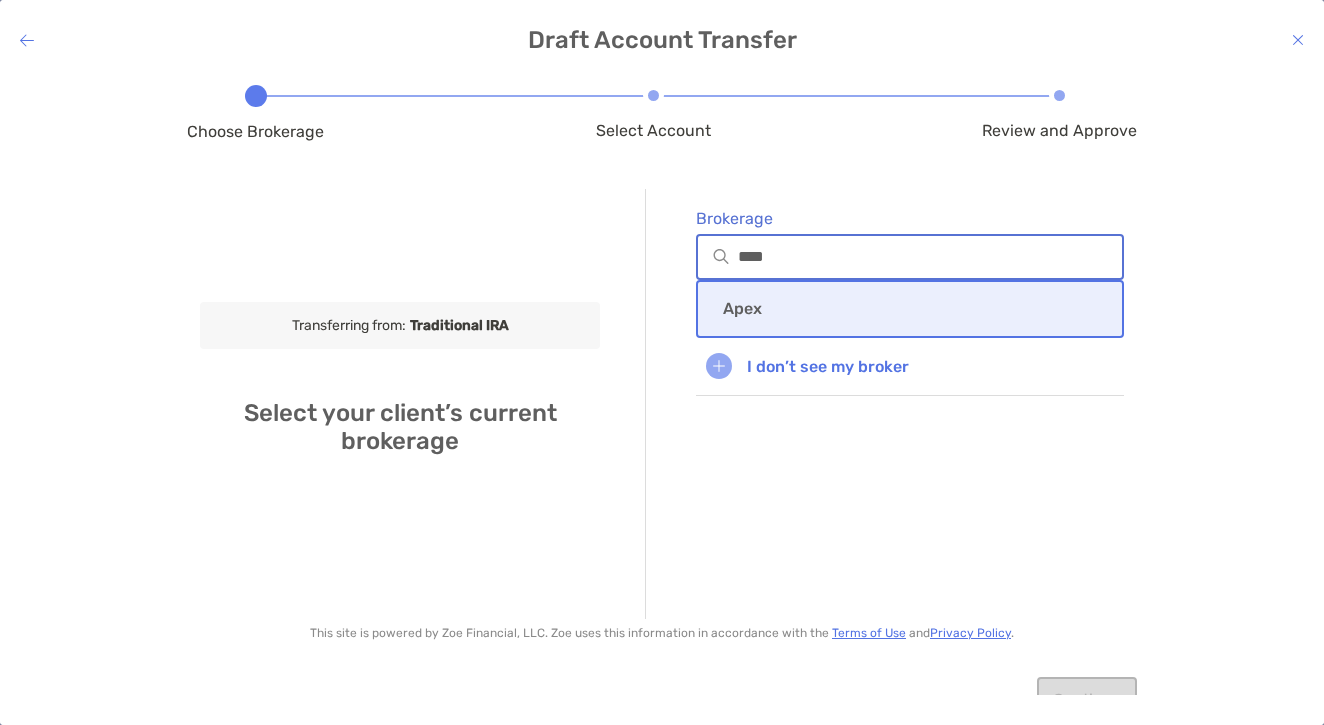 type on "****" 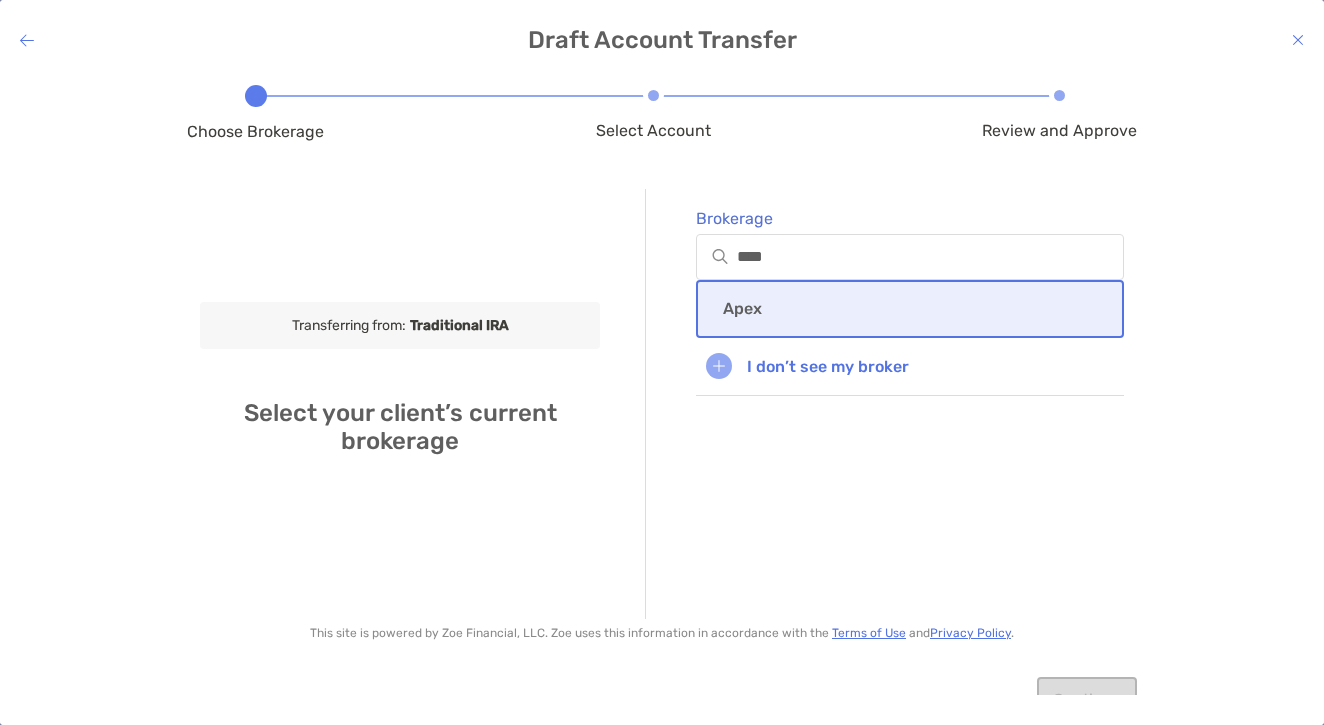 click on "Apex" at bounding box center [910, 309] 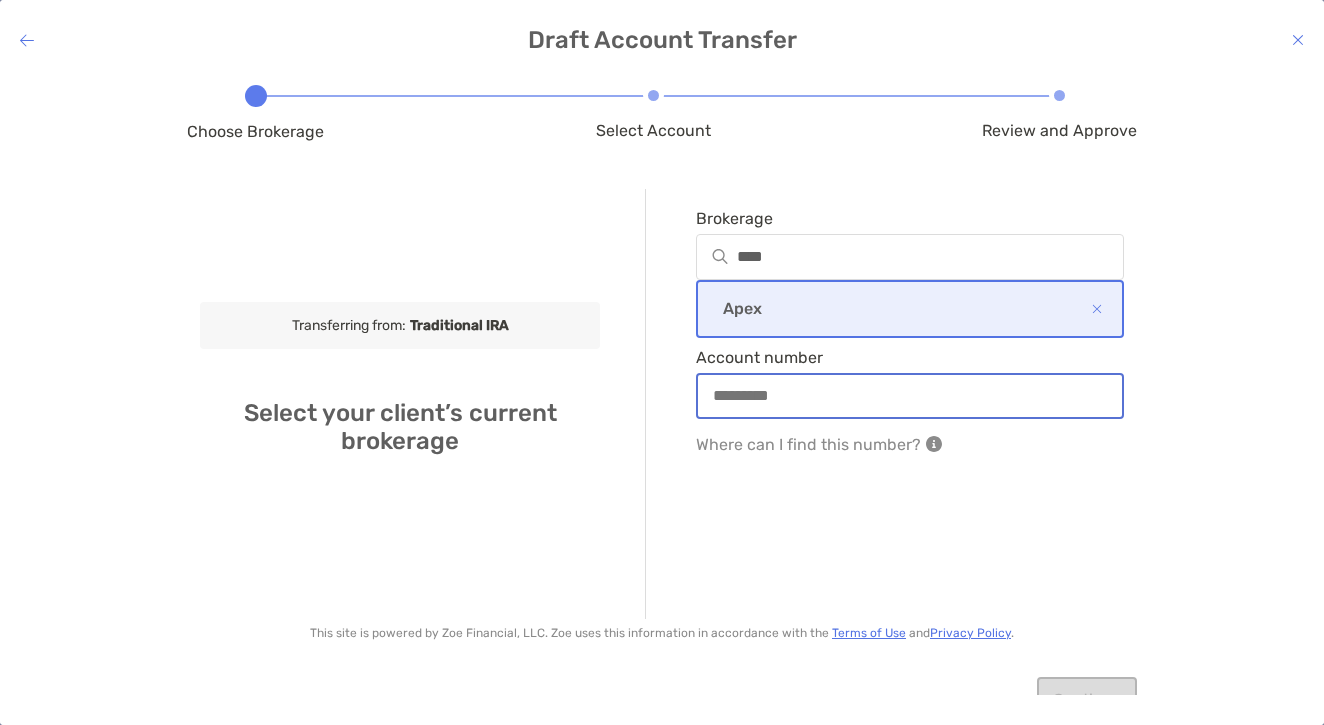 click on "Account number" at bounding box center (910, 395) 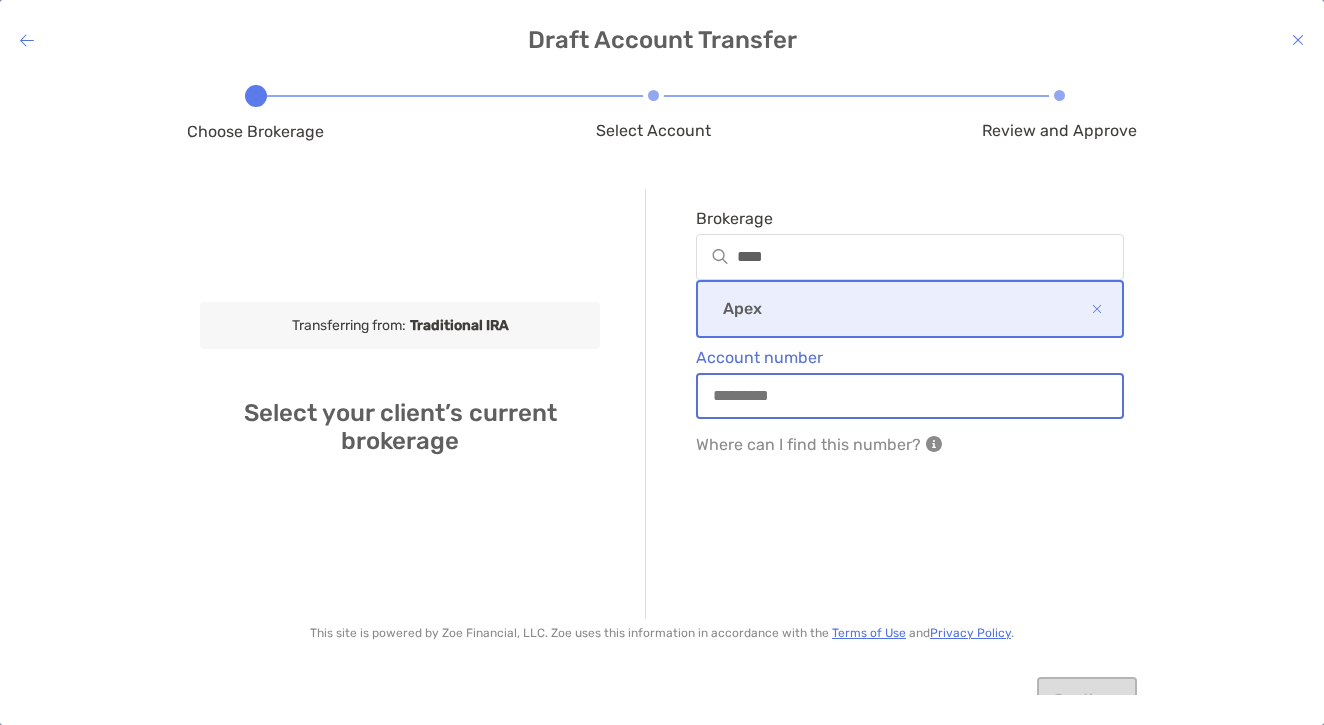scroll, scrollTop: 51, scrollLeft: 0, axis: vertical 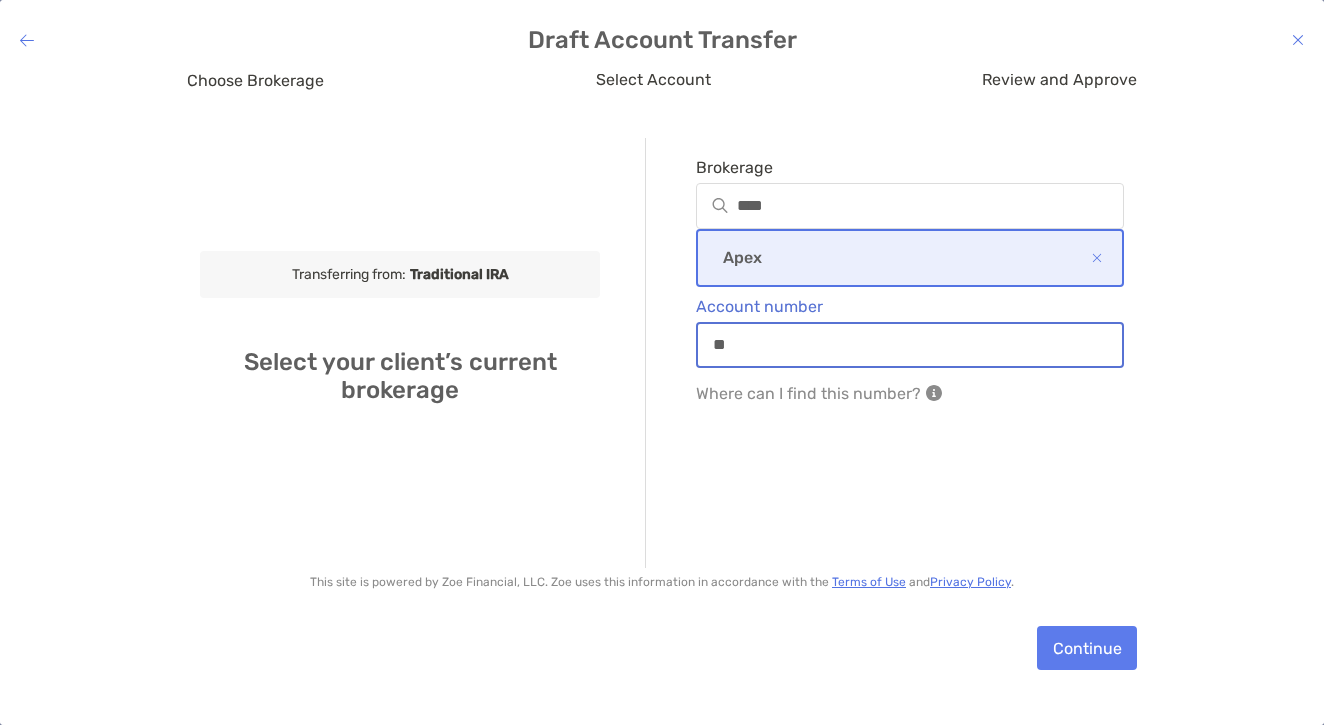 type on "*" 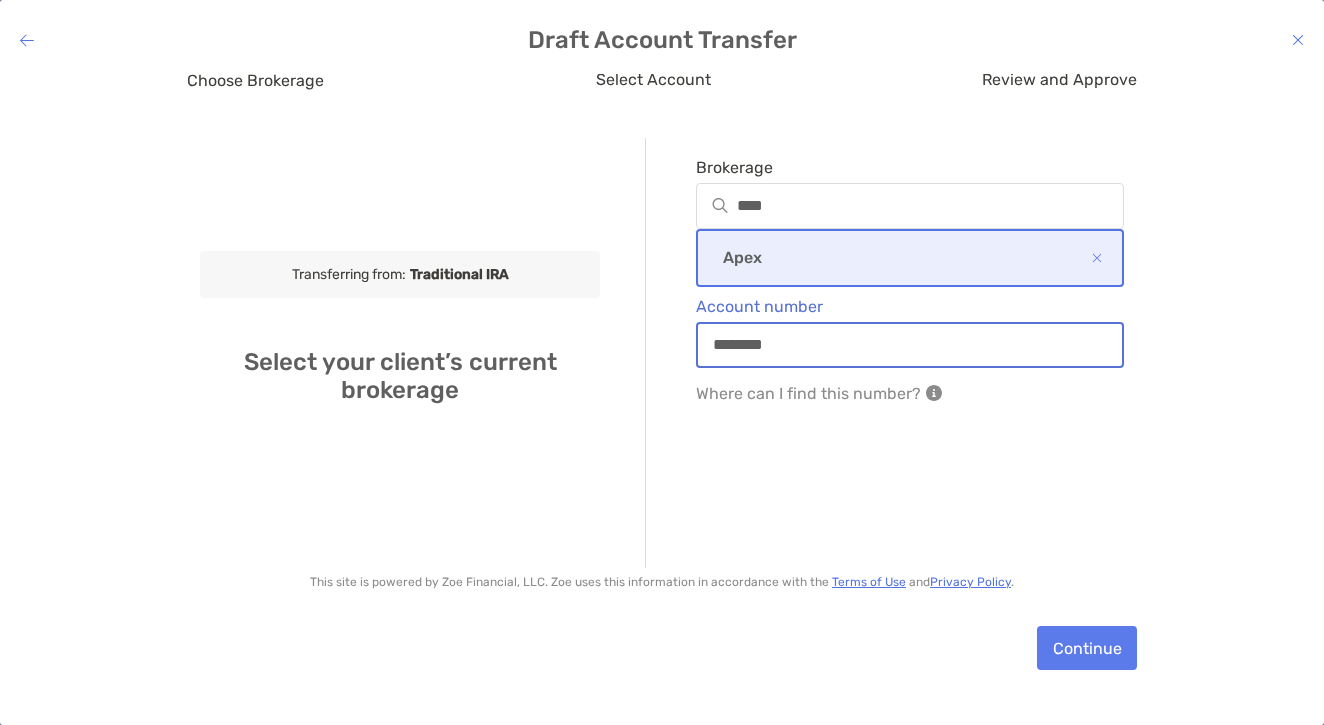 type on "********" 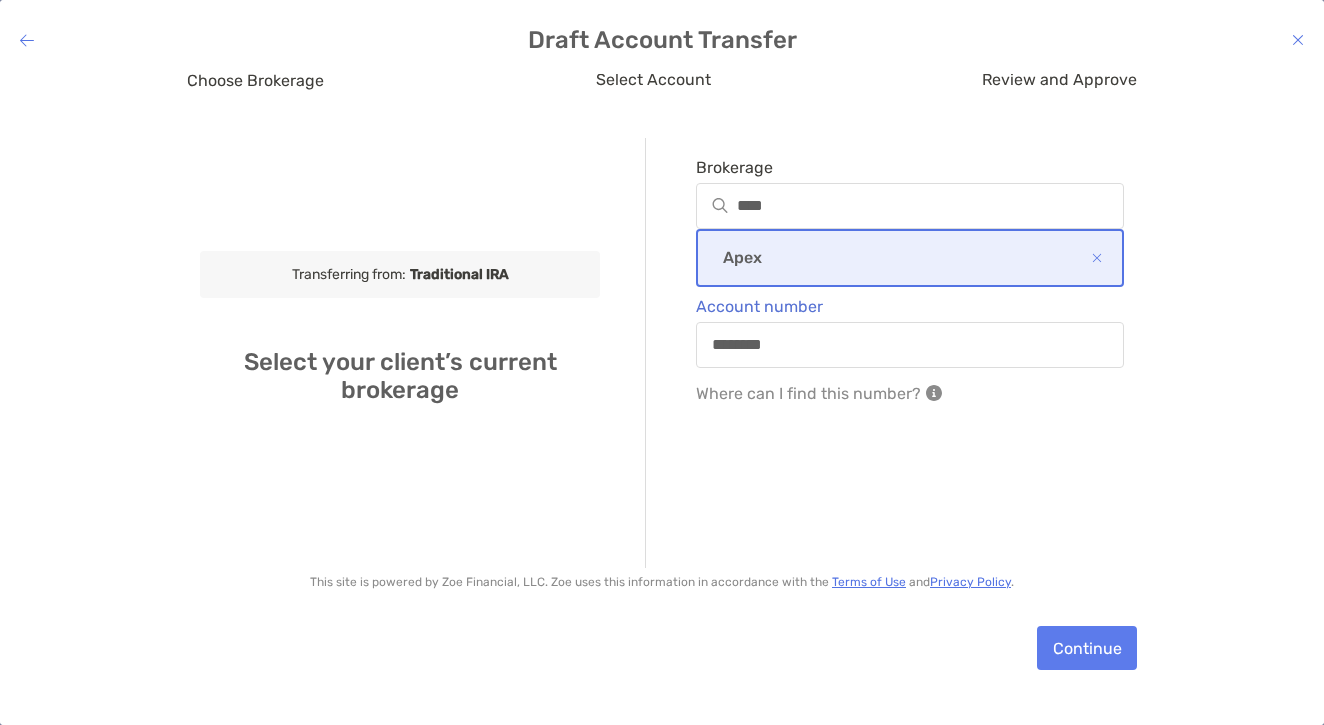 click on "Continue" at bounding box center (1087, 648) 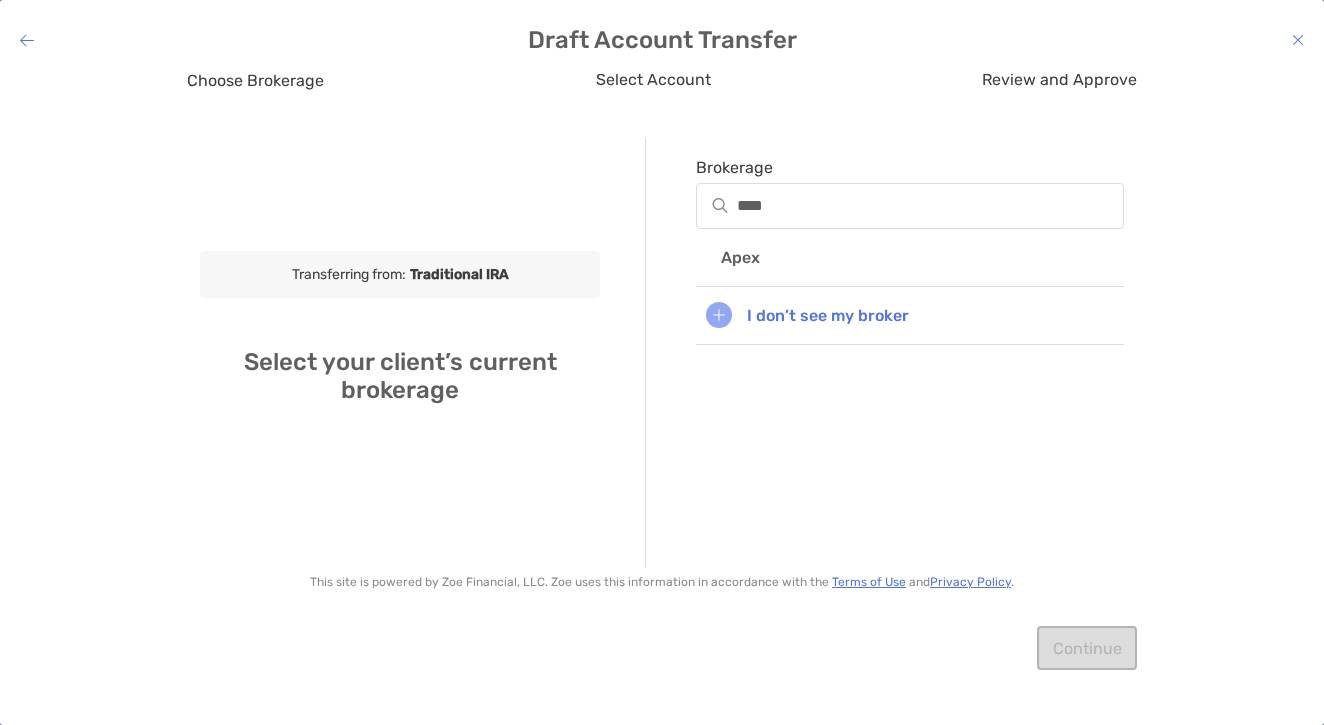 scroll, scrollTop: 0, scrollLeft: 0, axis: both 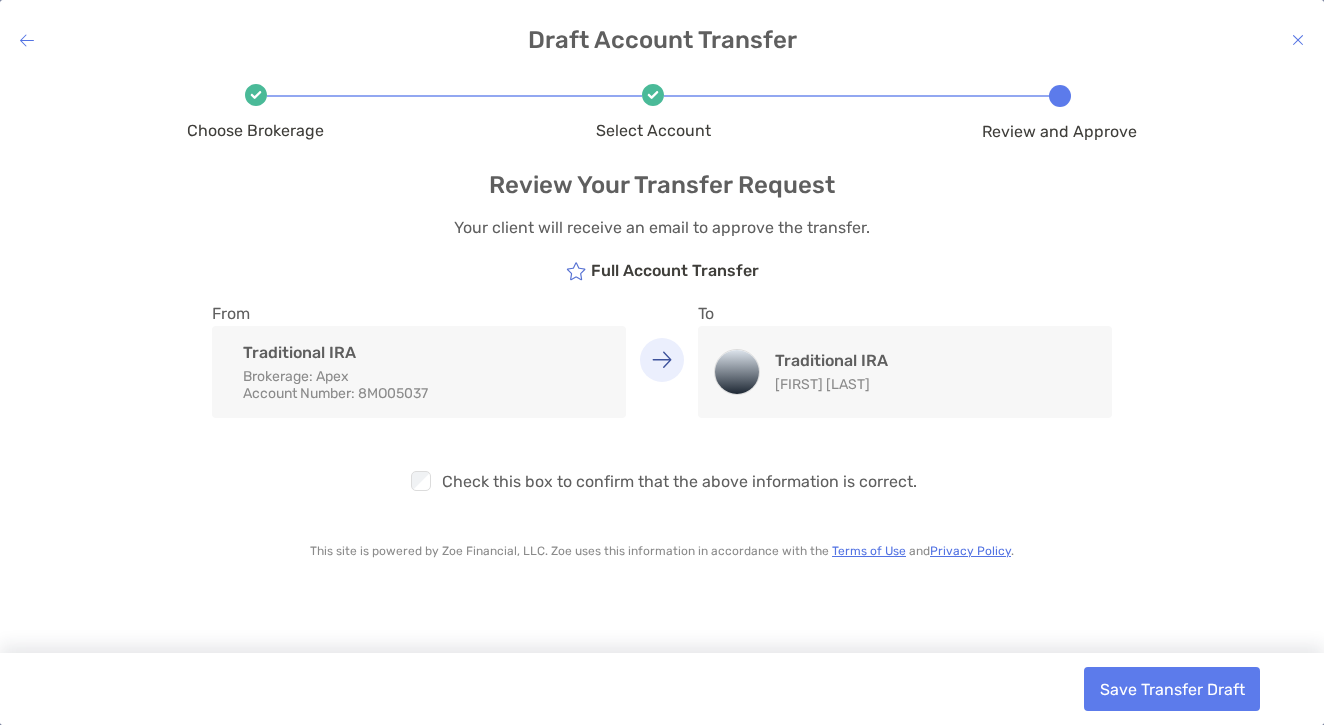 click on "Save Transfer Draft" at bounding box center [1172, 689] 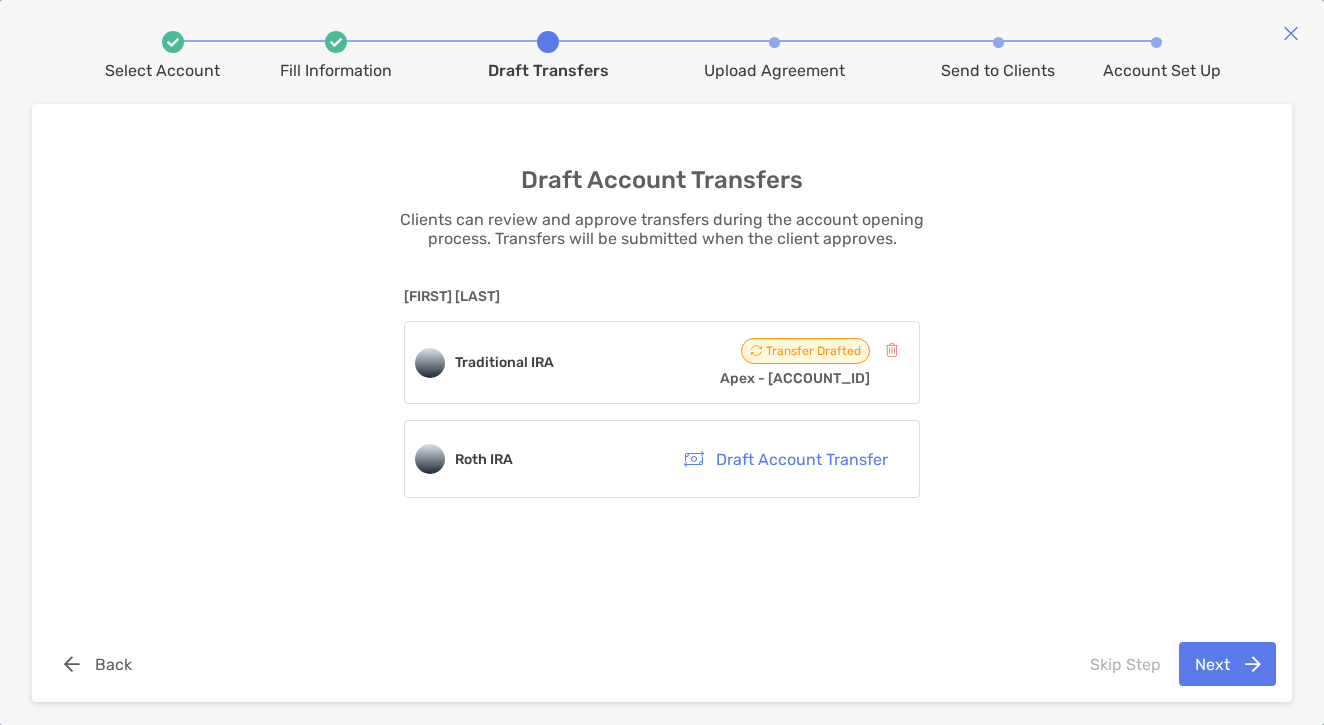 click on "Draft Account Transfer" at bounding box center [785, 459] 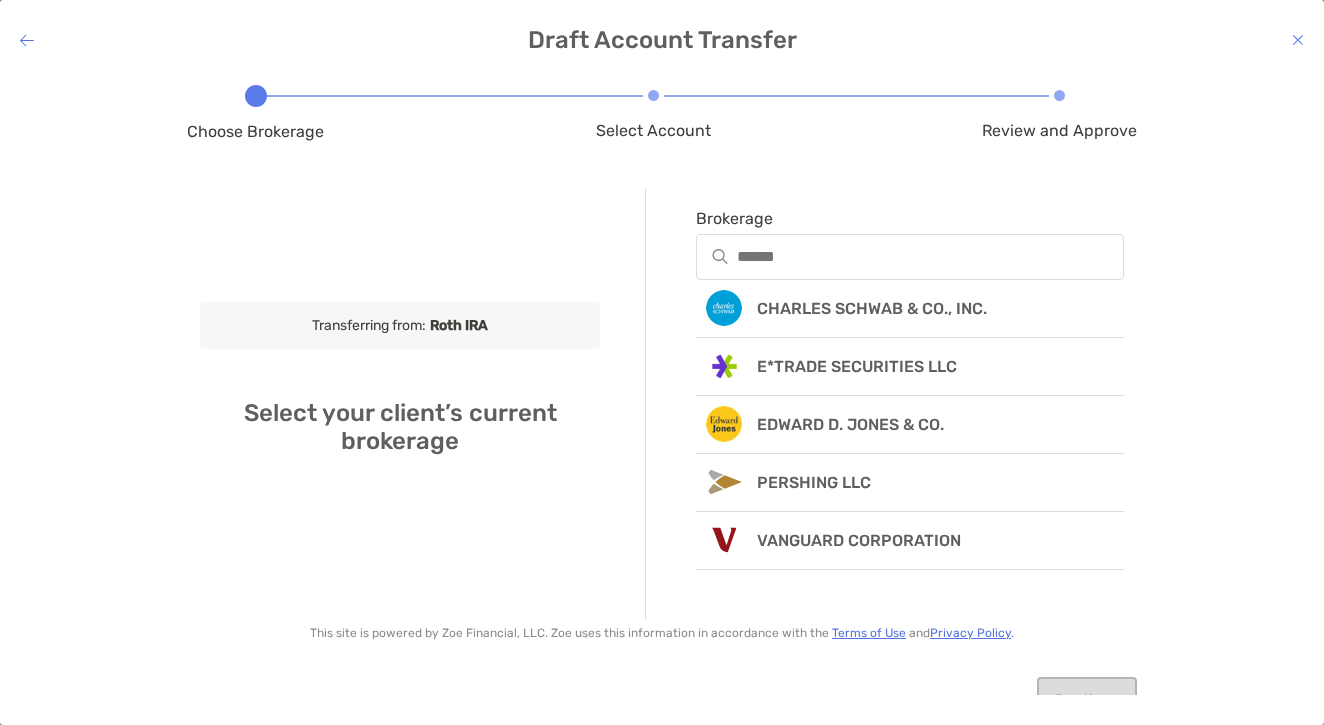 click at bounding box center (910, 257) 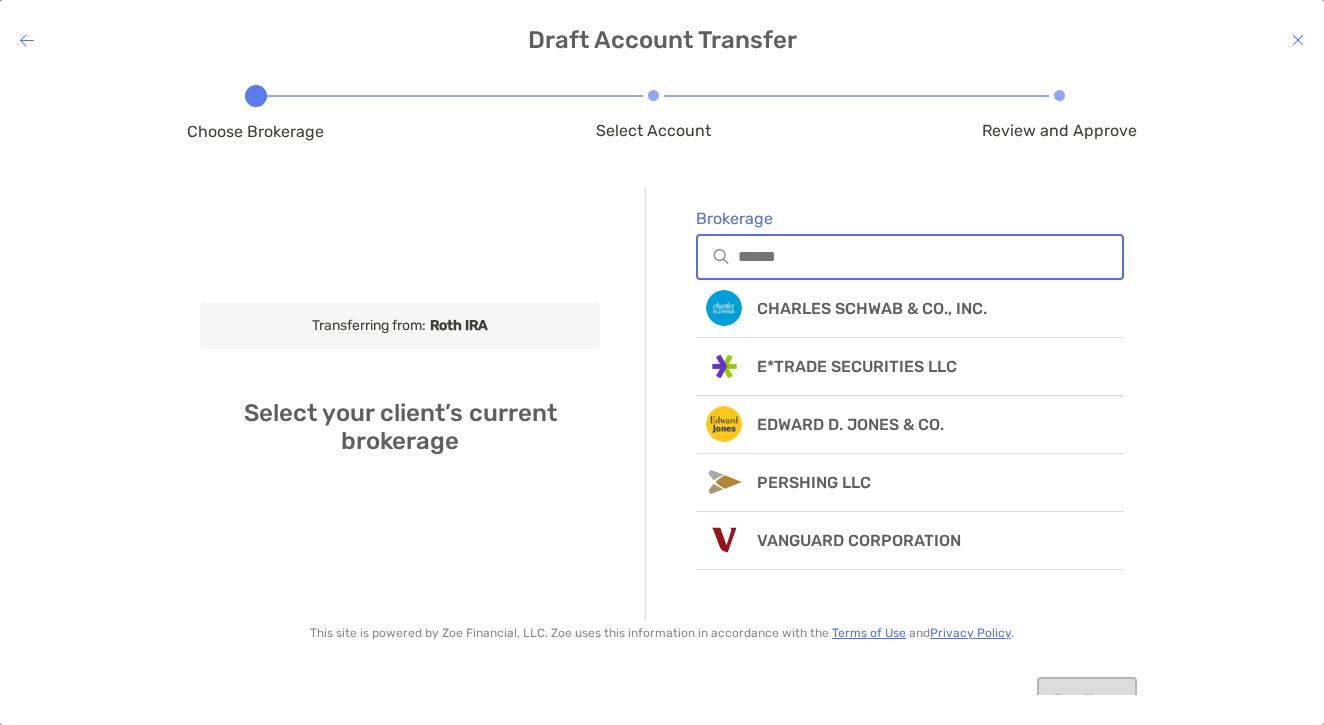click on "Brokerage" at bounding box center (930, 256) 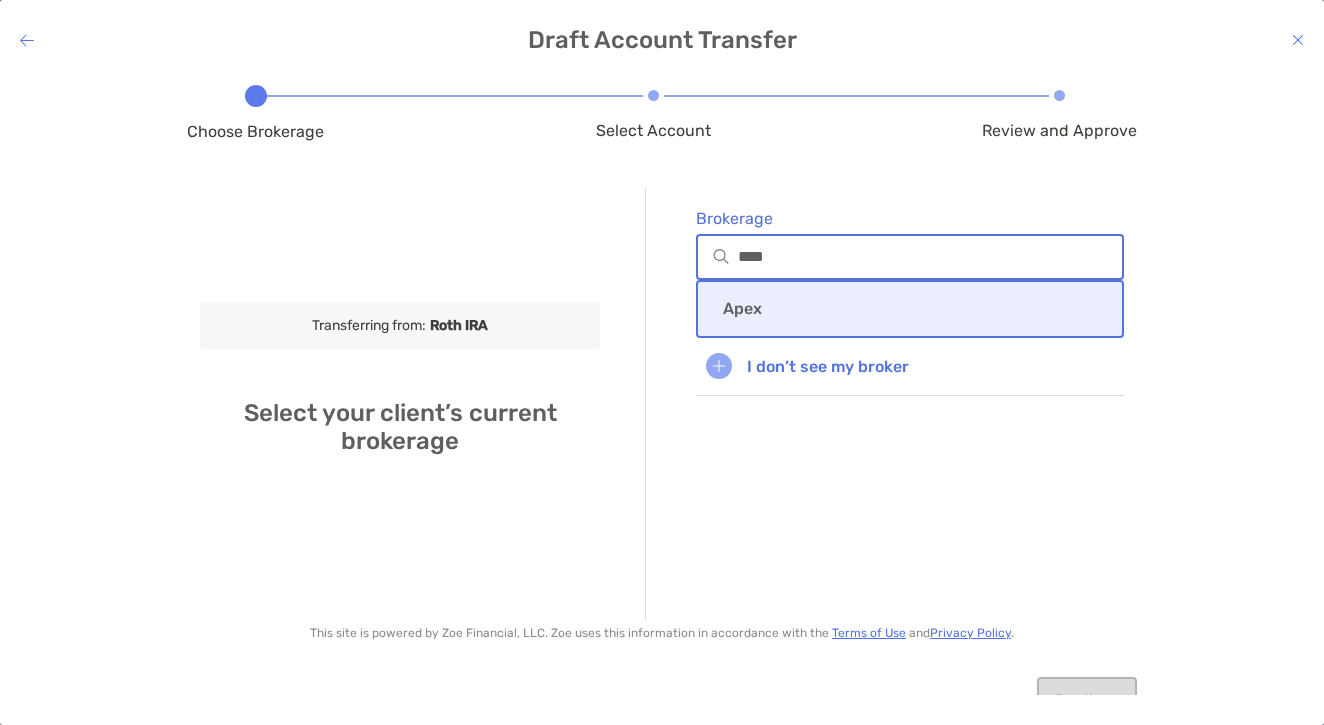 type on "****" 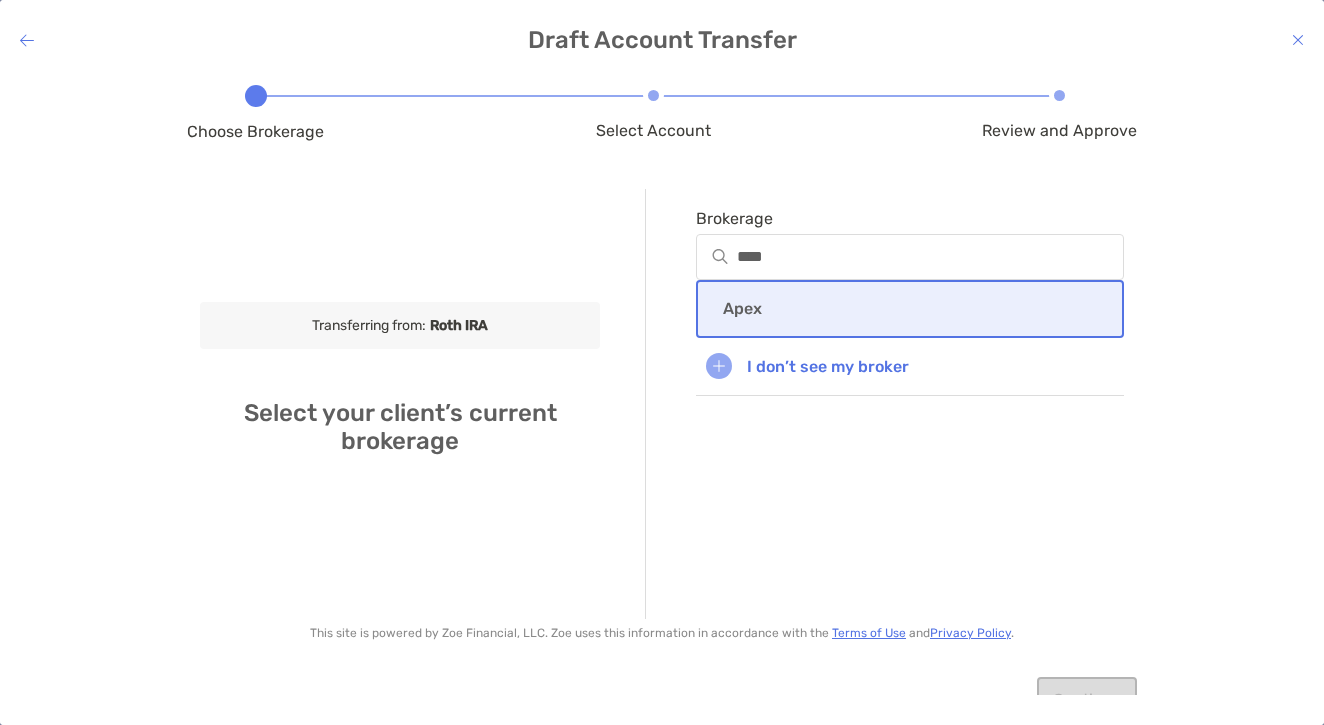 click on "Apex" at bounding box center (910, 309) 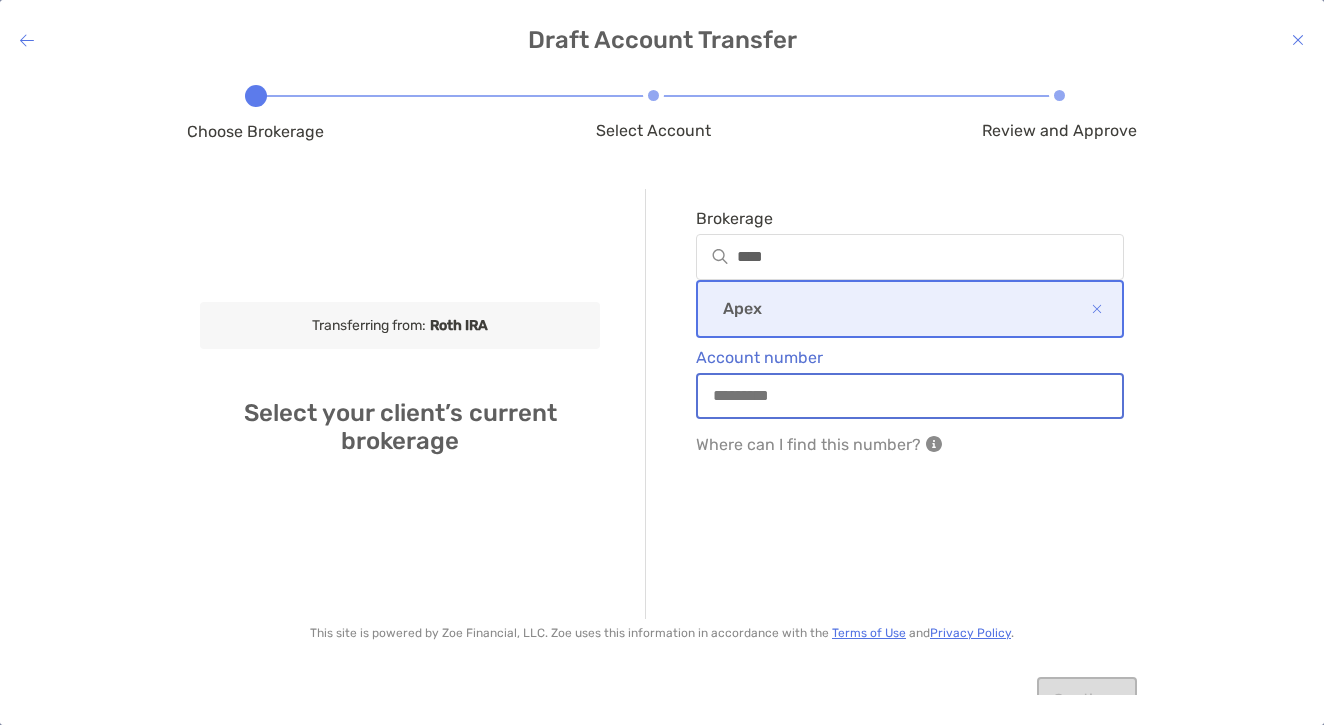click on "Account number" at bounding box center [910, 395] 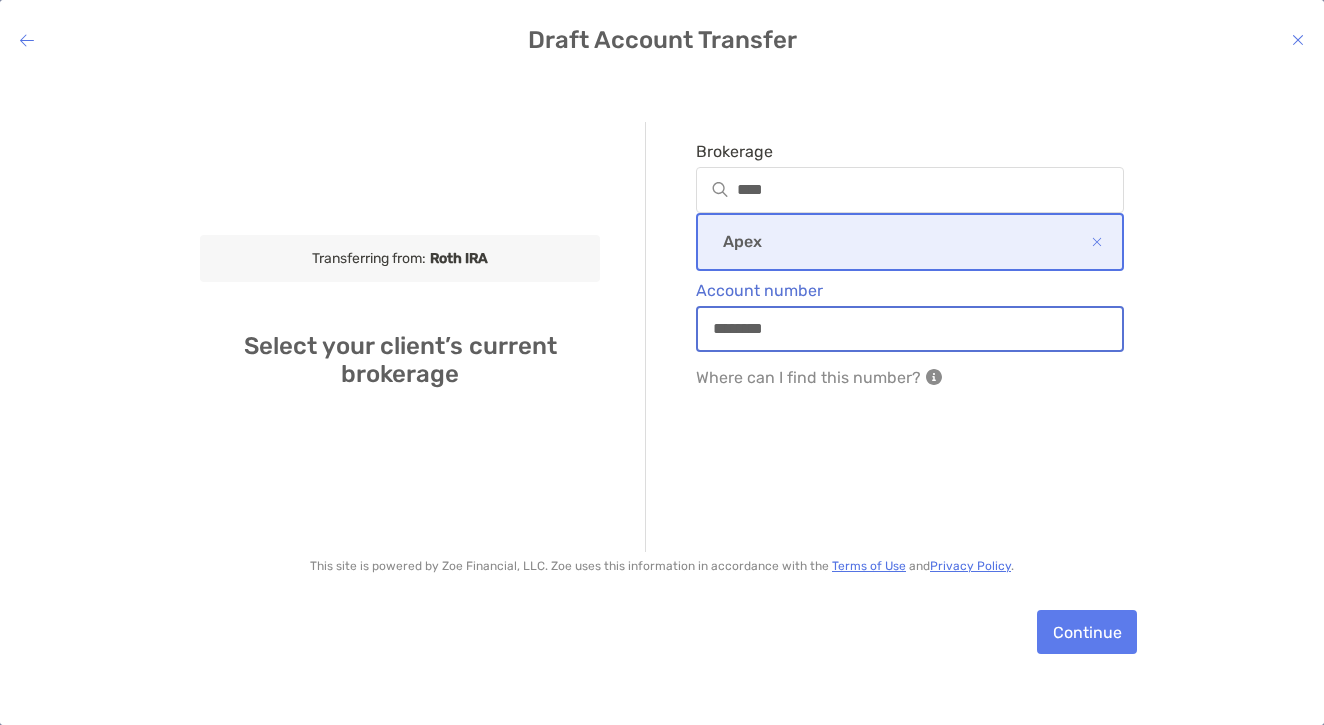 scroll, scrollTop: 67, scrollLeft: 0, axis: vertical 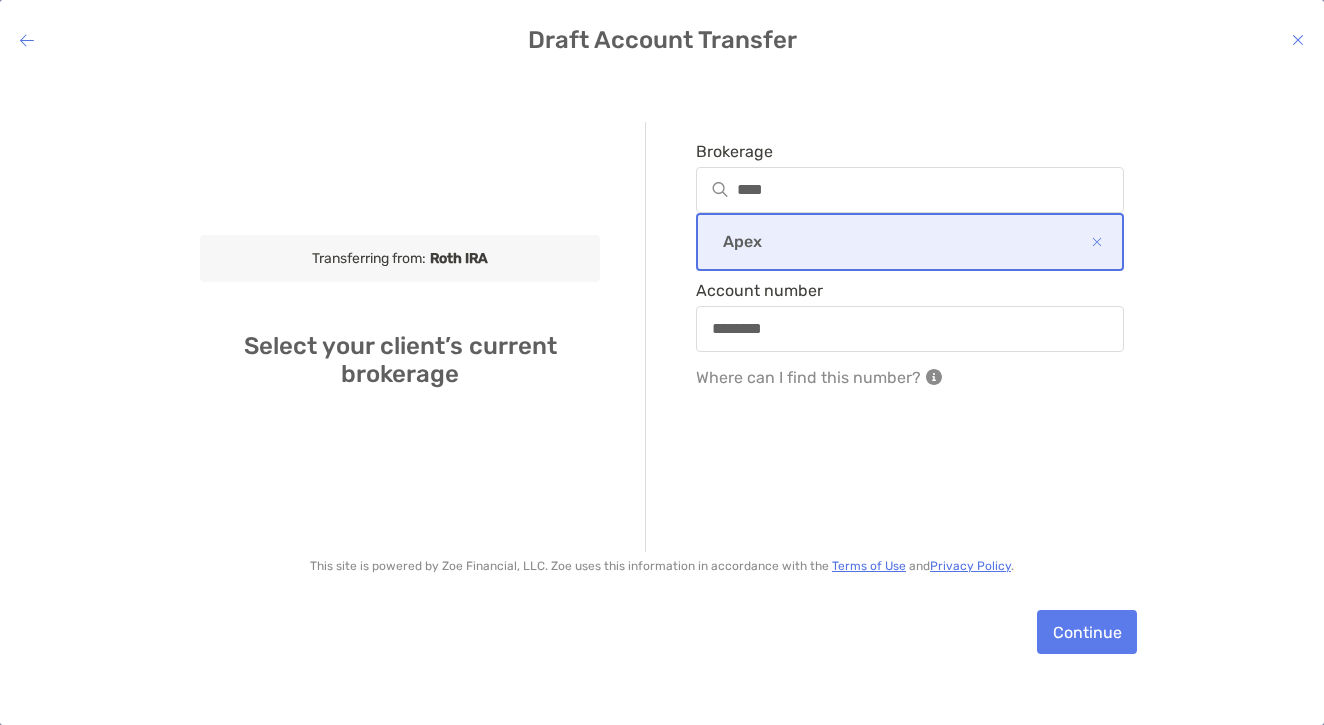 click on "Continue" at bounding box center (1087, 632) 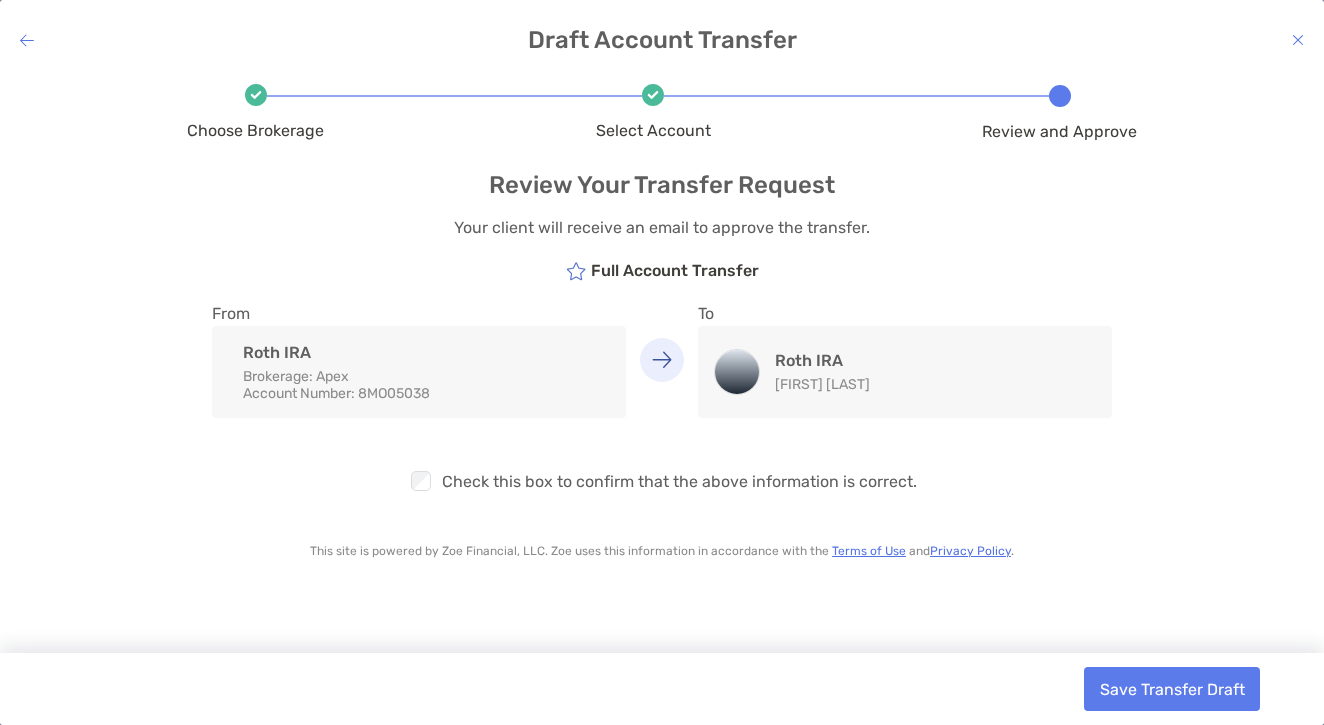 click on "Save Transfer Draft" at bounding box center [1172, 689] 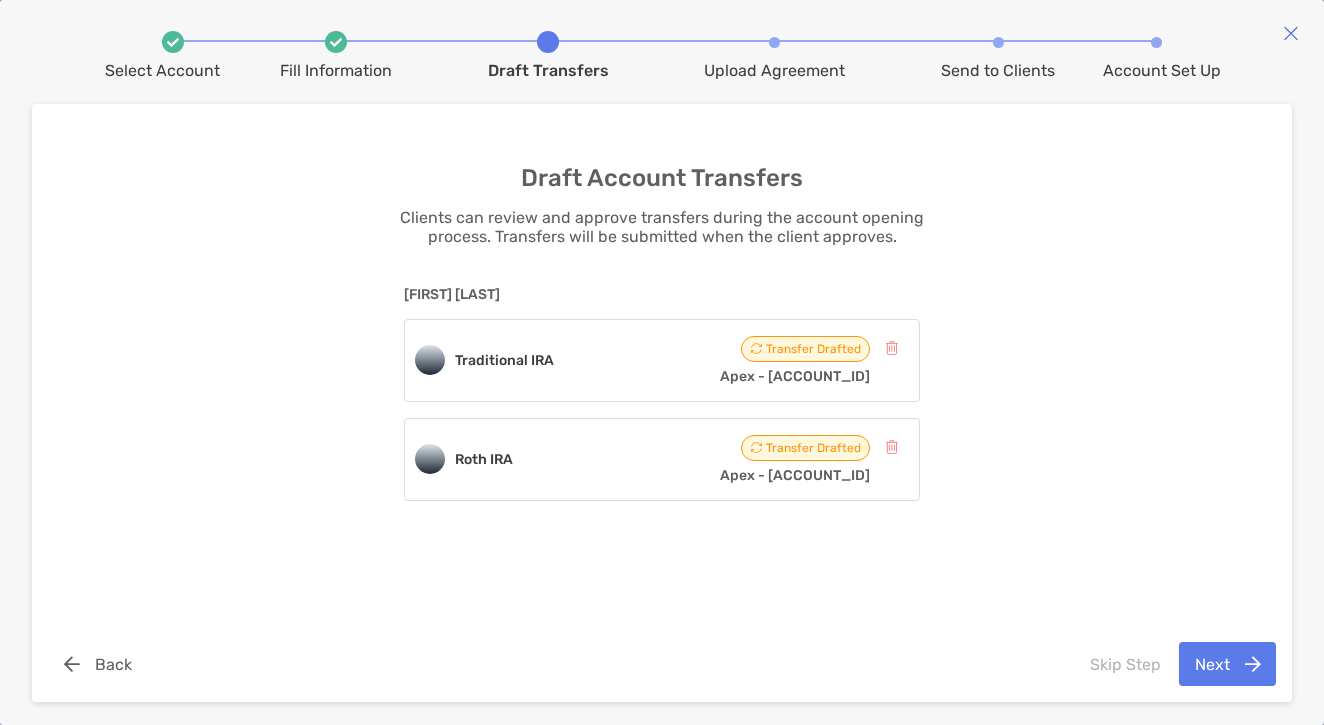 click on "Next" at bounding box center (1227, 664) 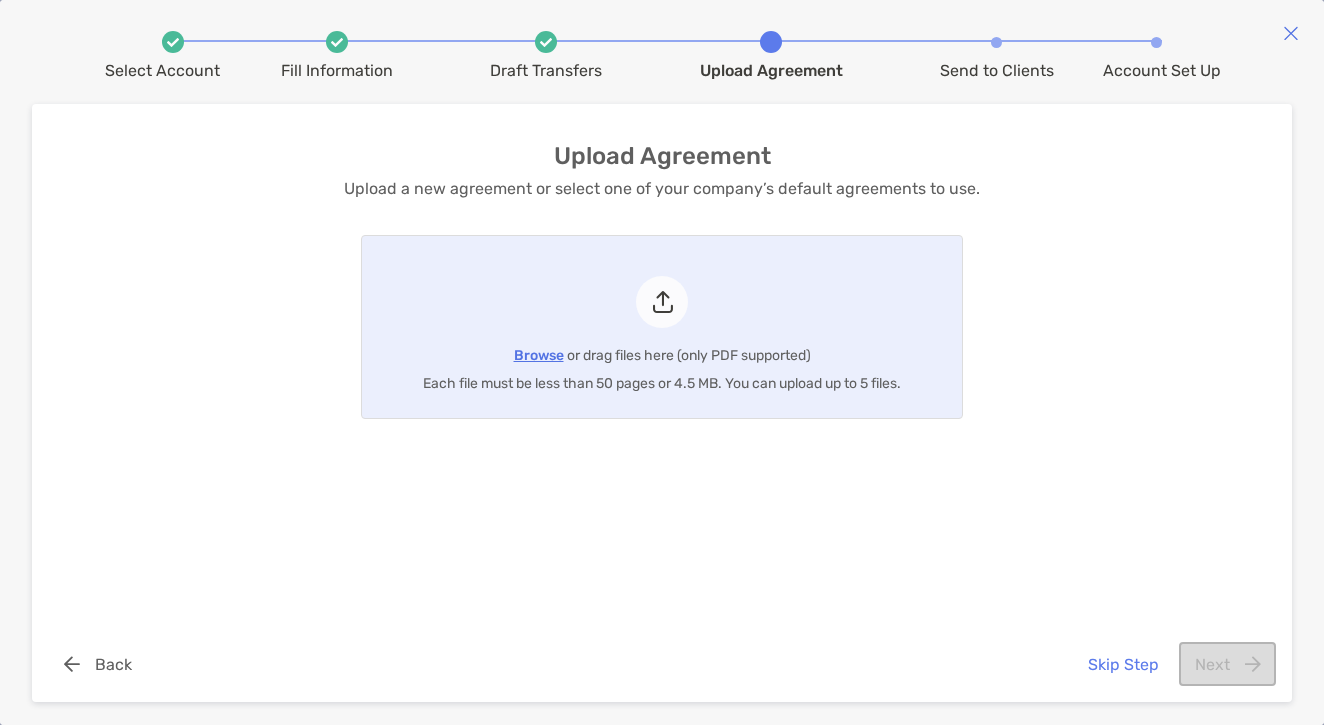 click on "Skip Step" at bounding box center (1123, 664) 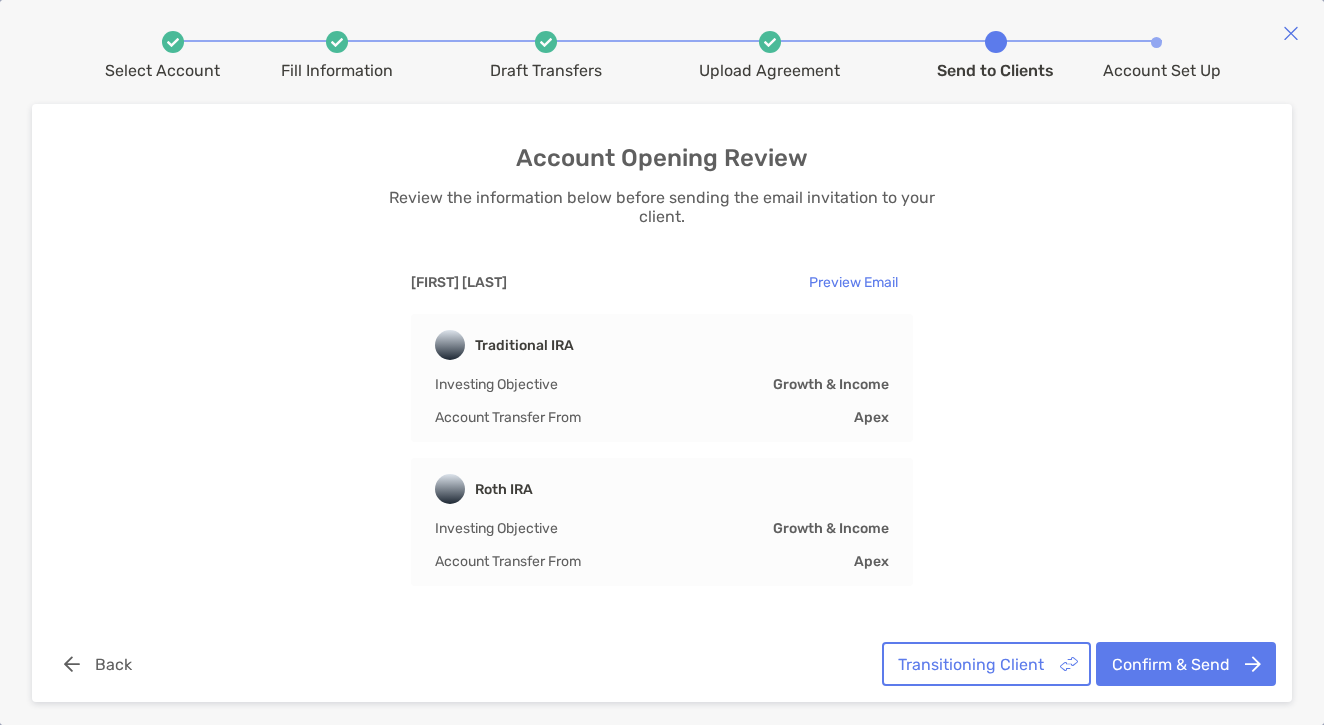 click on "Transitioning Client" at bounding box center [986, 664] 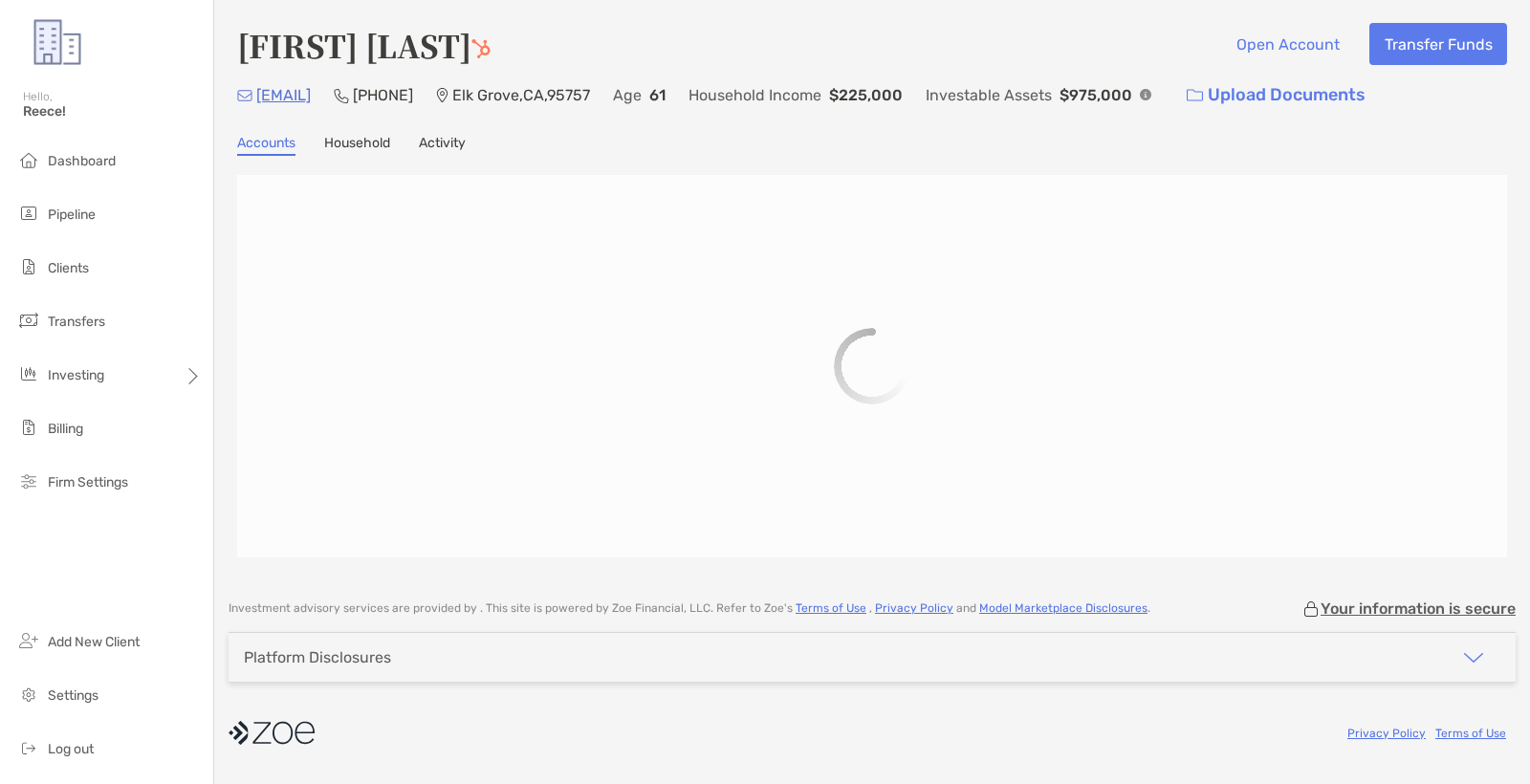 scroll, scrollTop: 0, scrollLeft: 0, axis: both 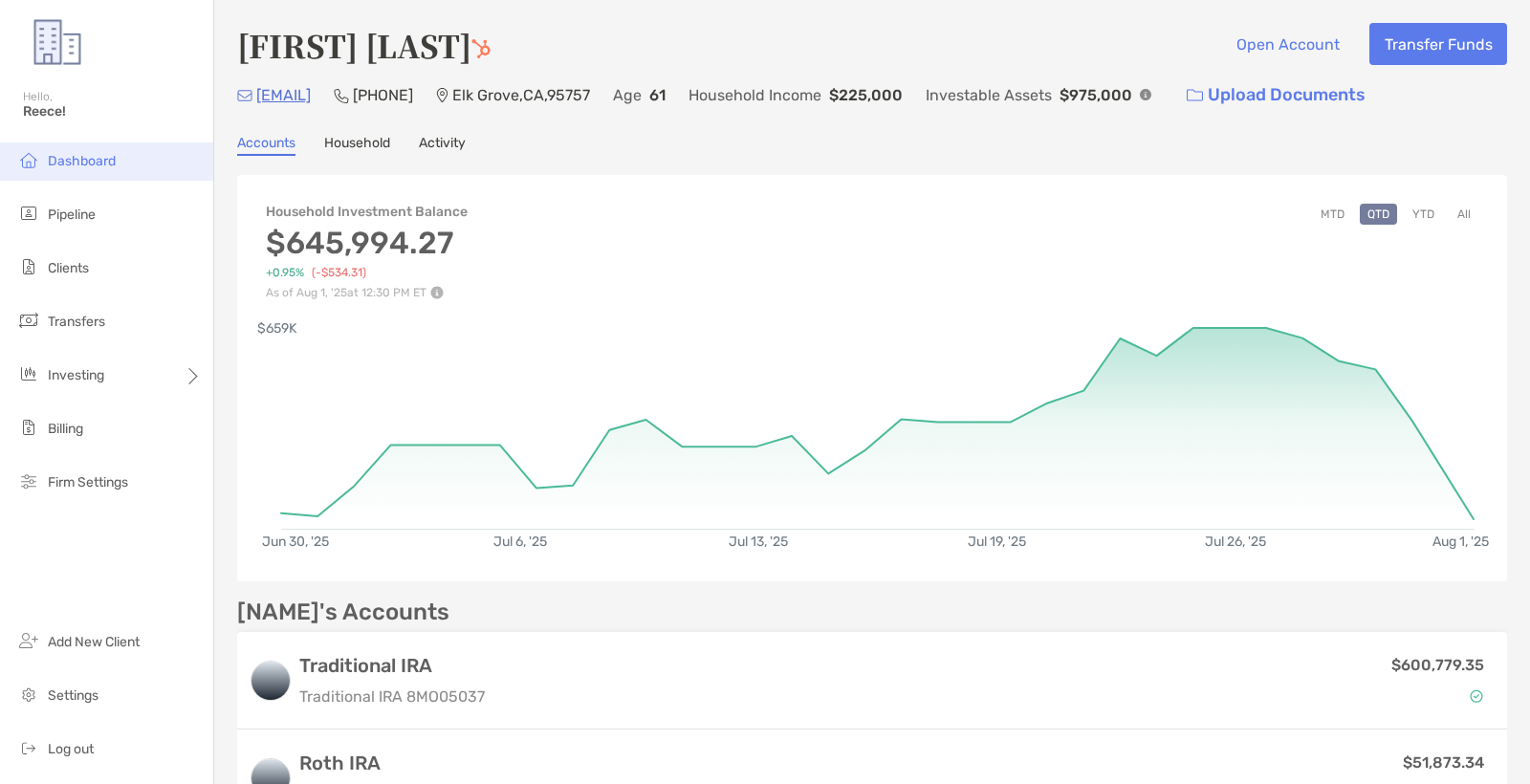 click on "Dashboard" at bounding box center (81, 161) 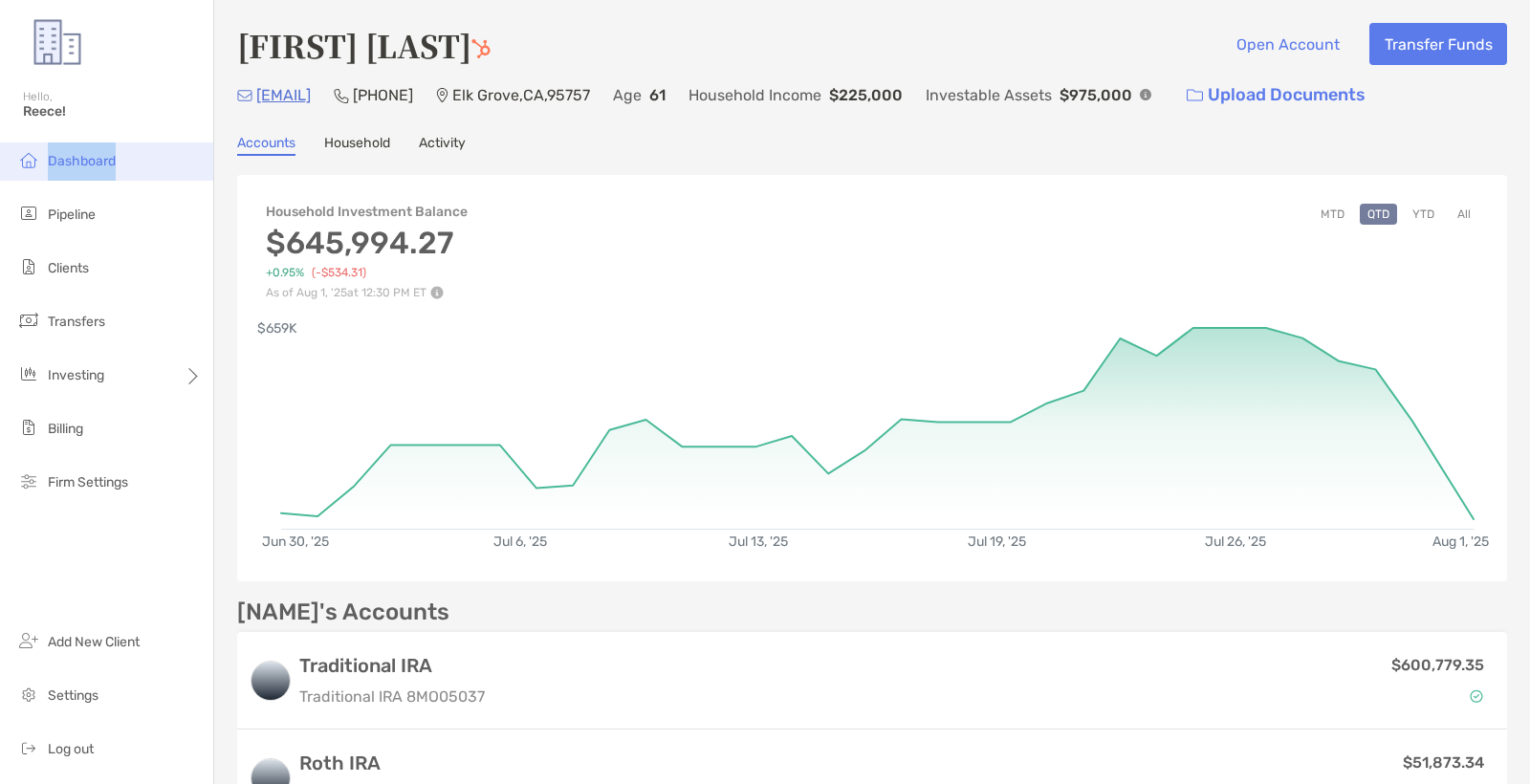 click on "Dashboard" at bounding box center [81, 161] 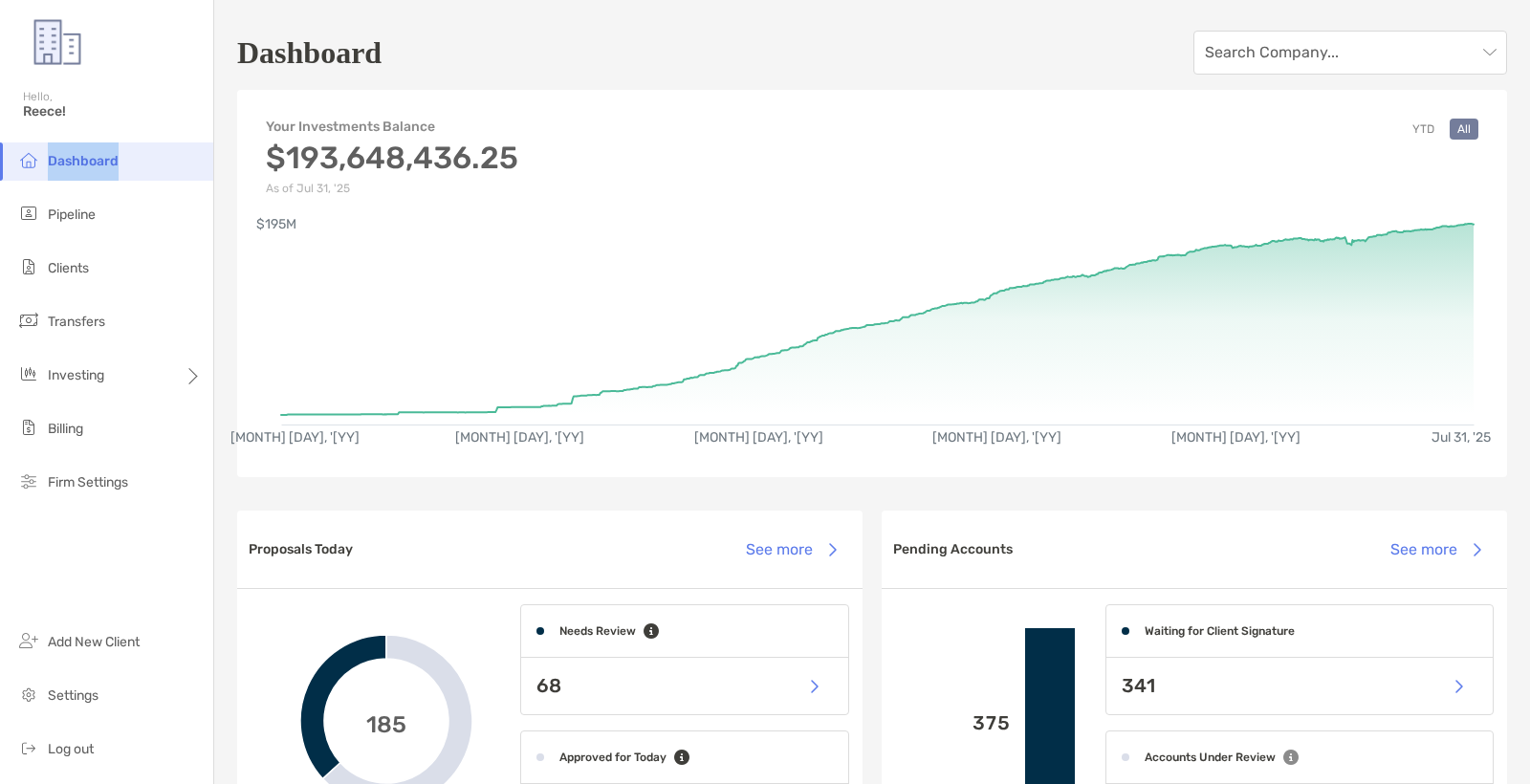 scroll, scrollTop: 0, scrollLeft: 0, axis: both 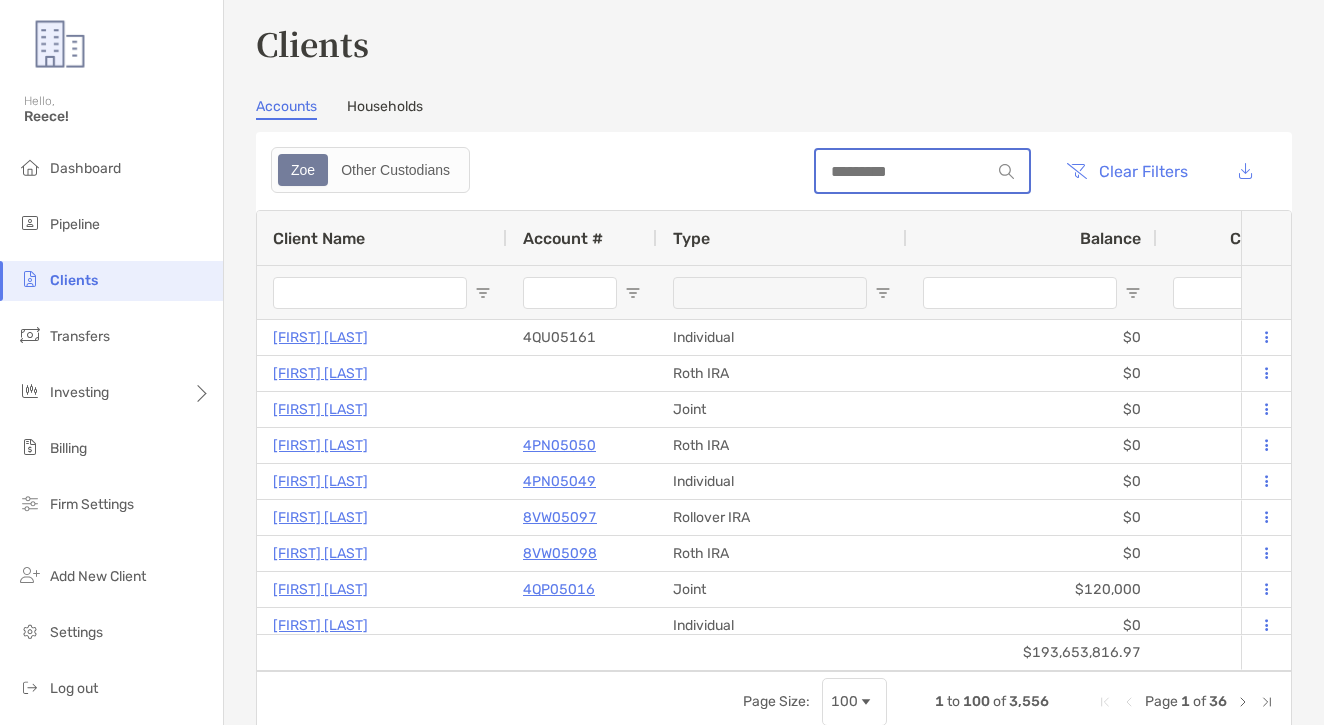 click at bounding box center (903, 171) 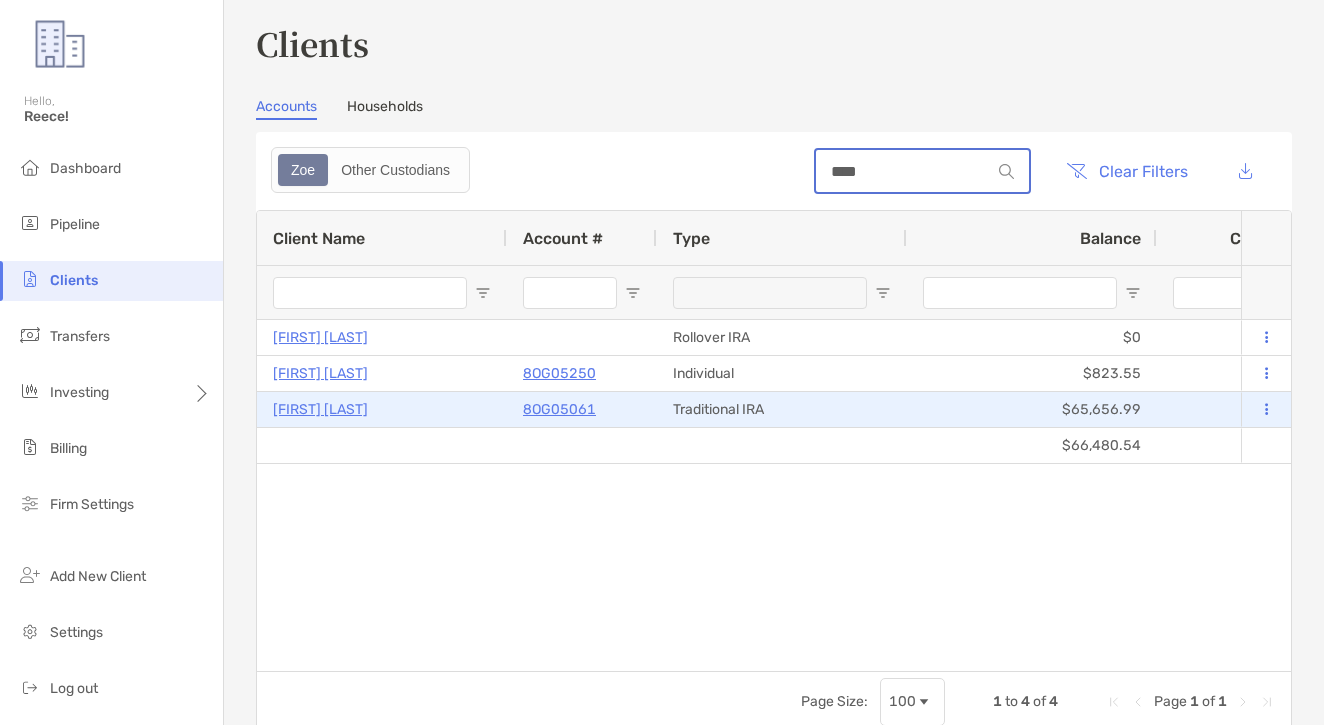 scroll, scrollTop: 0, scrollLeft: 734, axis: horizontal 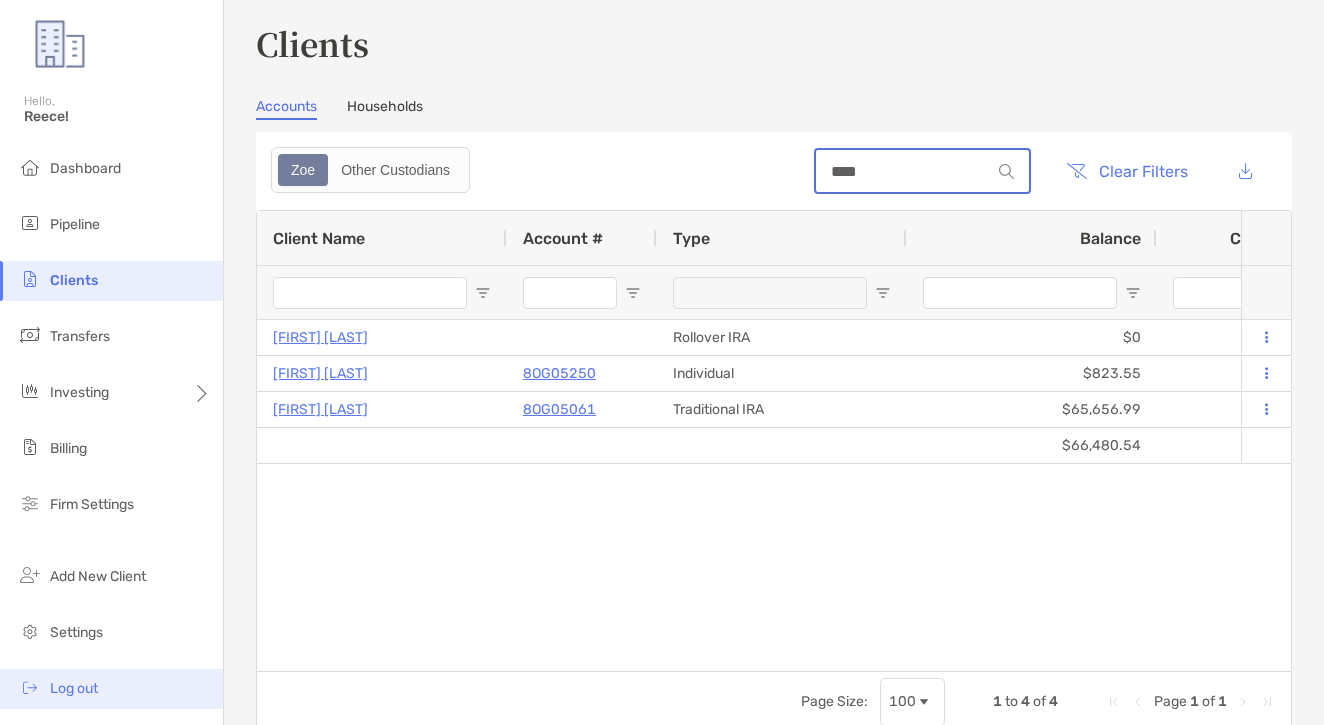 type on "****" 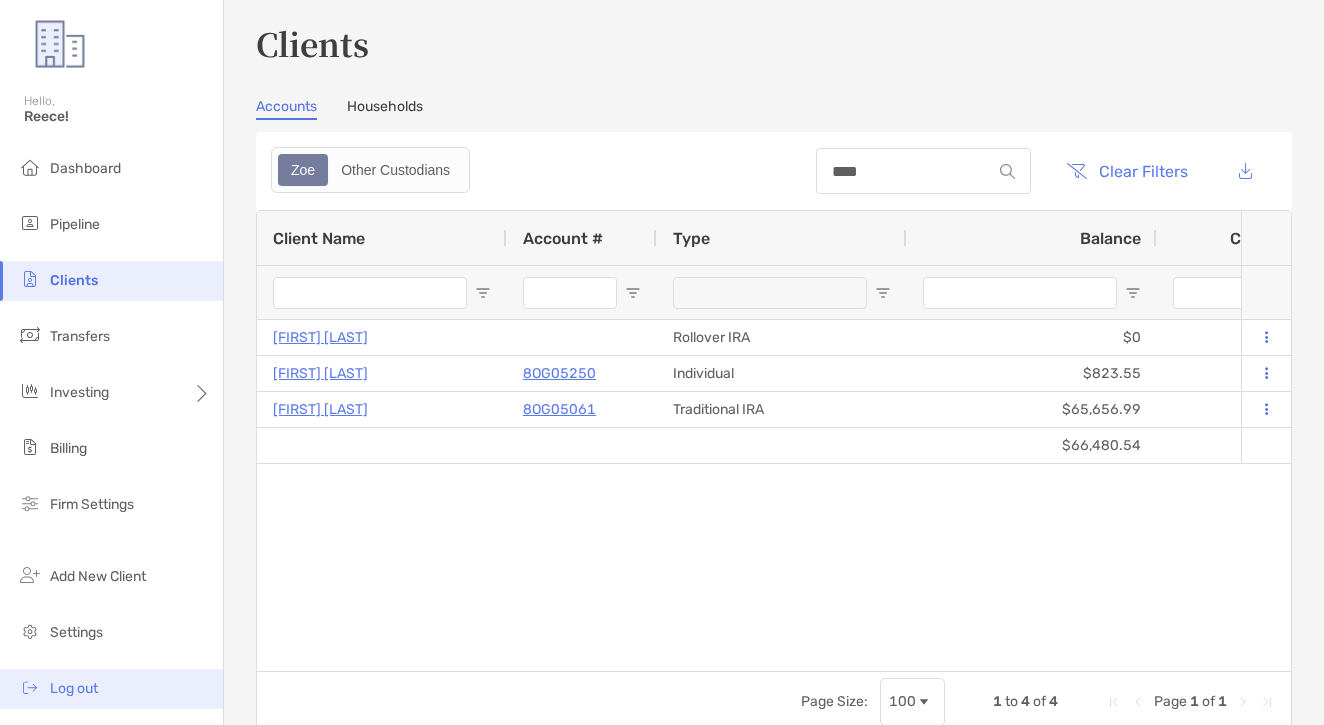 click on "Log out" at bounding box center (111, 689) 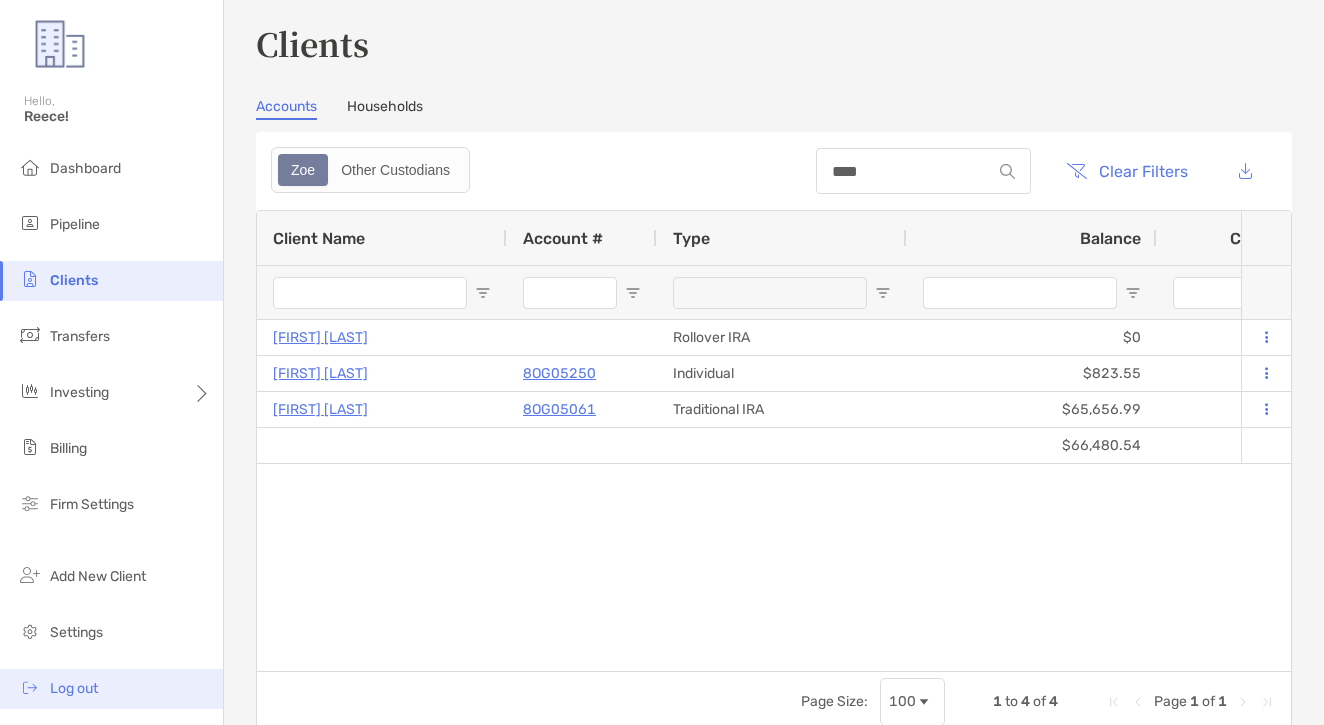 click on "Log out" at bounding box center [111, 689] 